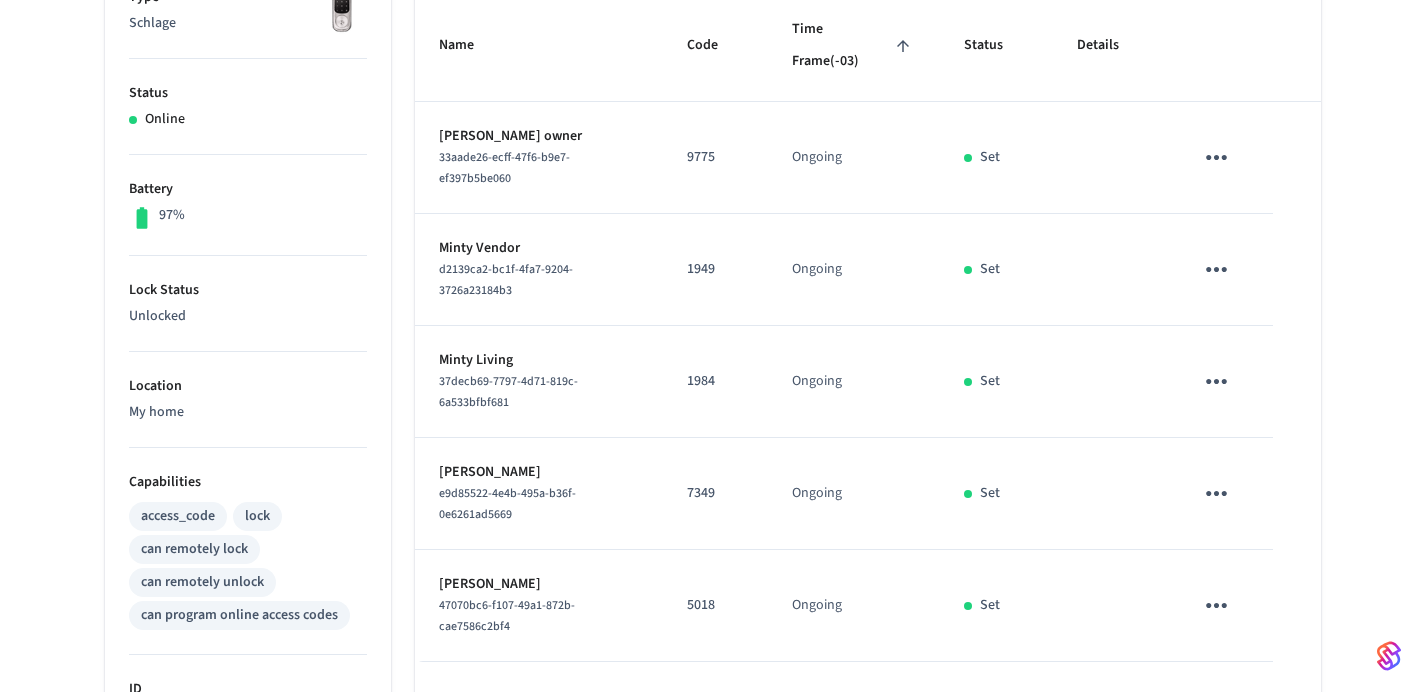 scroll, scrollTop: 0, scrollLeft: 0, axis: both 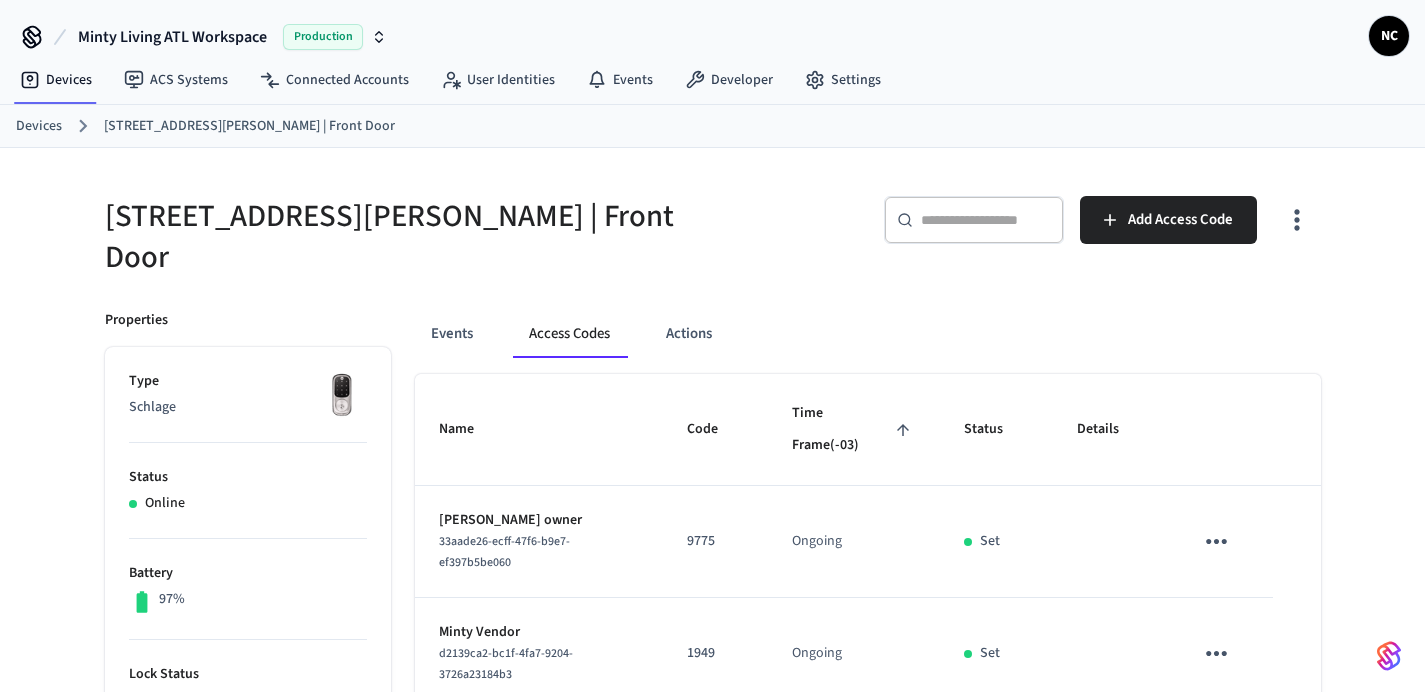click on "Devices" at bounding box center (39, 126) 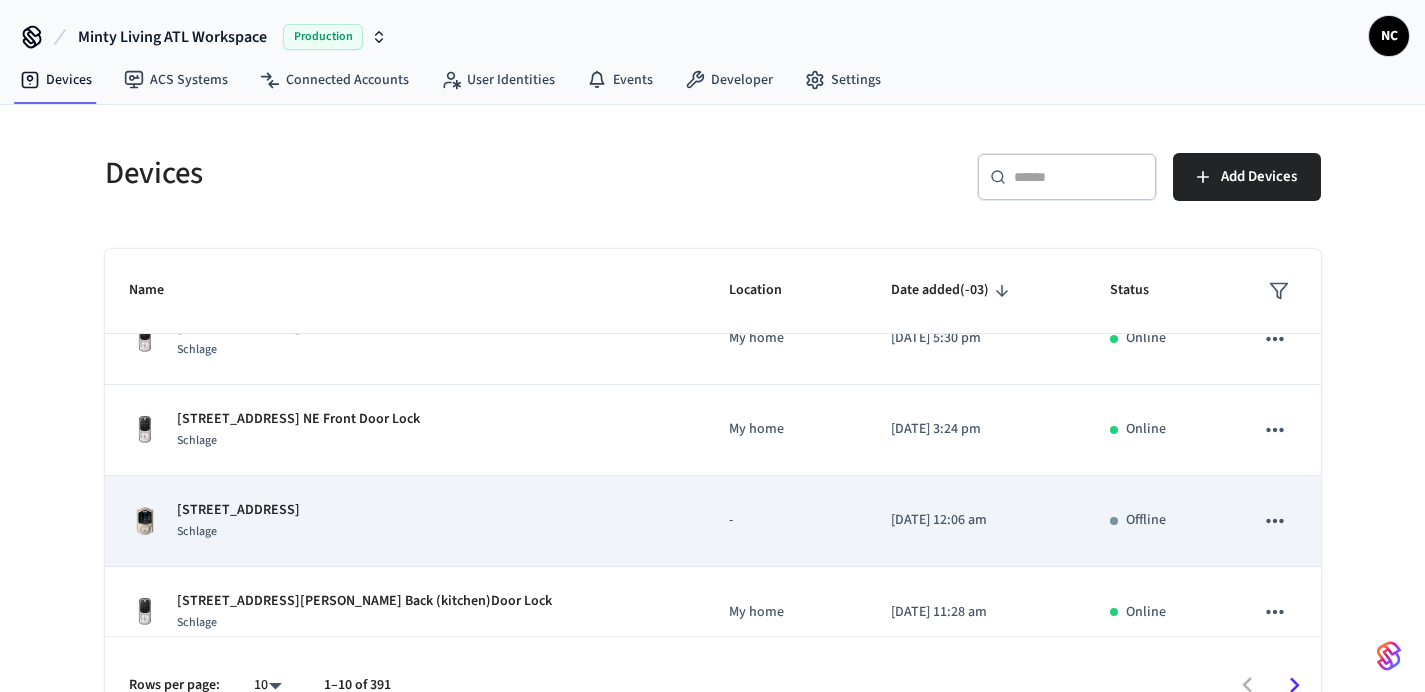 scroll, scrollTop: 608, scrollLeft: 0, axis: vertical 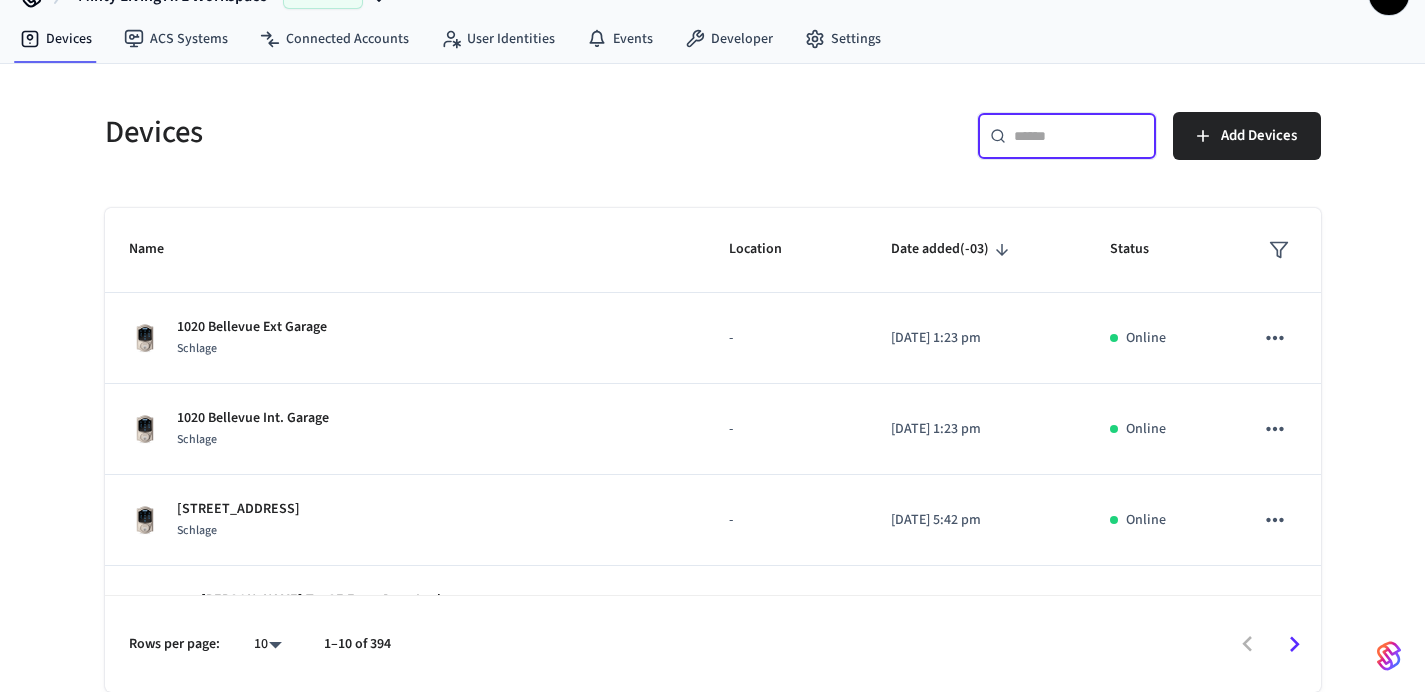 click at bounding box center (1079, 136) 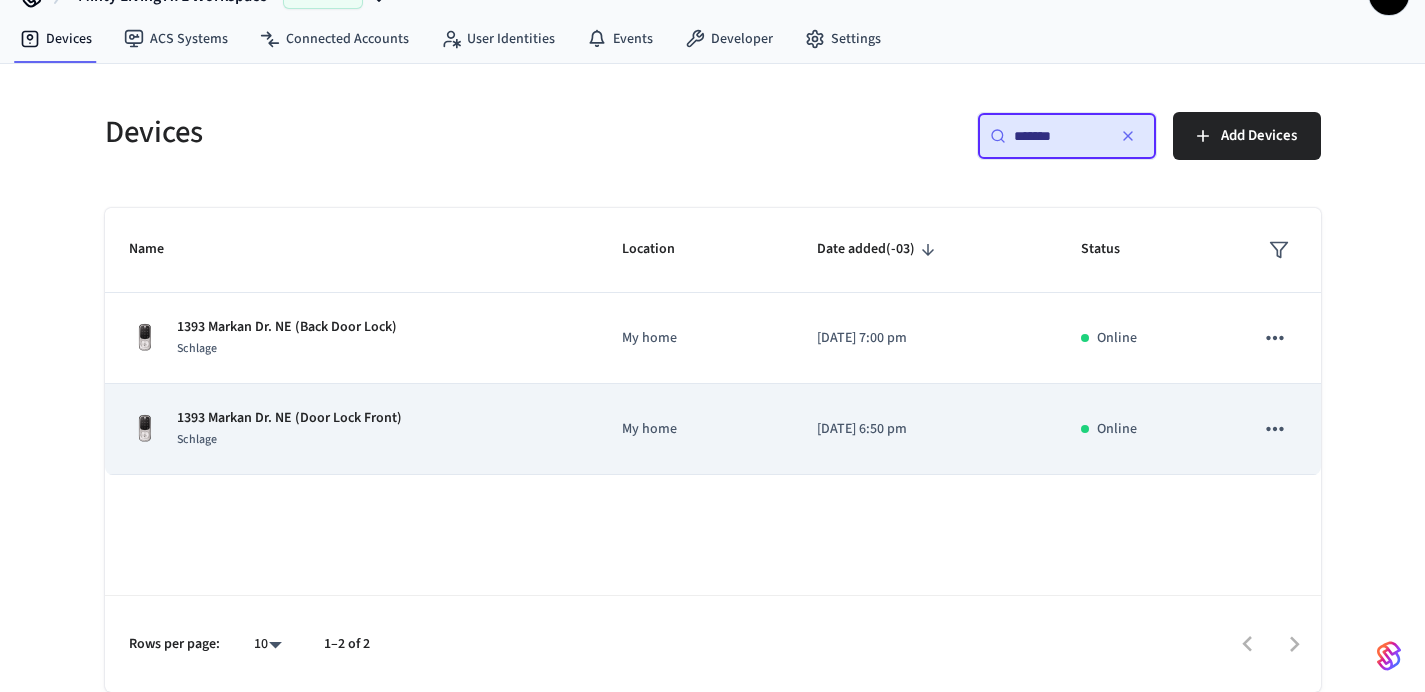 type on "*******" 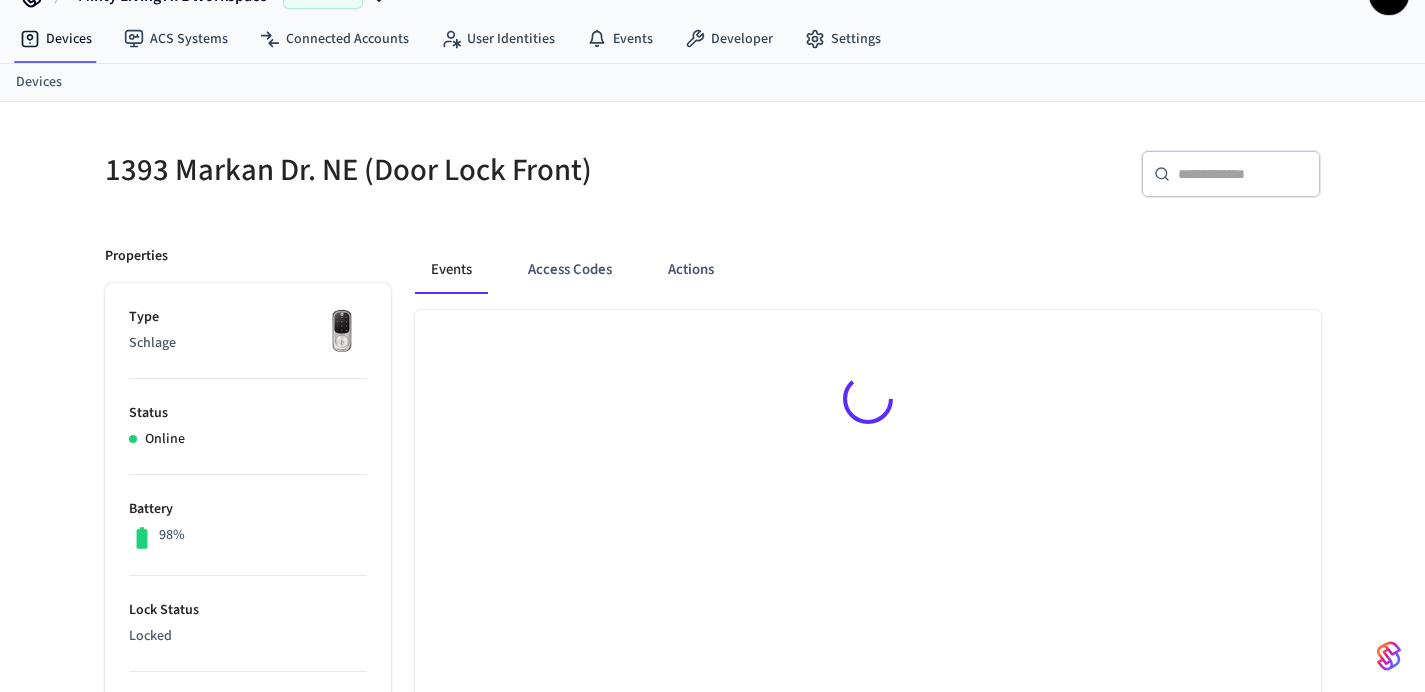 scroll, scrollTop: 0, scrollLeft: 0, axis: both 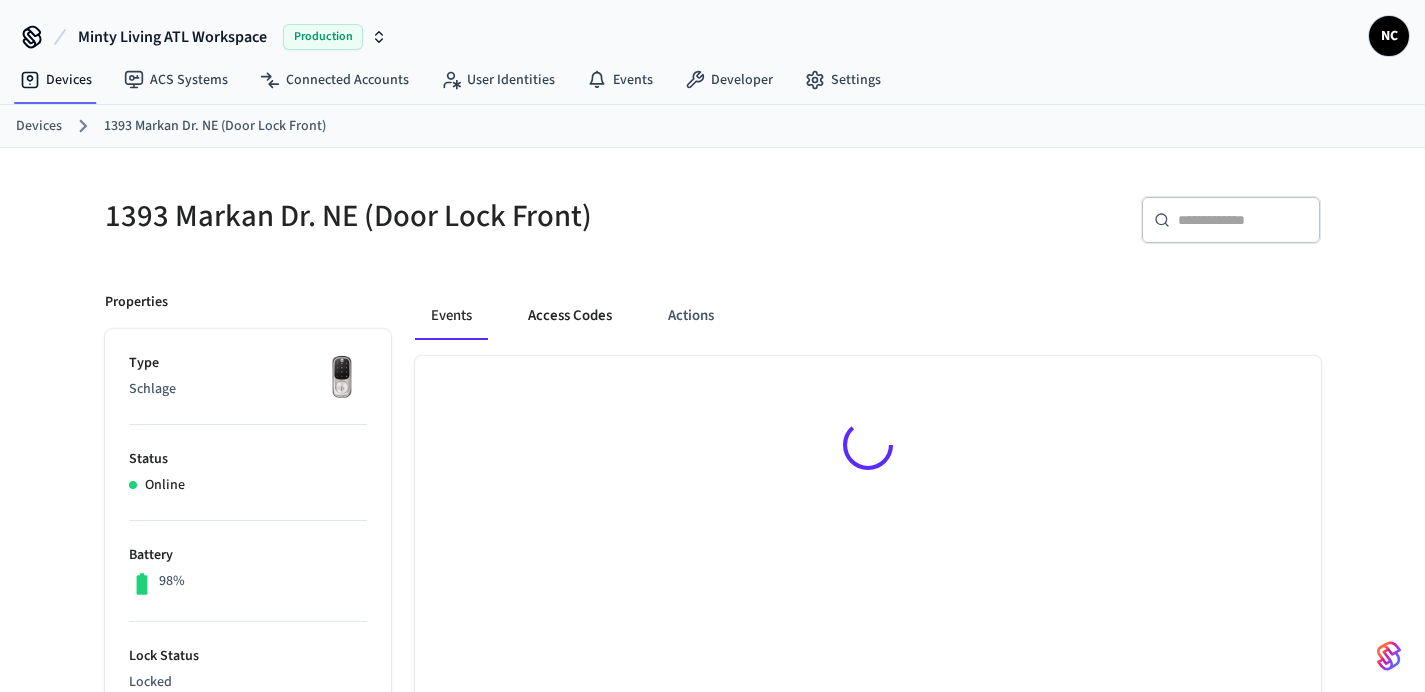click on "Access Codes" at bounding box center [570, 316] 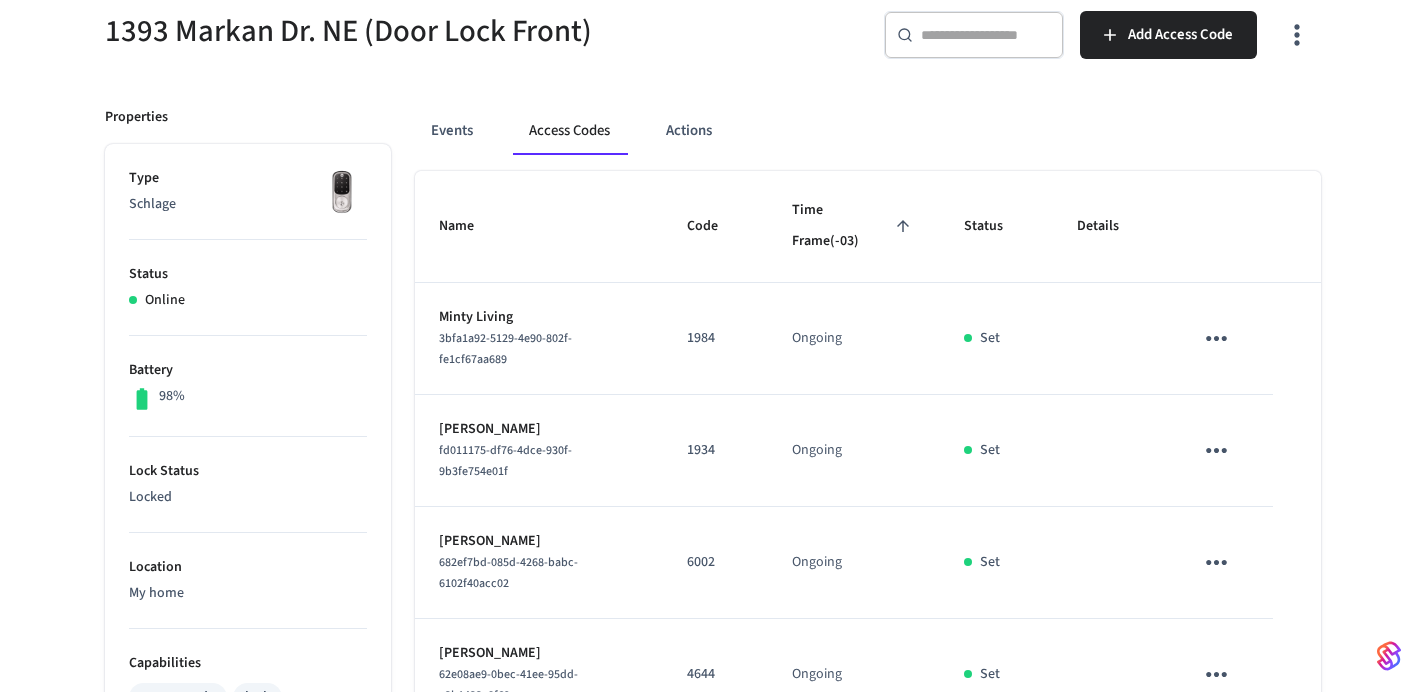 scroll, scrollTop: 181, scrollLeft: 0, axis: vertical 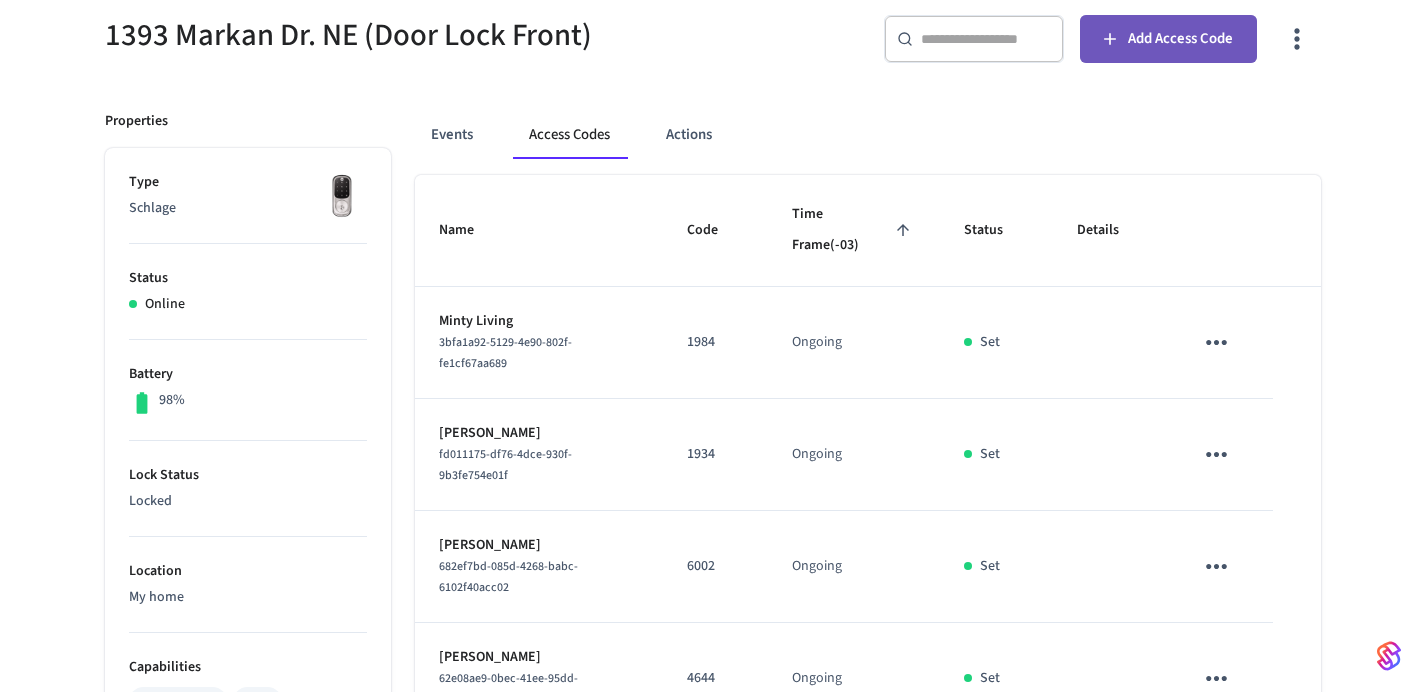 click on "Add Access Code" at bounding box center [1180, 39] 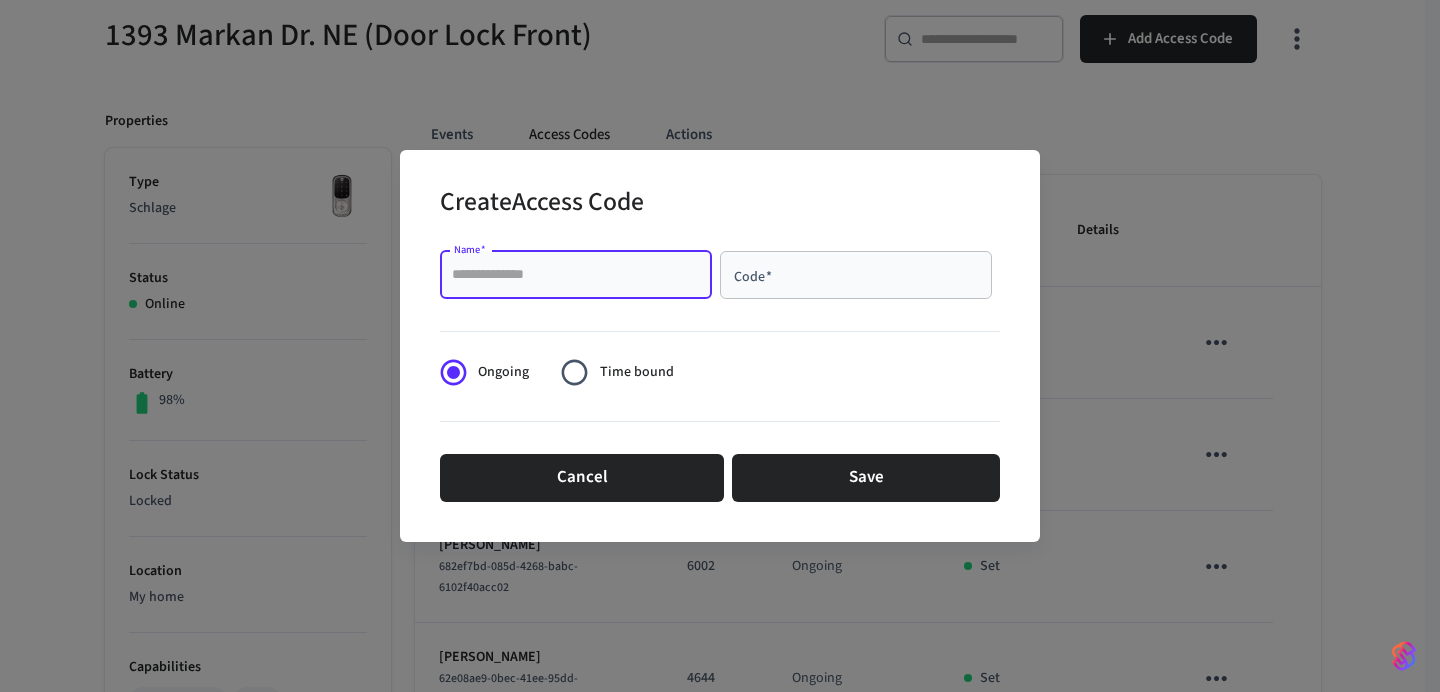 click on "Name   *" at bounding box center (576, 275) 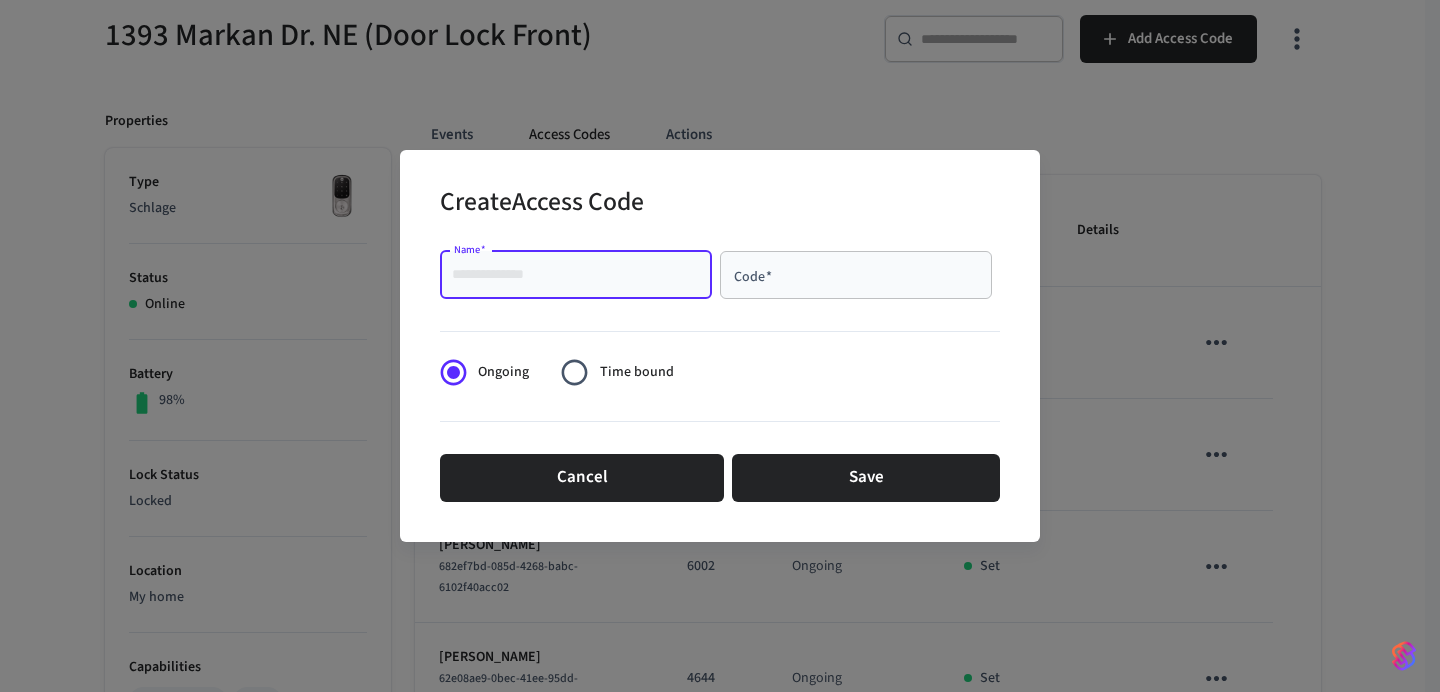 paste on "**********" 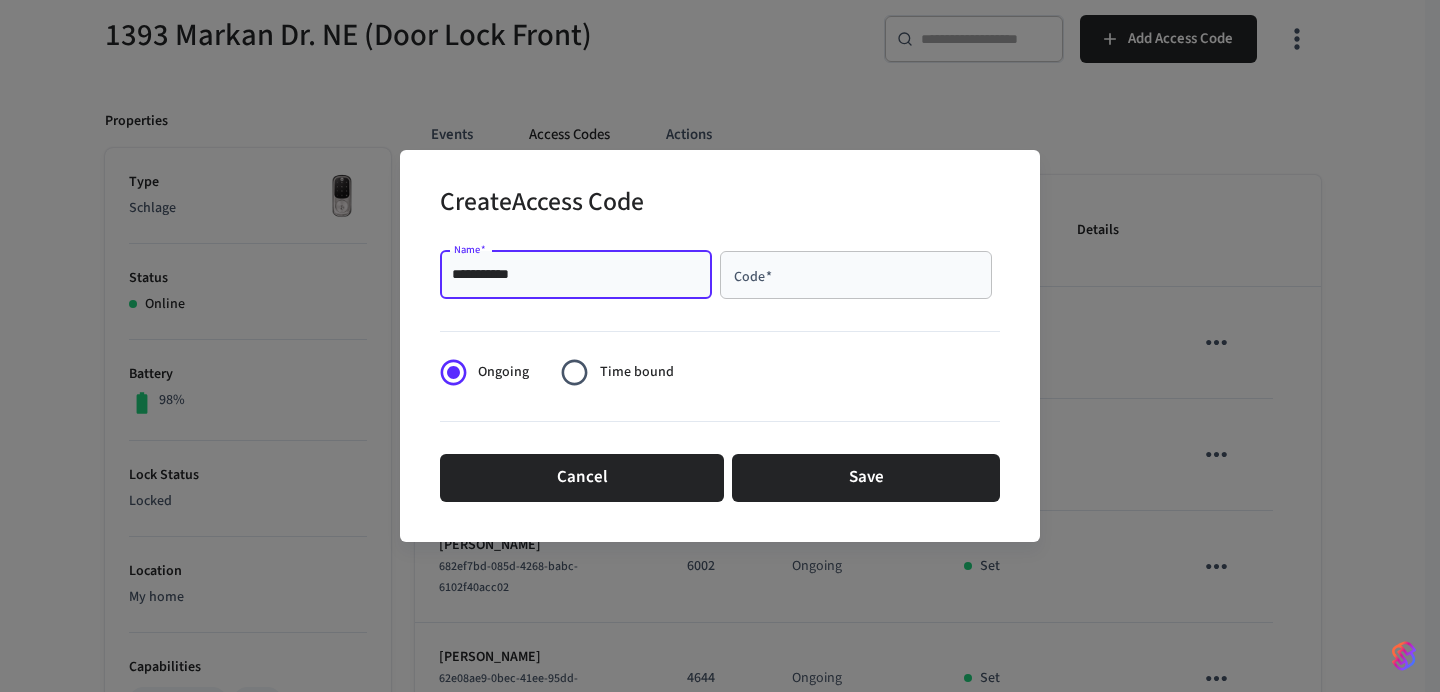 type on "**********" 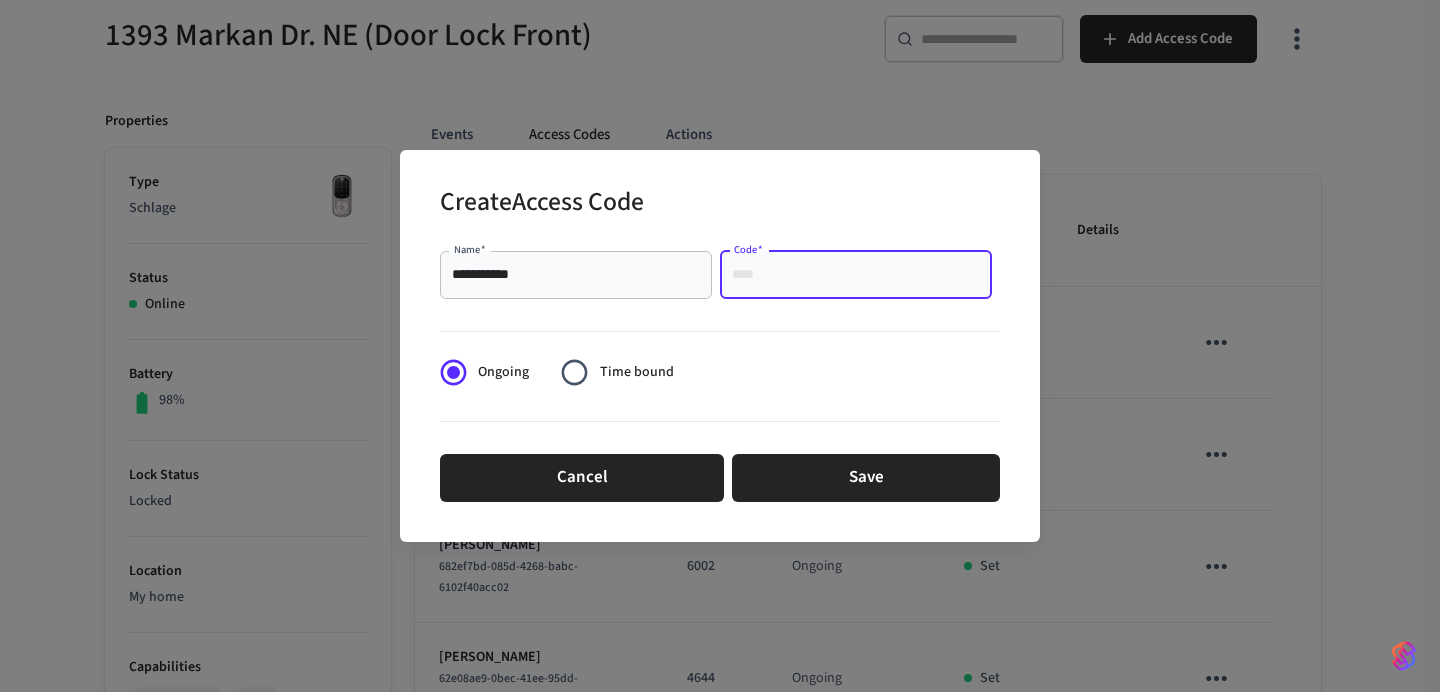 paste on "****" 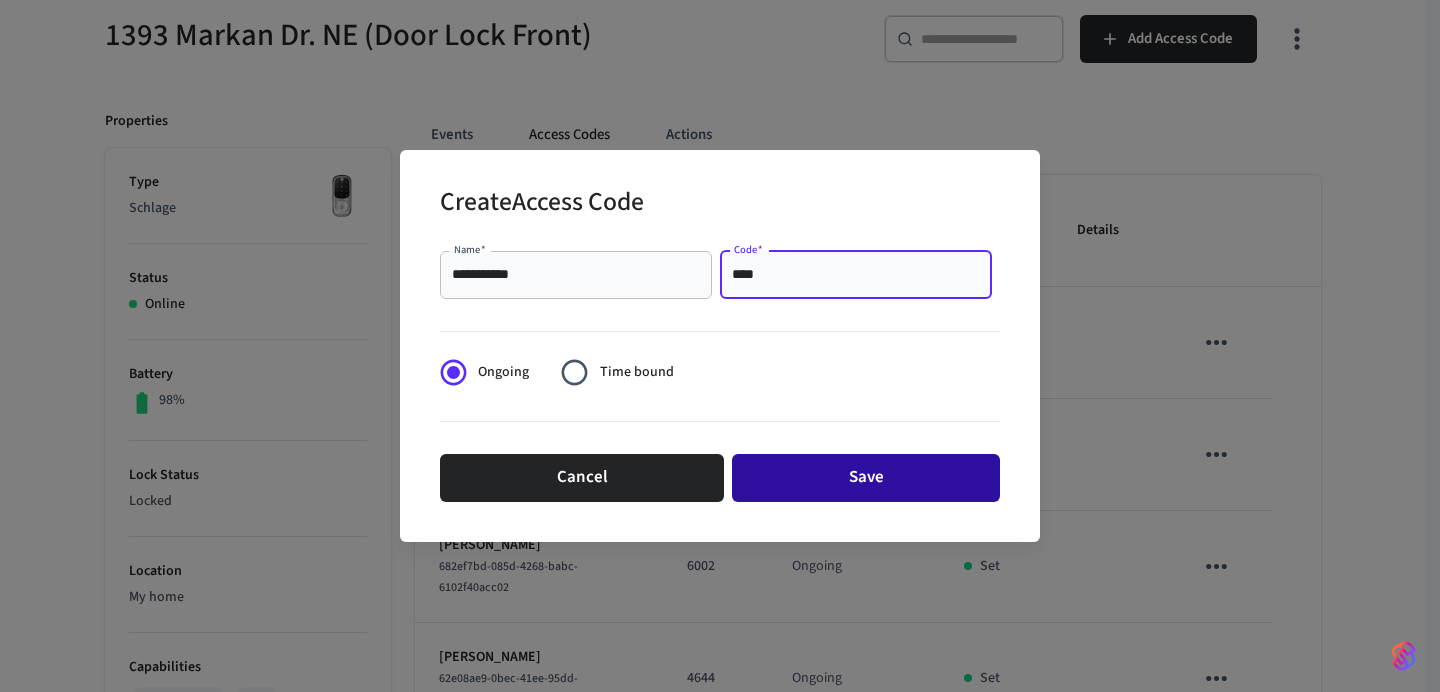 type on "****" 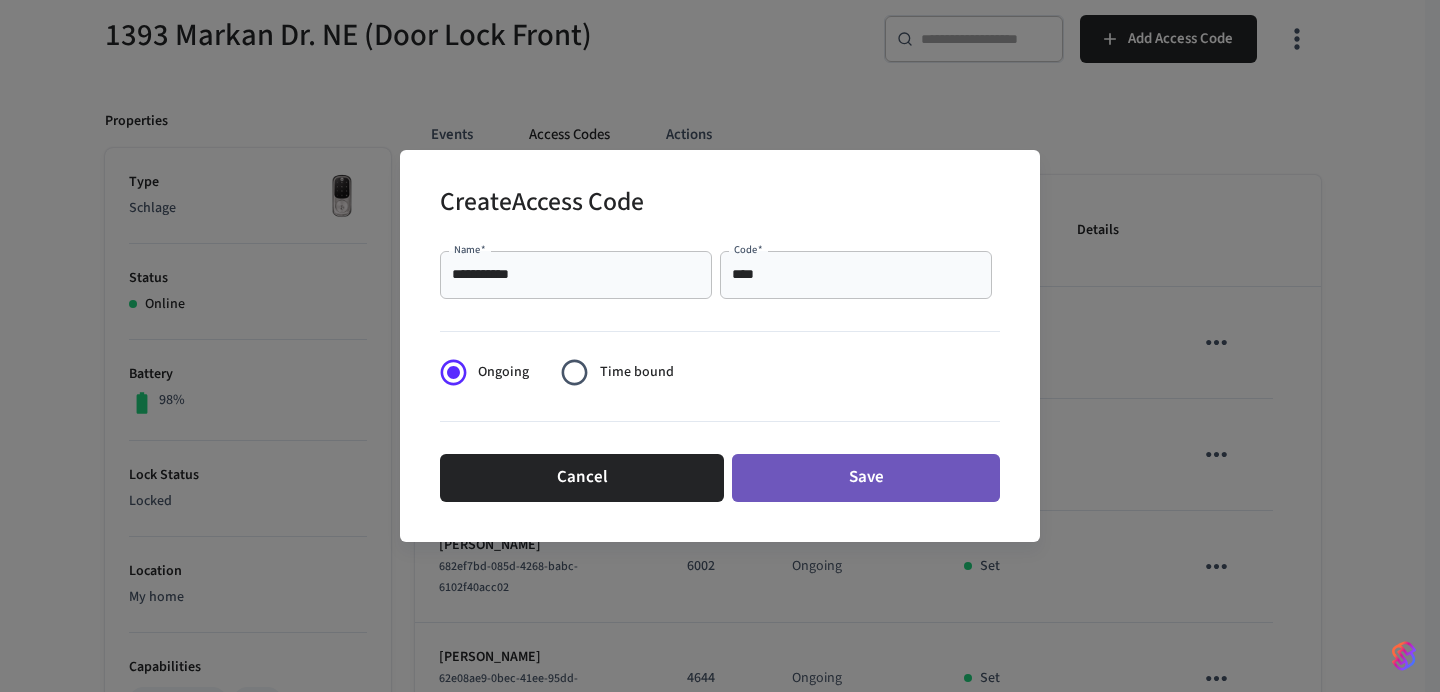 click on "Save" at bounding box center [866, 478] 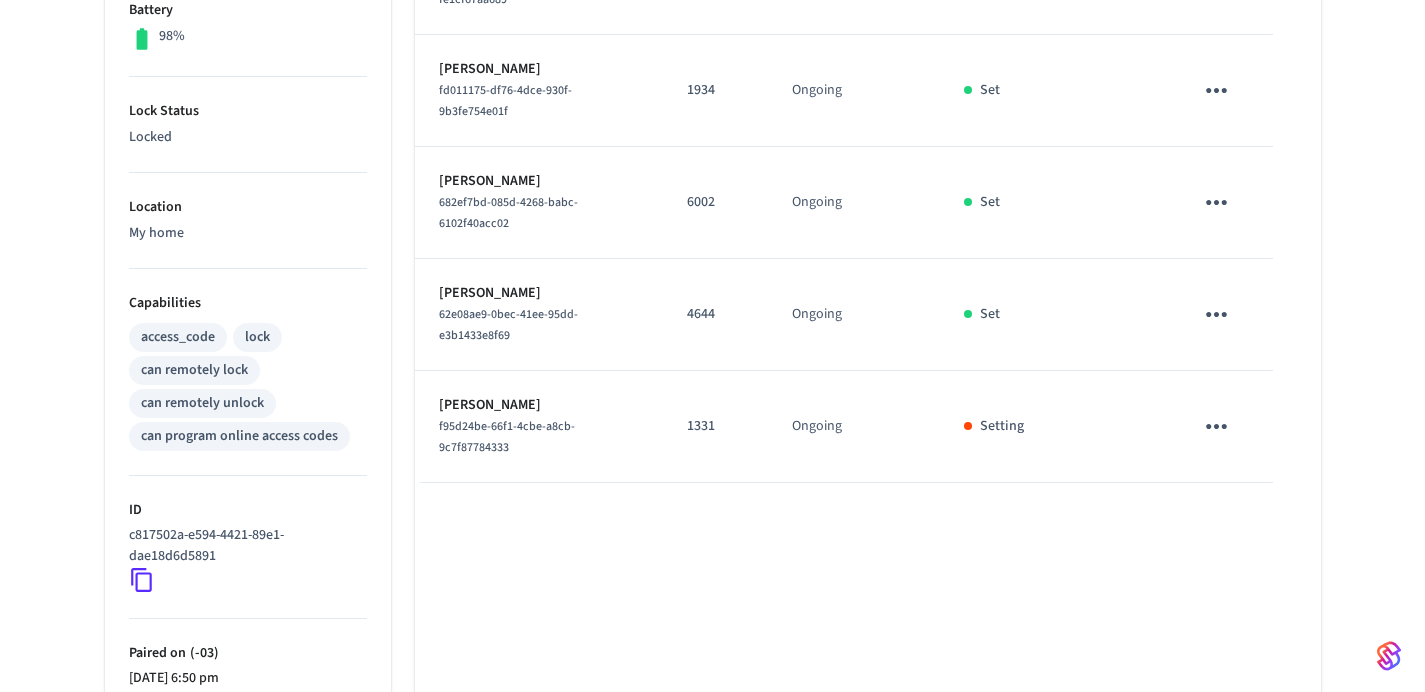 scroll, scrollTop: 563, scrollLeft: 0, axis: vertical 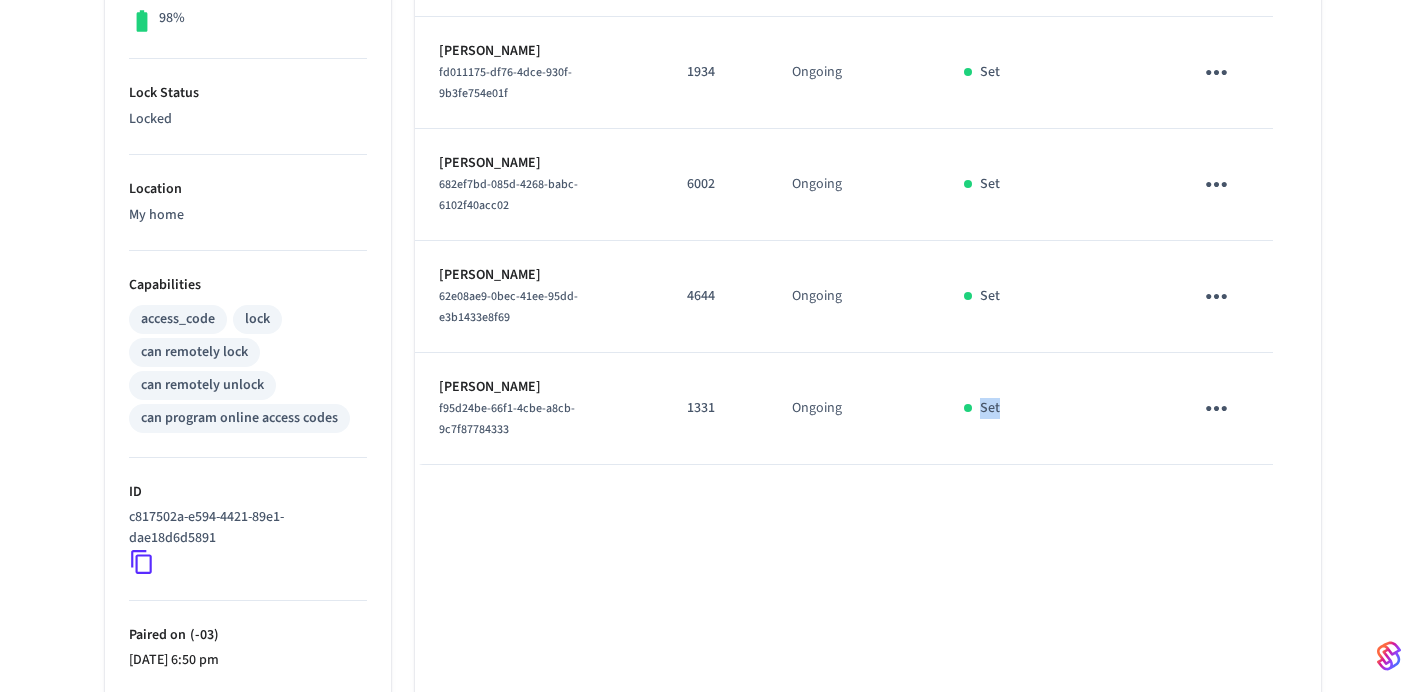 drag, startPoint x: 1013, startPoint y: 375, endPoint x: 927, endPoint y: 385, distance: 86.579445 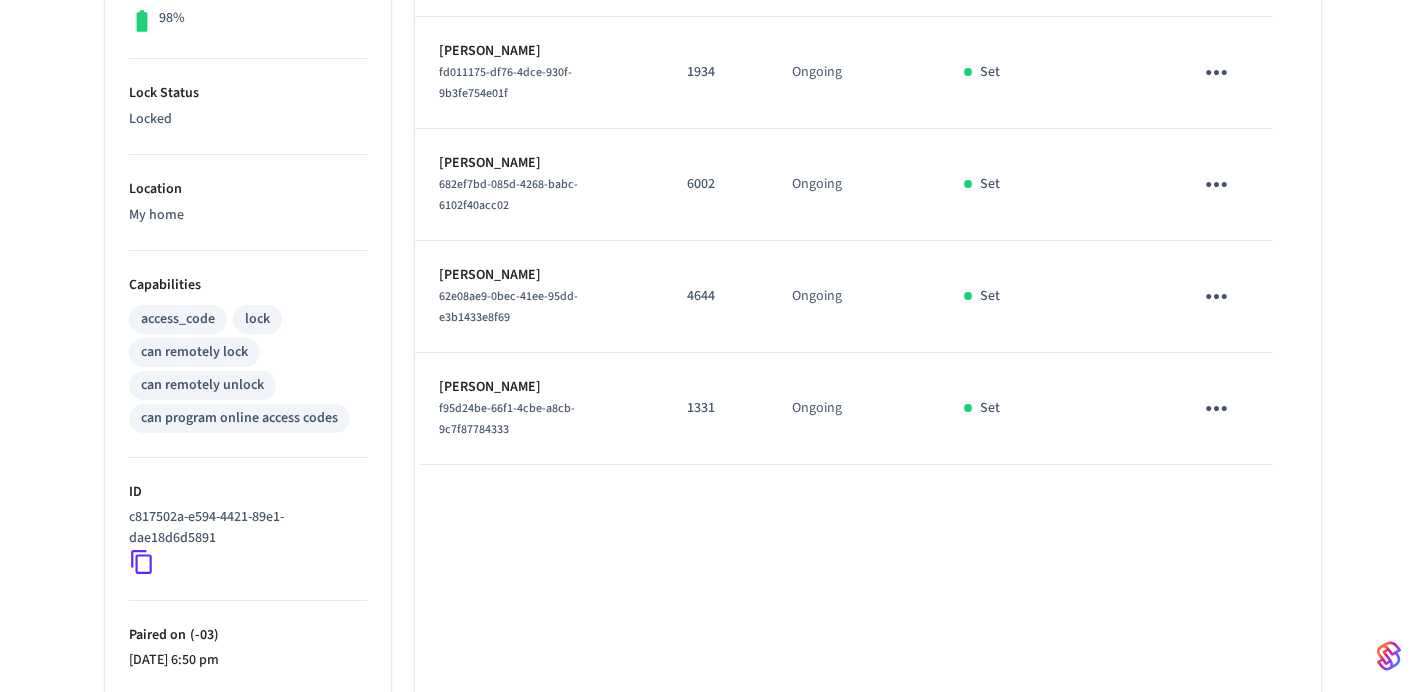 click on "Set" at bounding box center [990, 408] 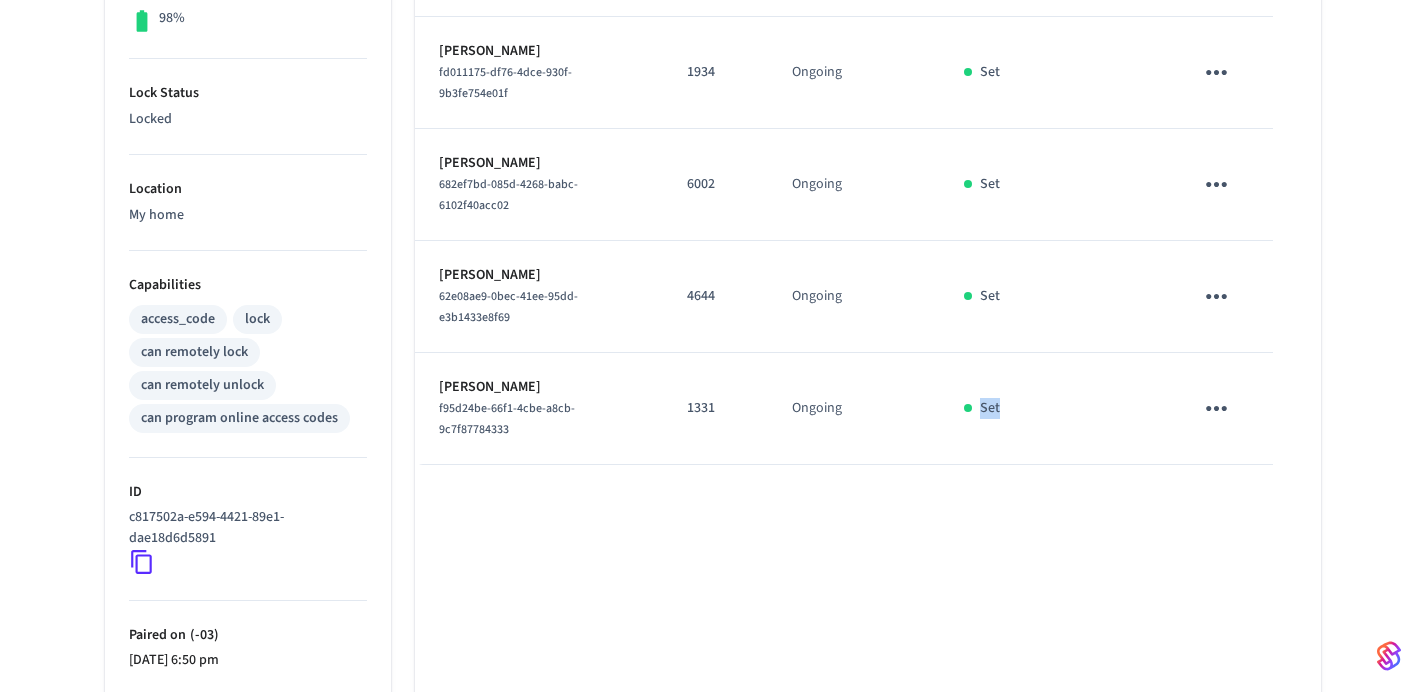 click on "Set" at bounding box center (990, 408) 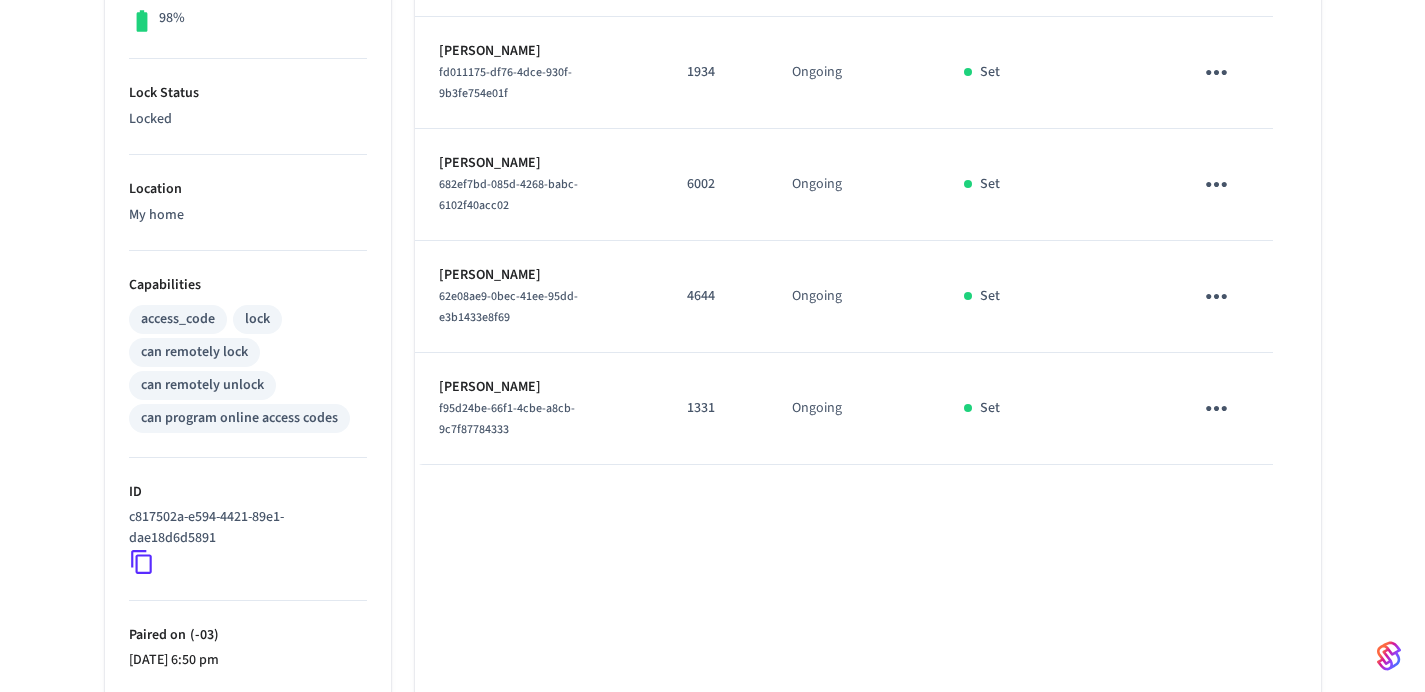 click at bounding box center (1111, 409) 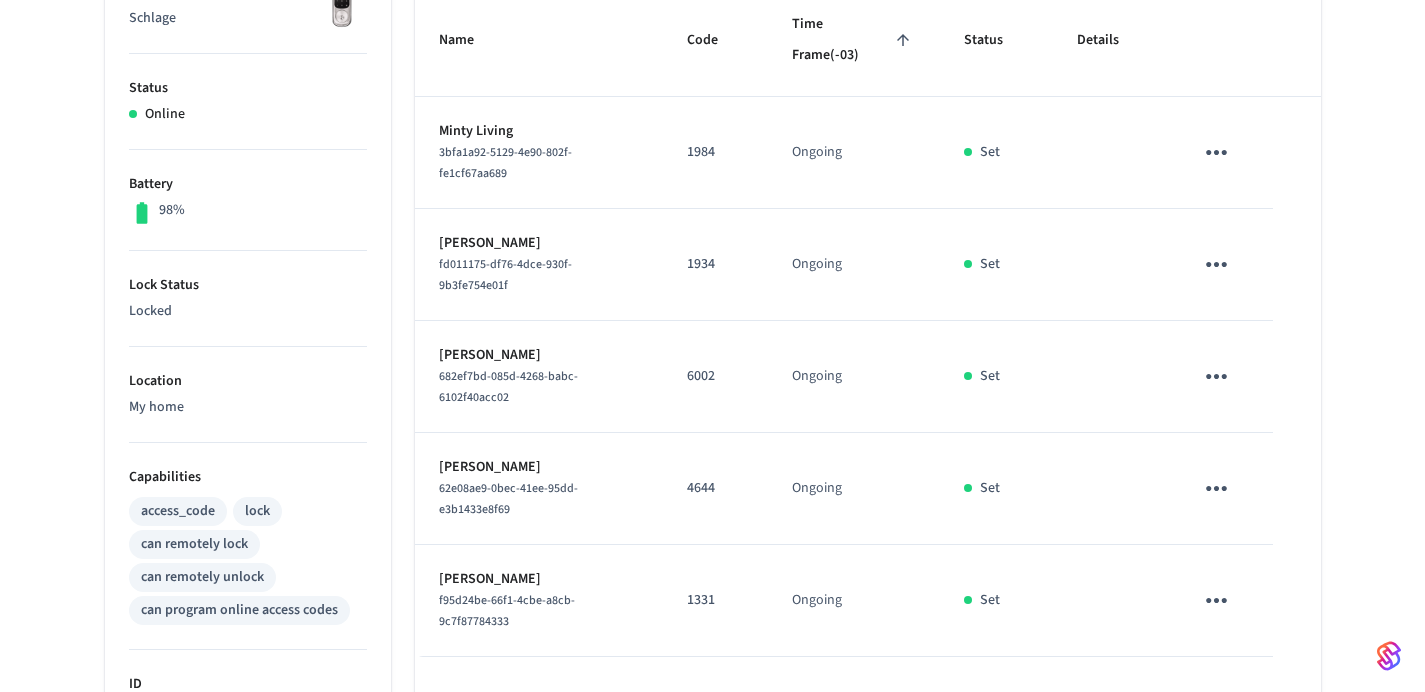 scroll, scrollTop: 122, scrollLeft: 0, axis: vertical 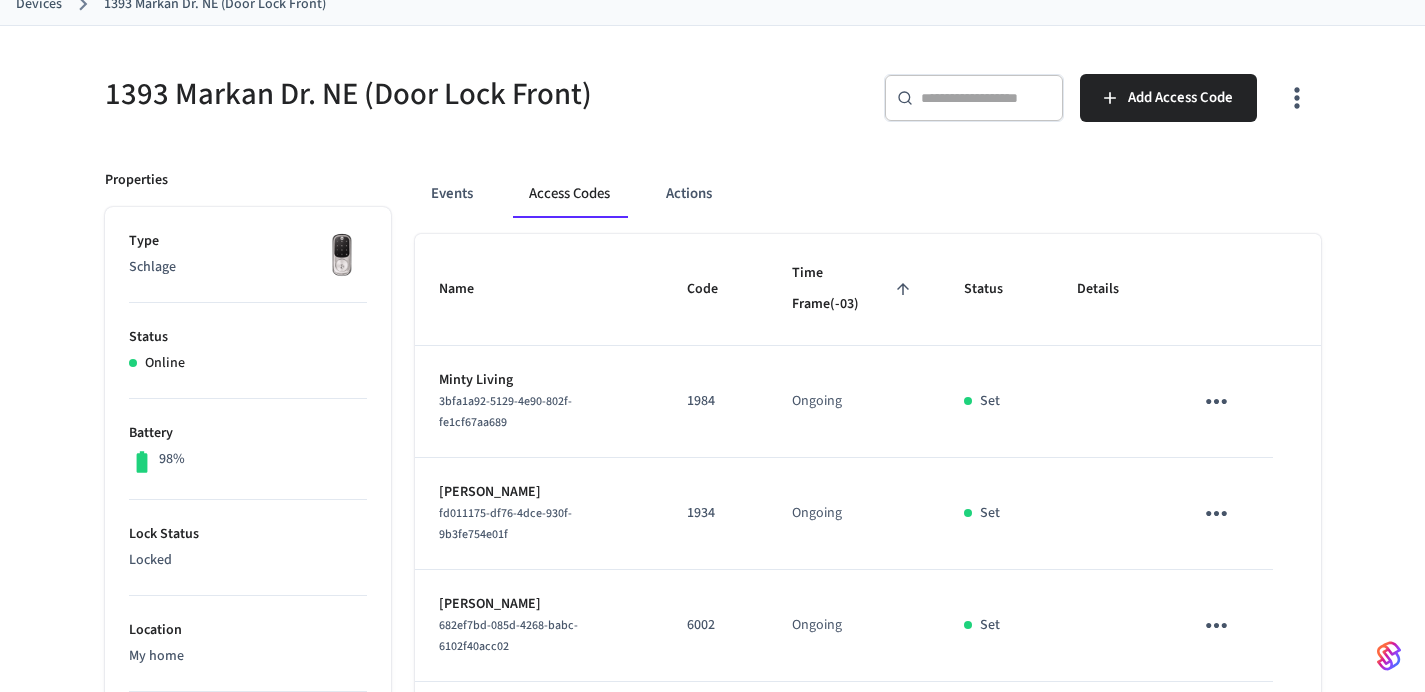click on "Devices" at bounding box center (39, 4) 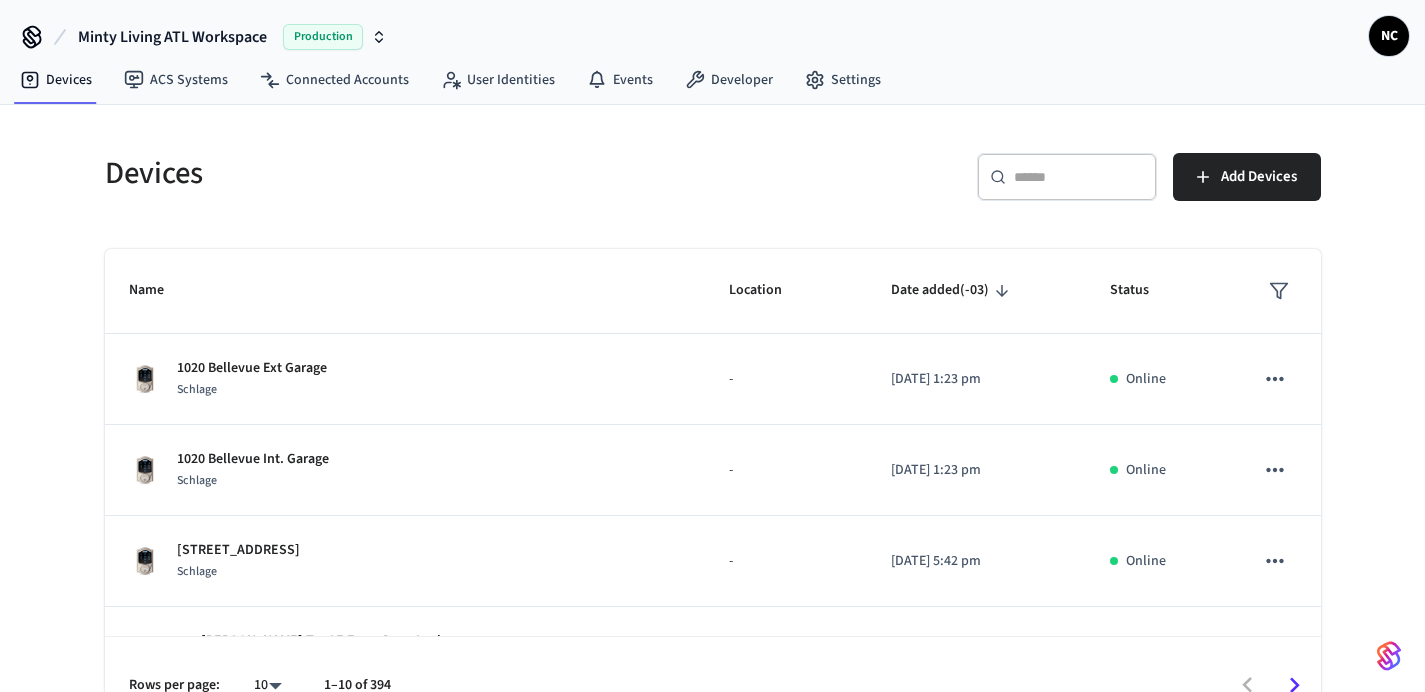 click on "​ ​" at bounding box center (1067, 177) 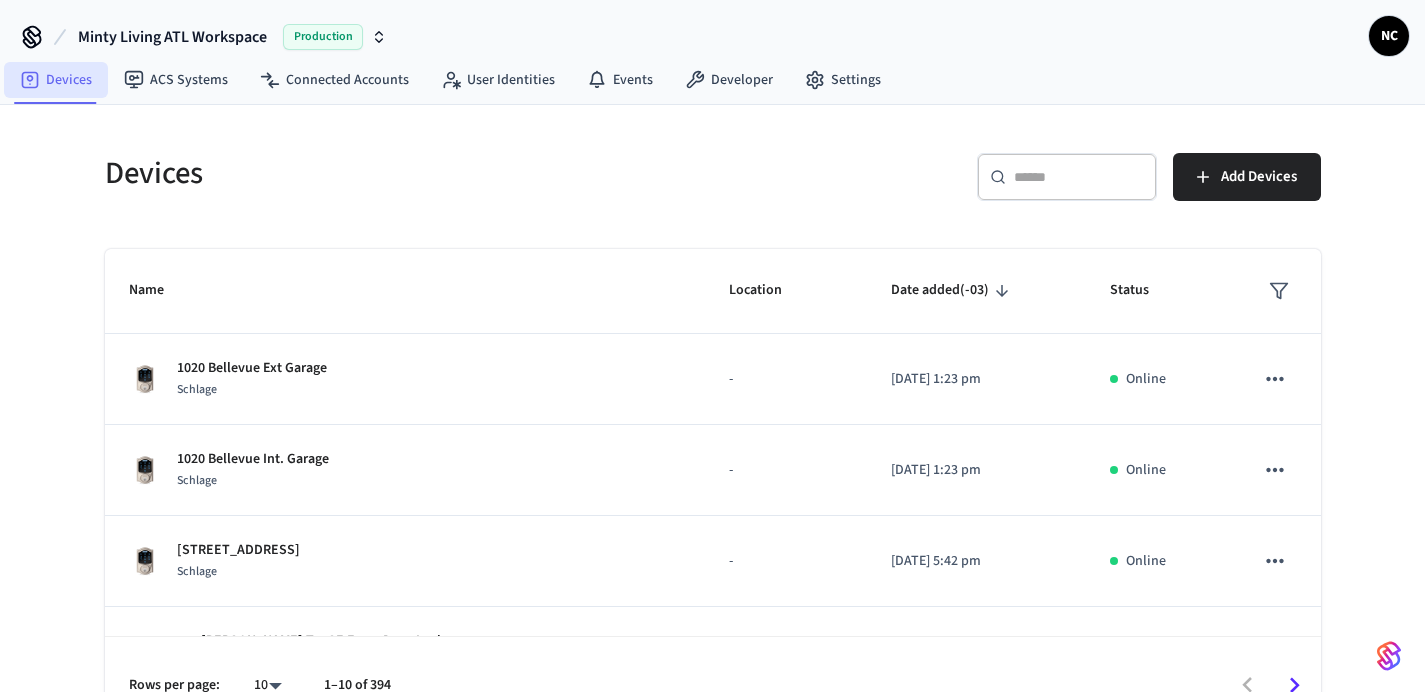 click on "Devices" at bounding box center (56, 80) 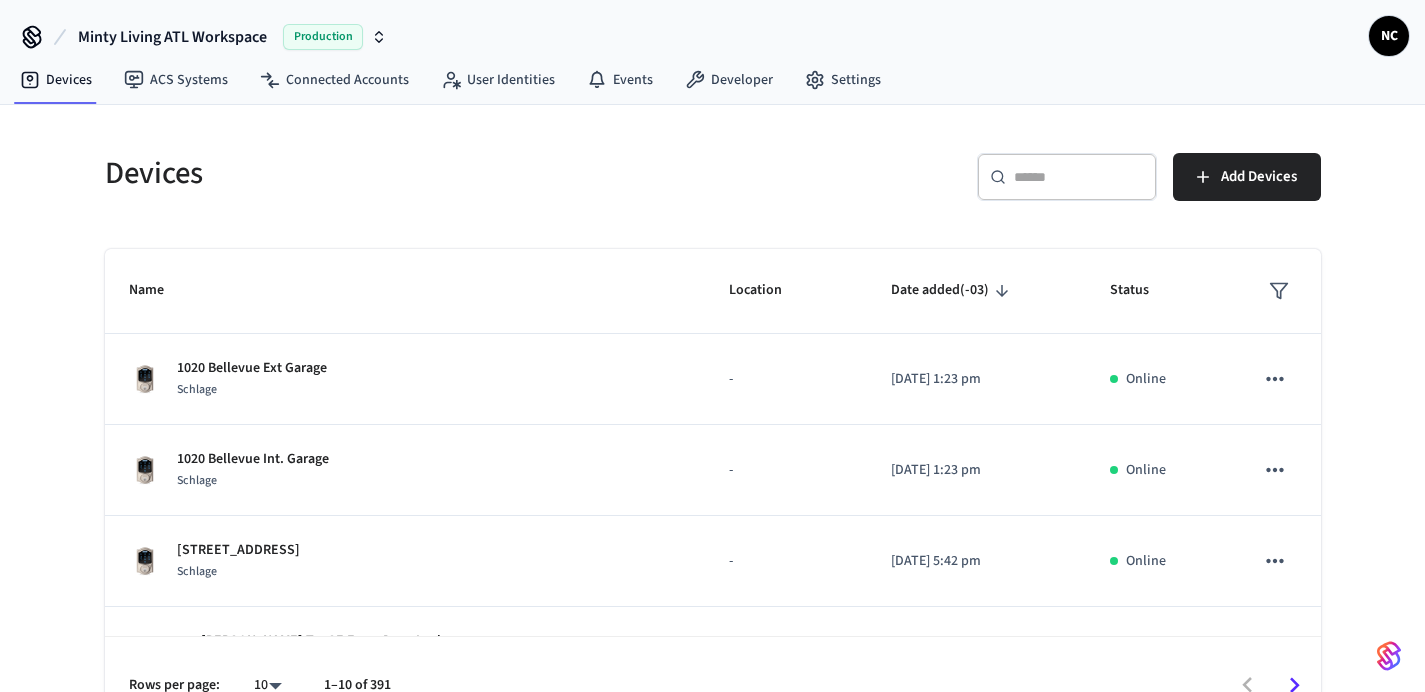 click at bounding box center (1079, 177) 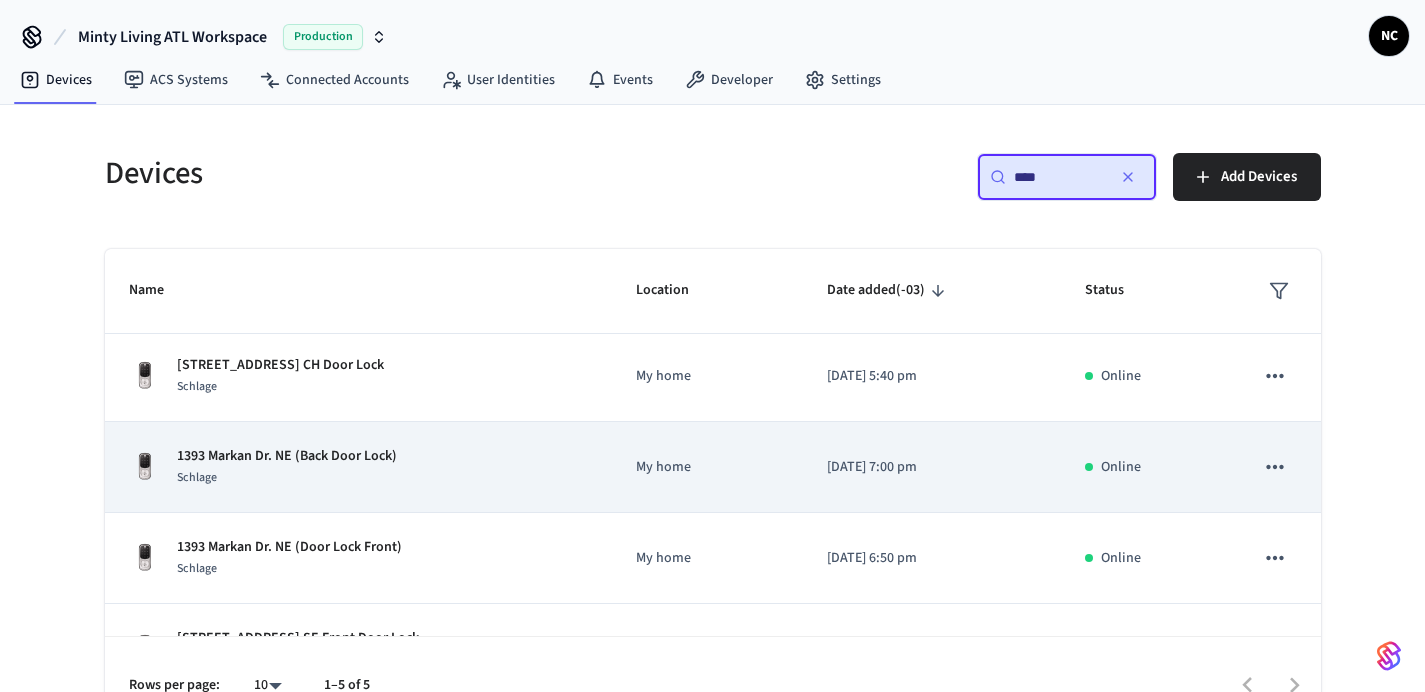 scroll, scrollTop: 4, scrollLeft: 0, axis: vertical 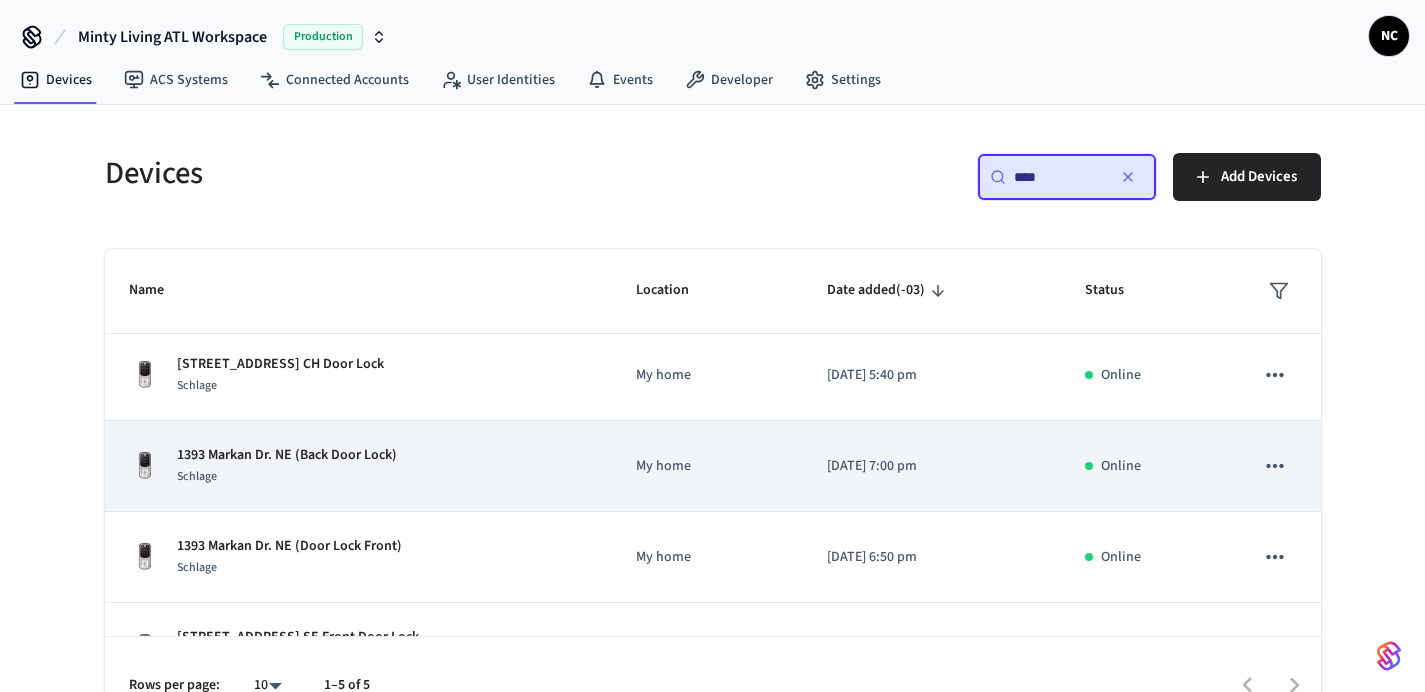 type on "****" 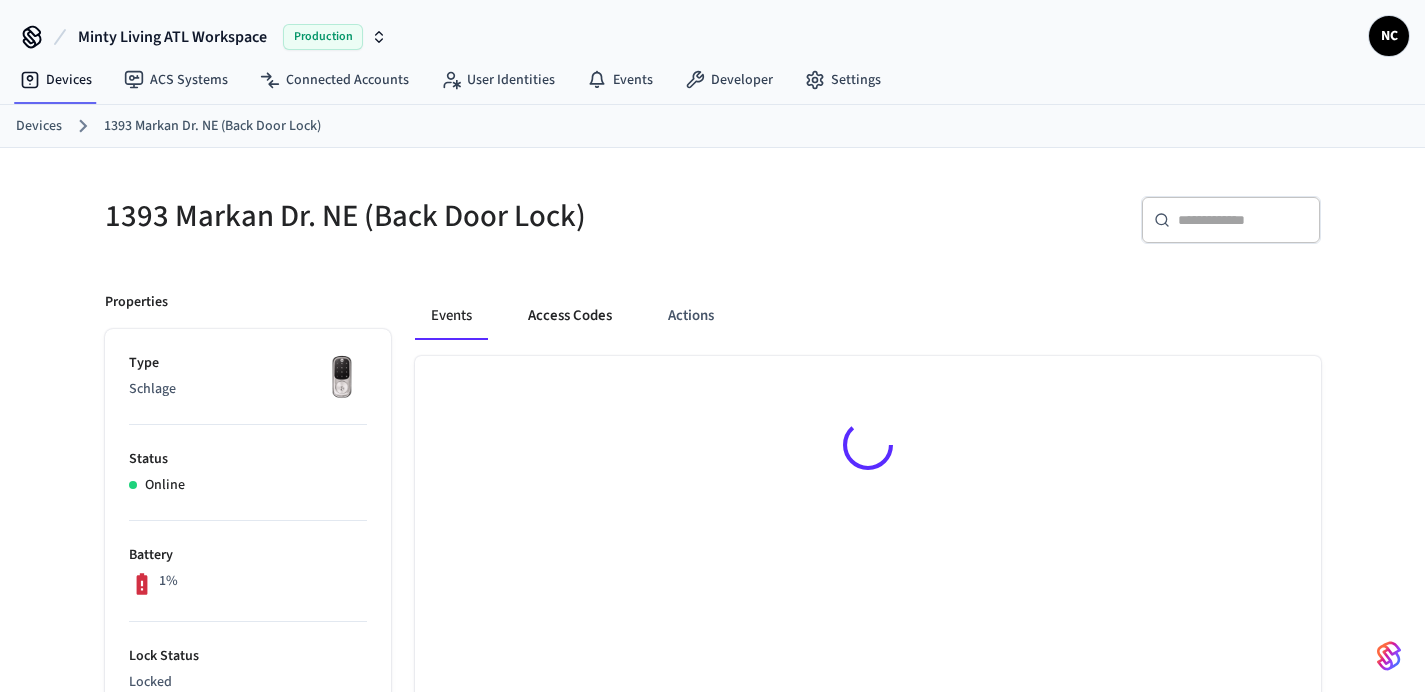 click on "Access Codes" at bounding box center (570, 316) 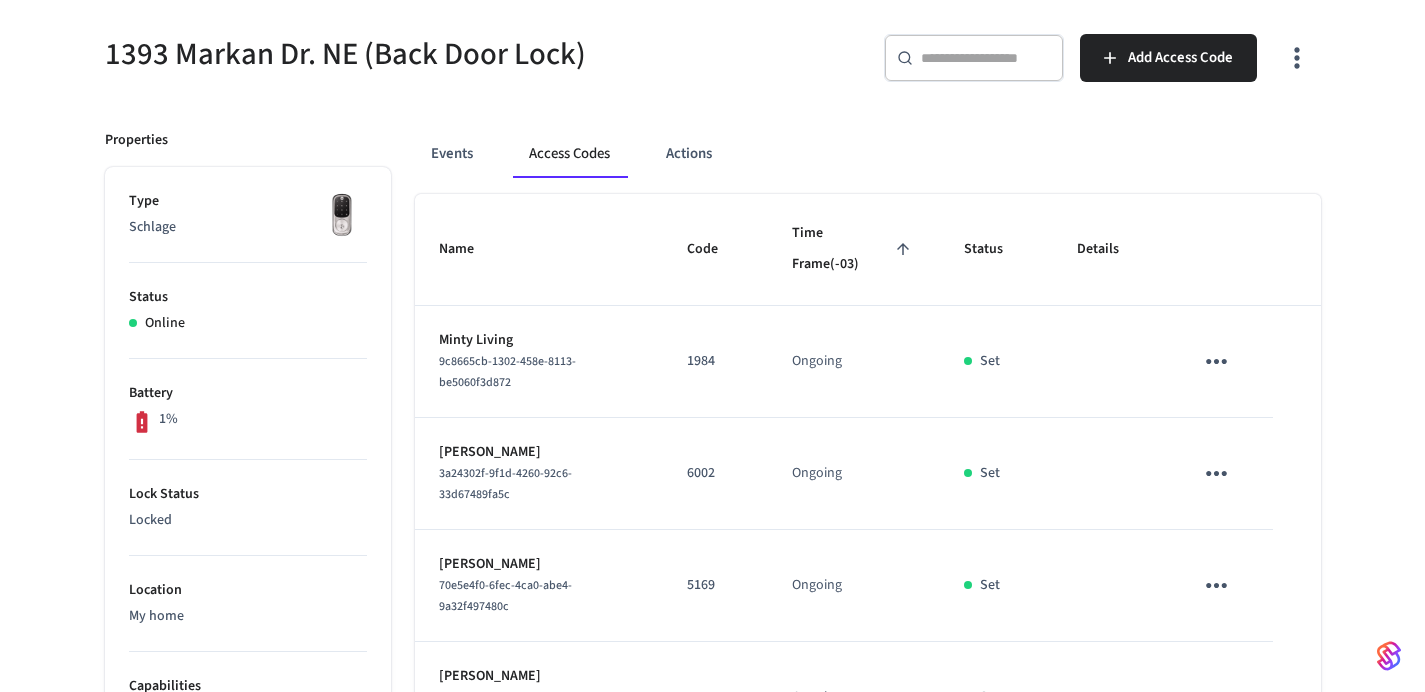 scroll, scrollTop: 84, scrollLeft: 0, axis: vertical 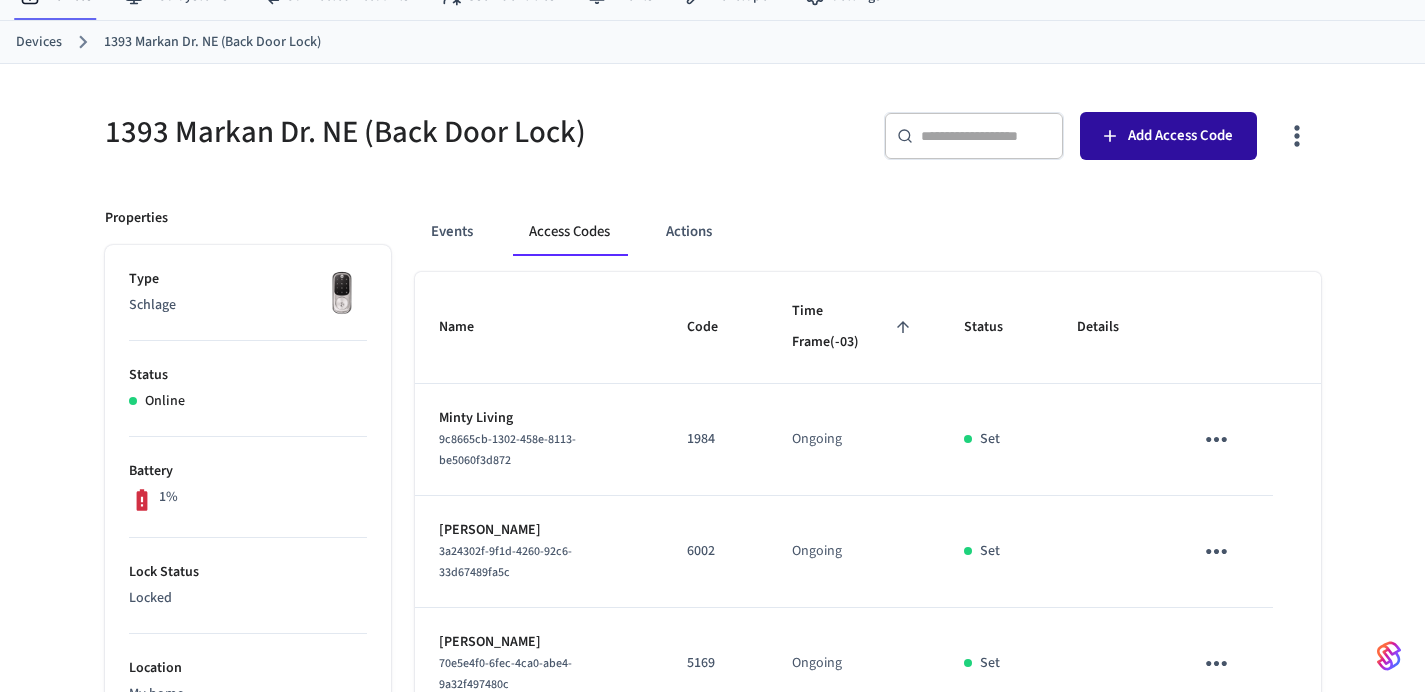 click on "Add Access Code" at bounding box center [1168, 136] 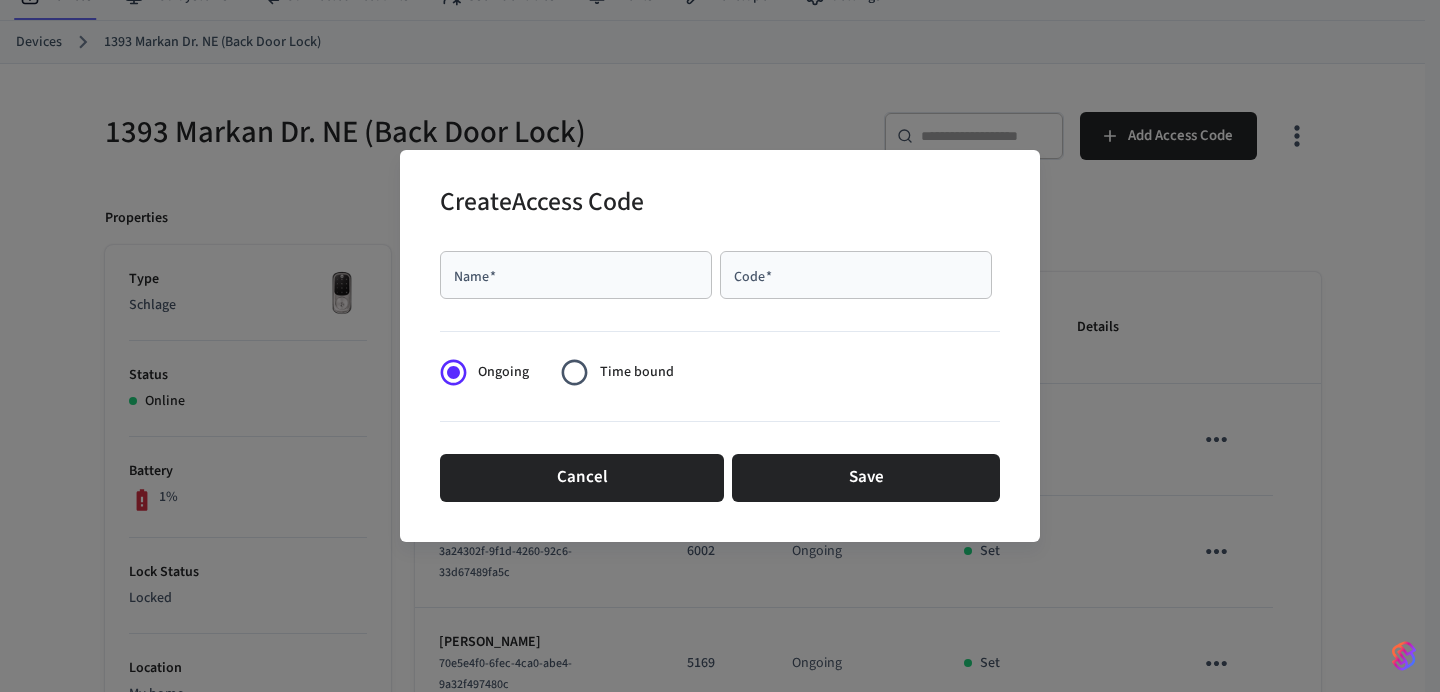 click on "Name   *" at bounding box center [576, 275] 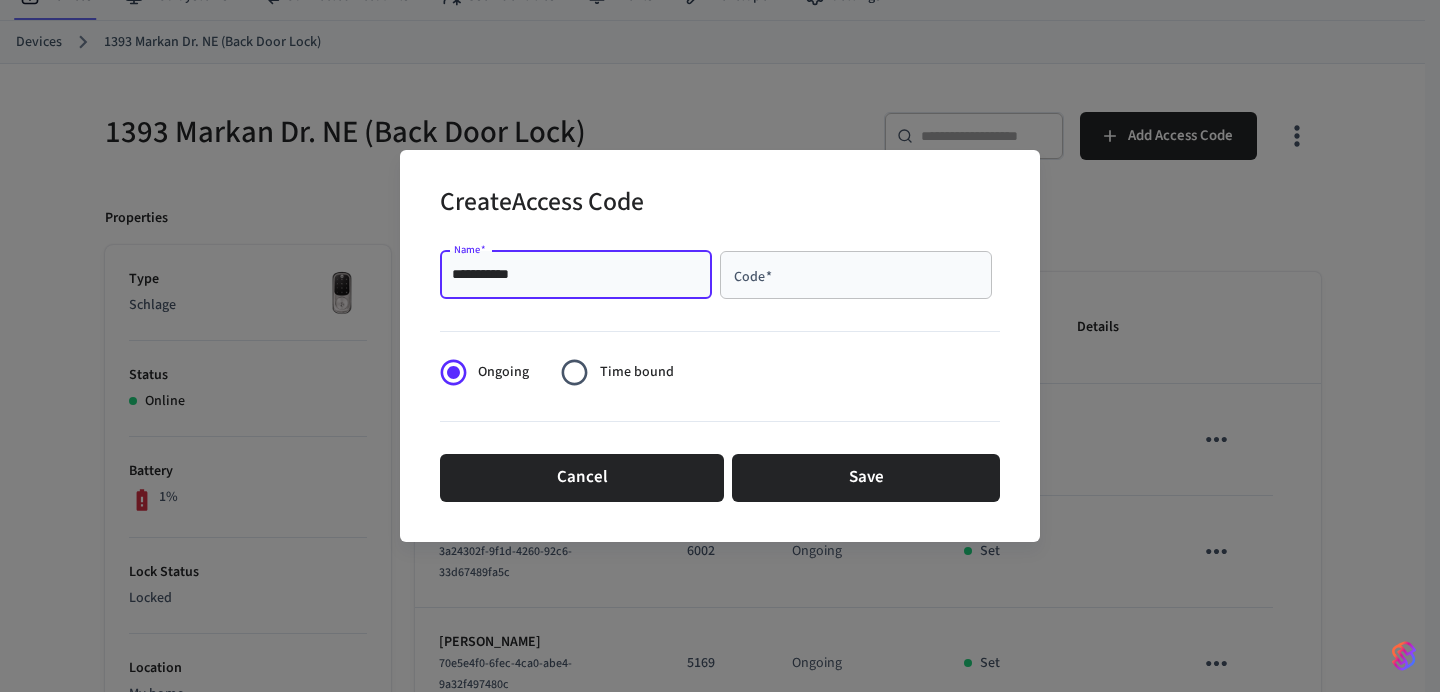 type on "**********" 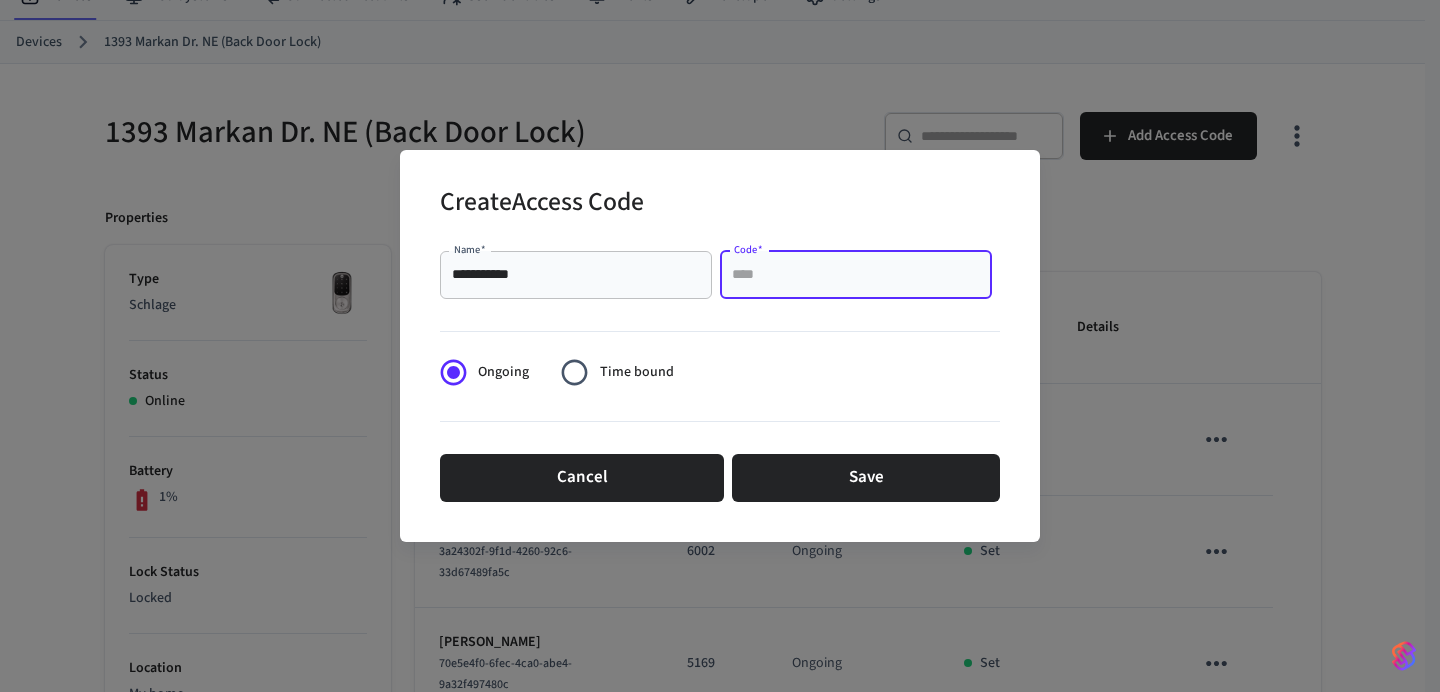 click on "Code   *" at bounding box center [856, 275] 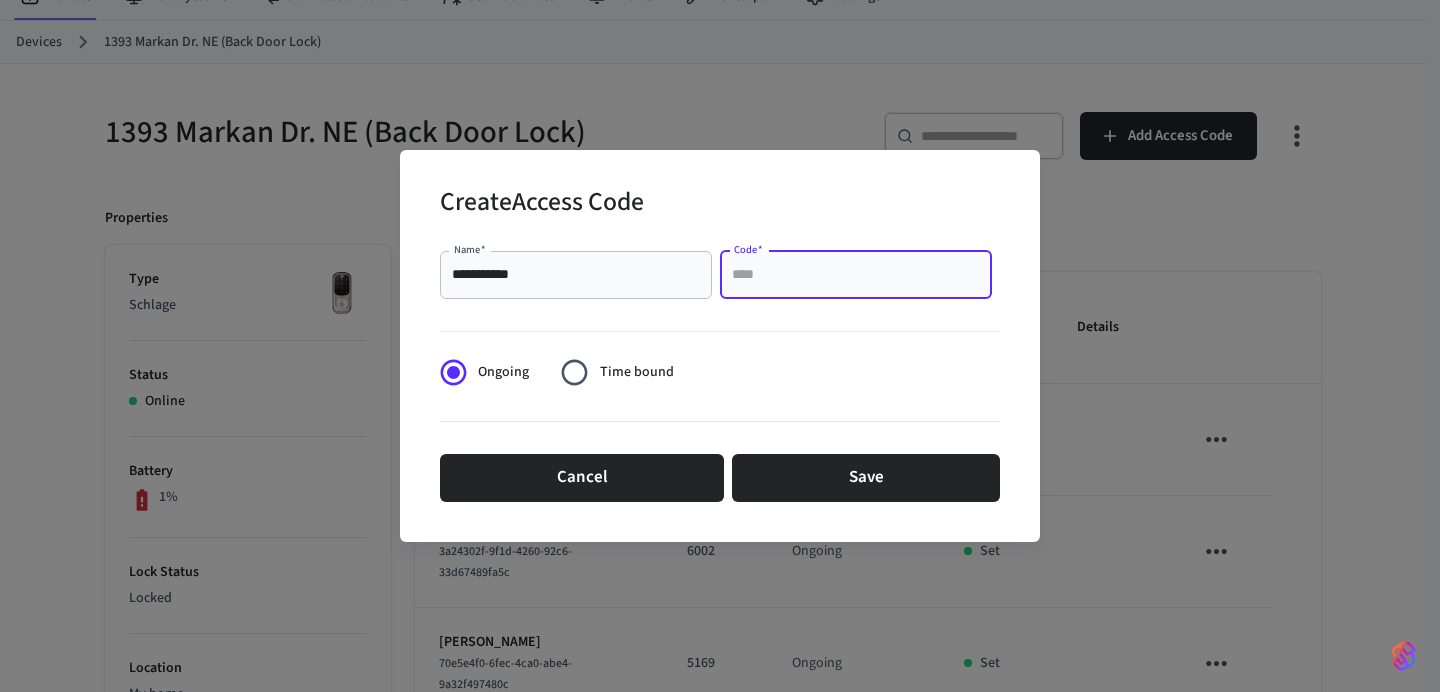 paste on "****" 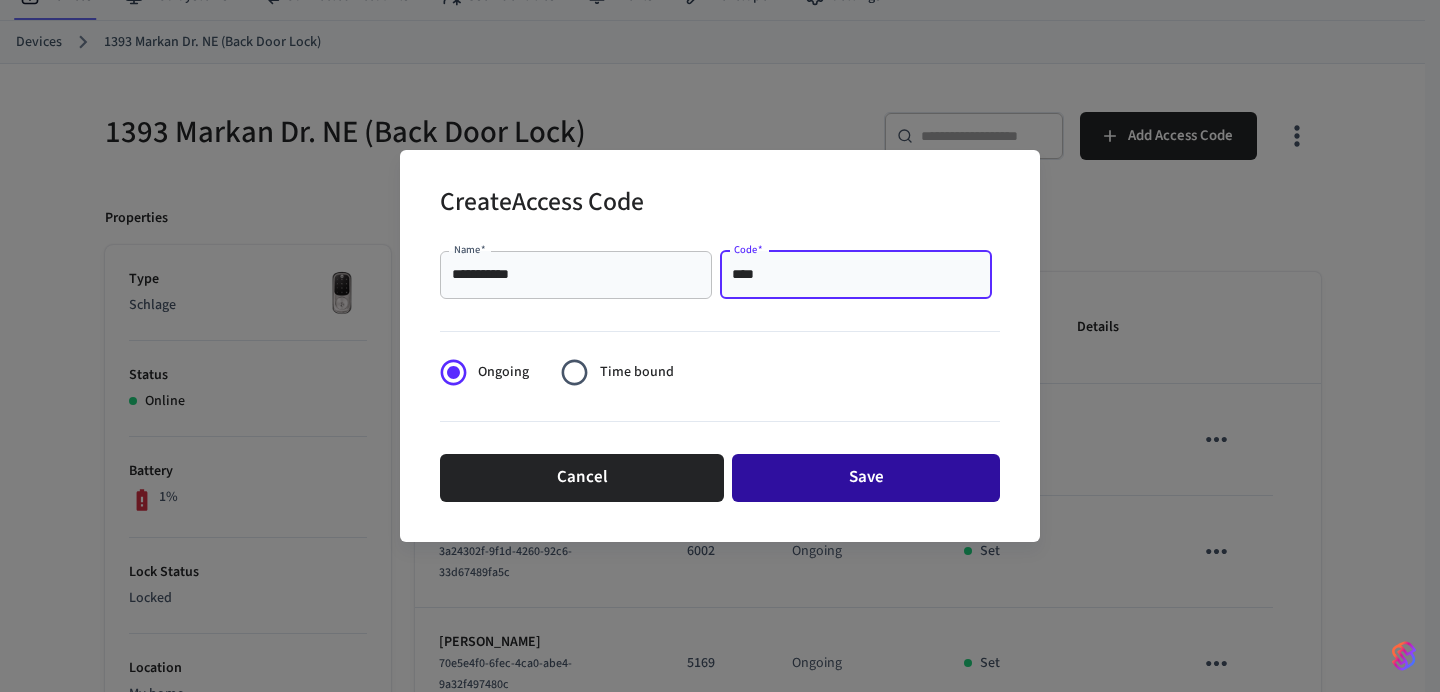 type on "****" 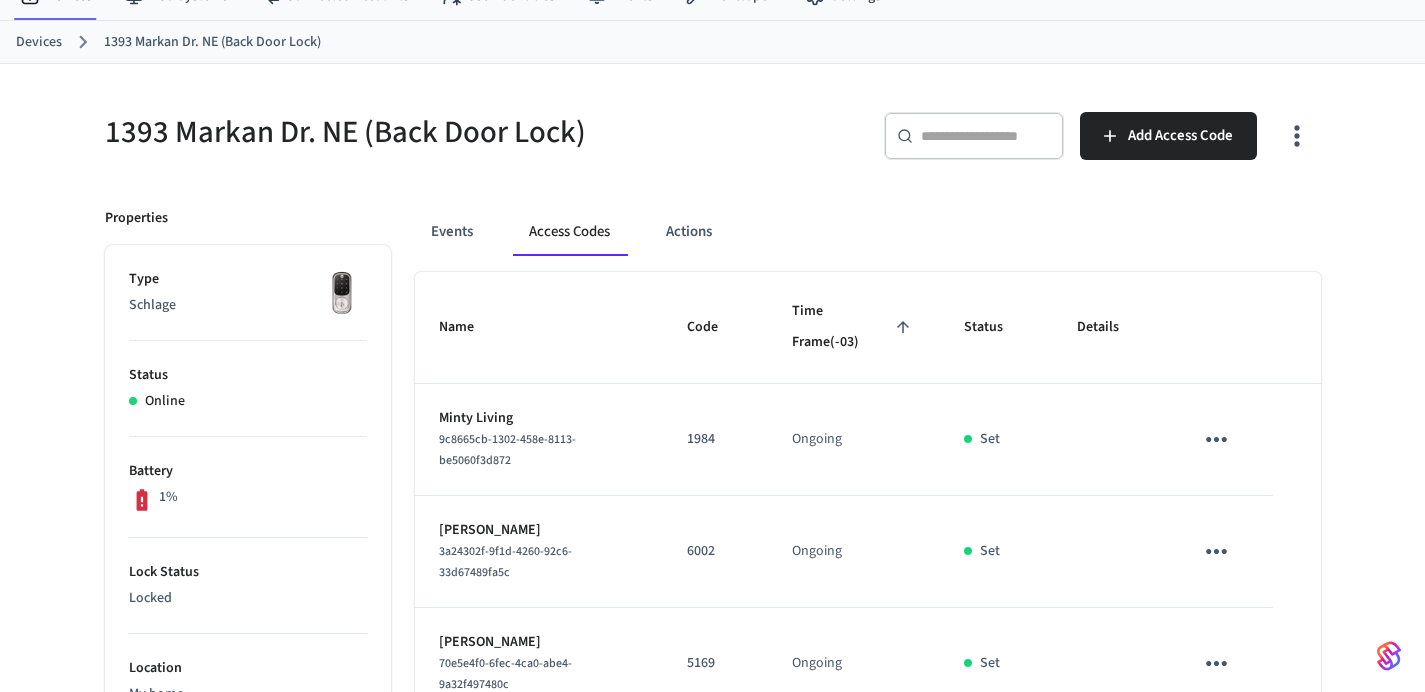 click on "Devices" at bounding box center (39, 42) 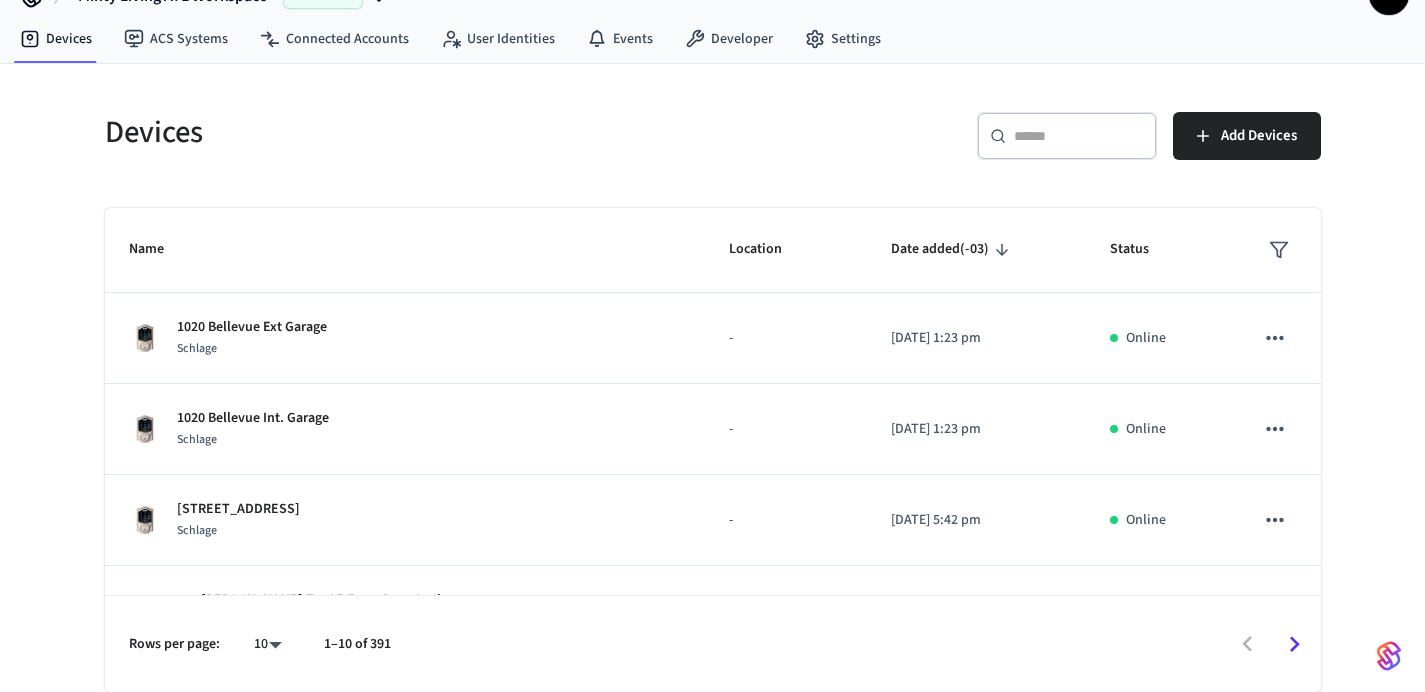 scroll, scrollTop: 0, scrollLeft: 0, axis: both 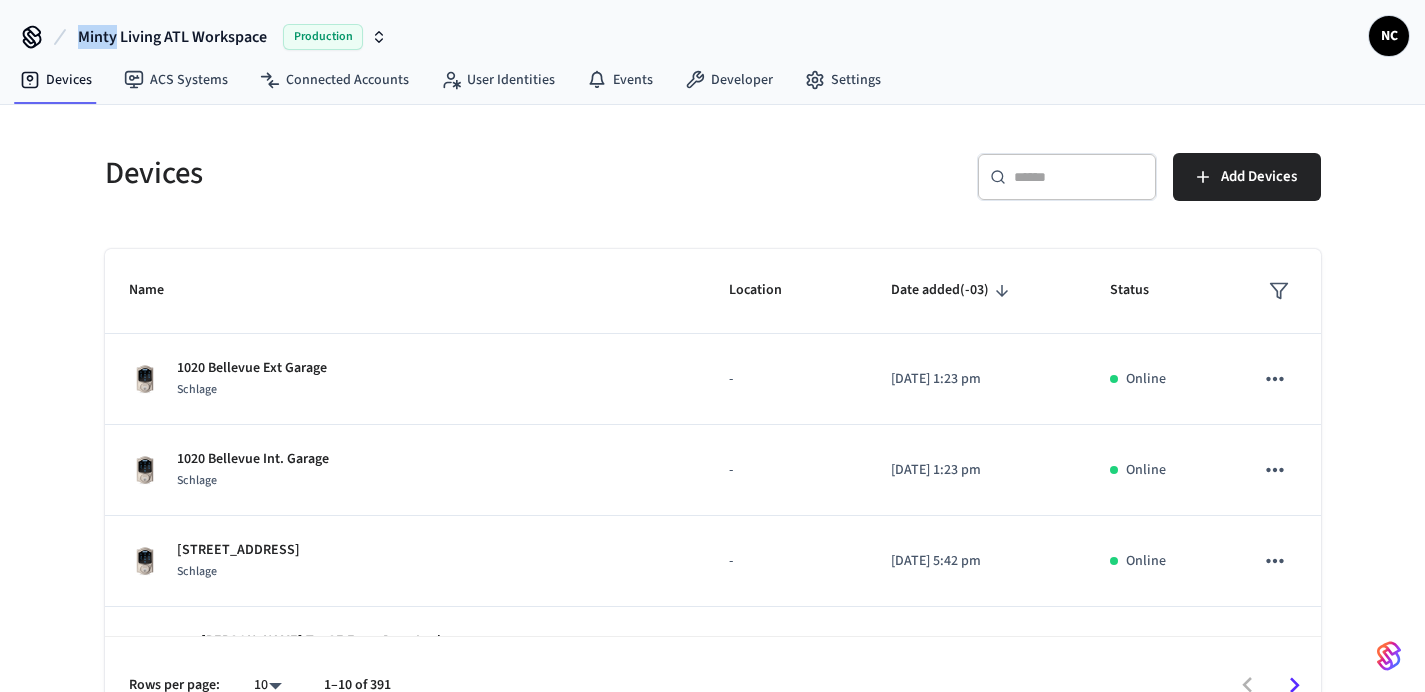 click 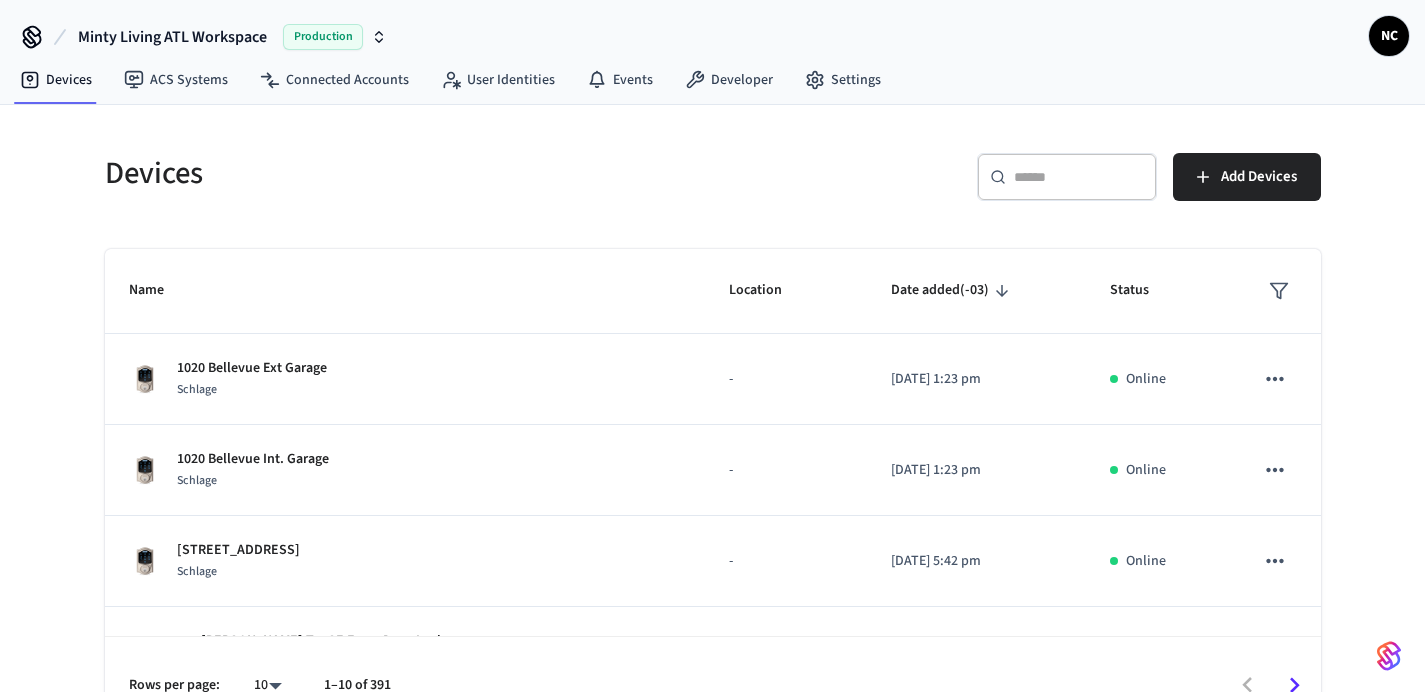 click on "​ ​ Add Devices" at bounding box center [1011, 173] 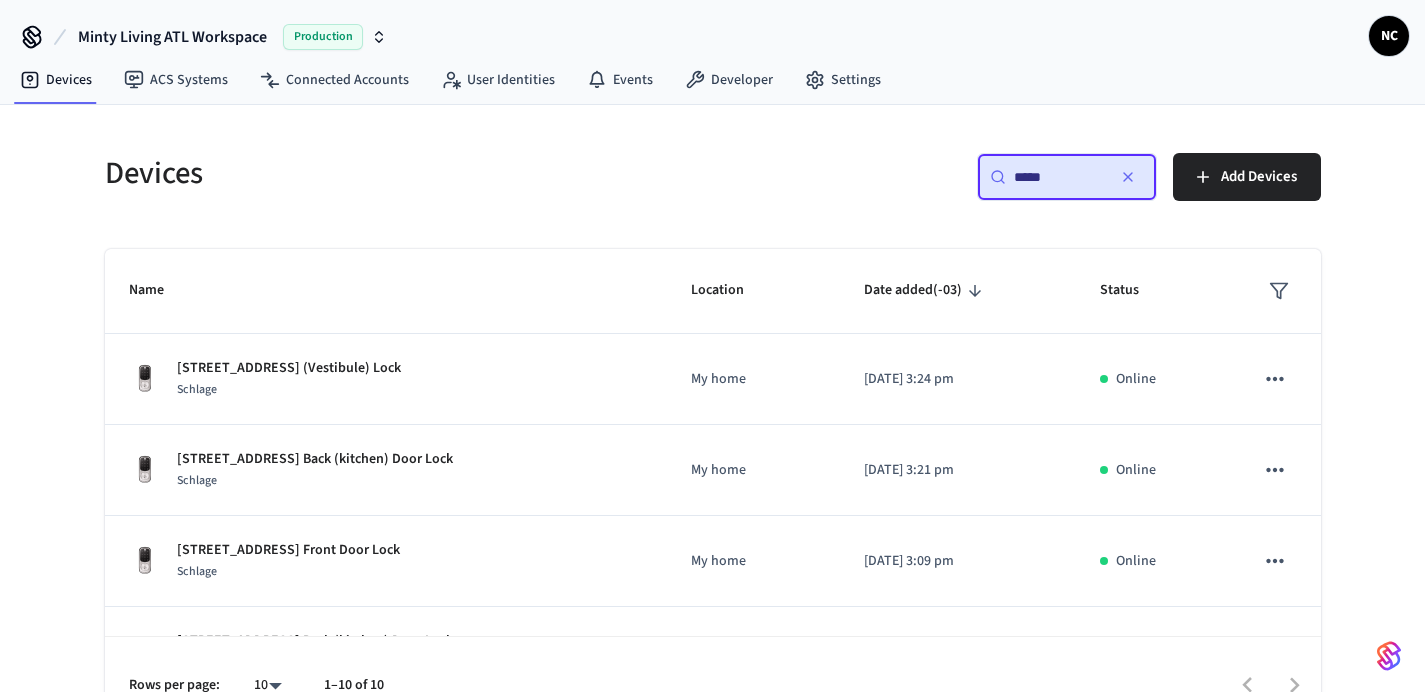 scroll, scrollTop: 41, scrollLeft: 0, axis: vertical 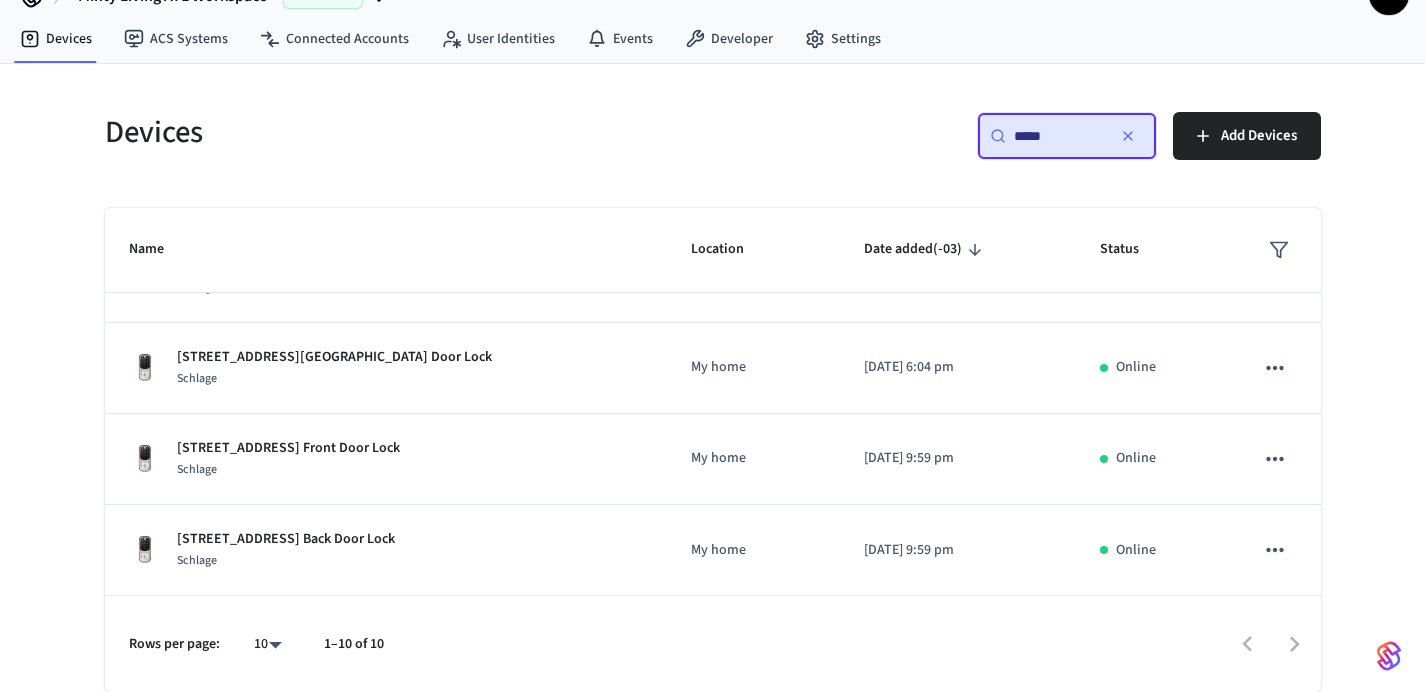click on "****" at bounding box center (1059, 136) 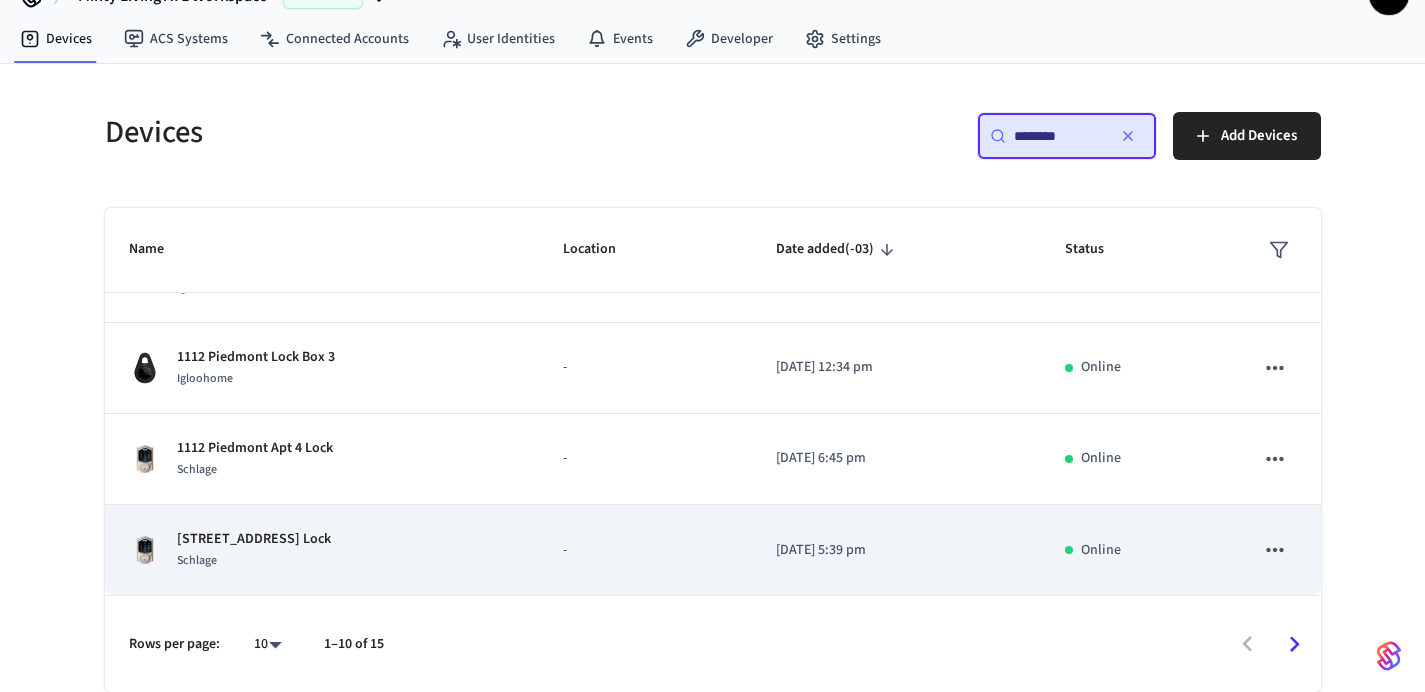 scroll, scrollTop: 540, scrollLeft: 0, axis: vertical 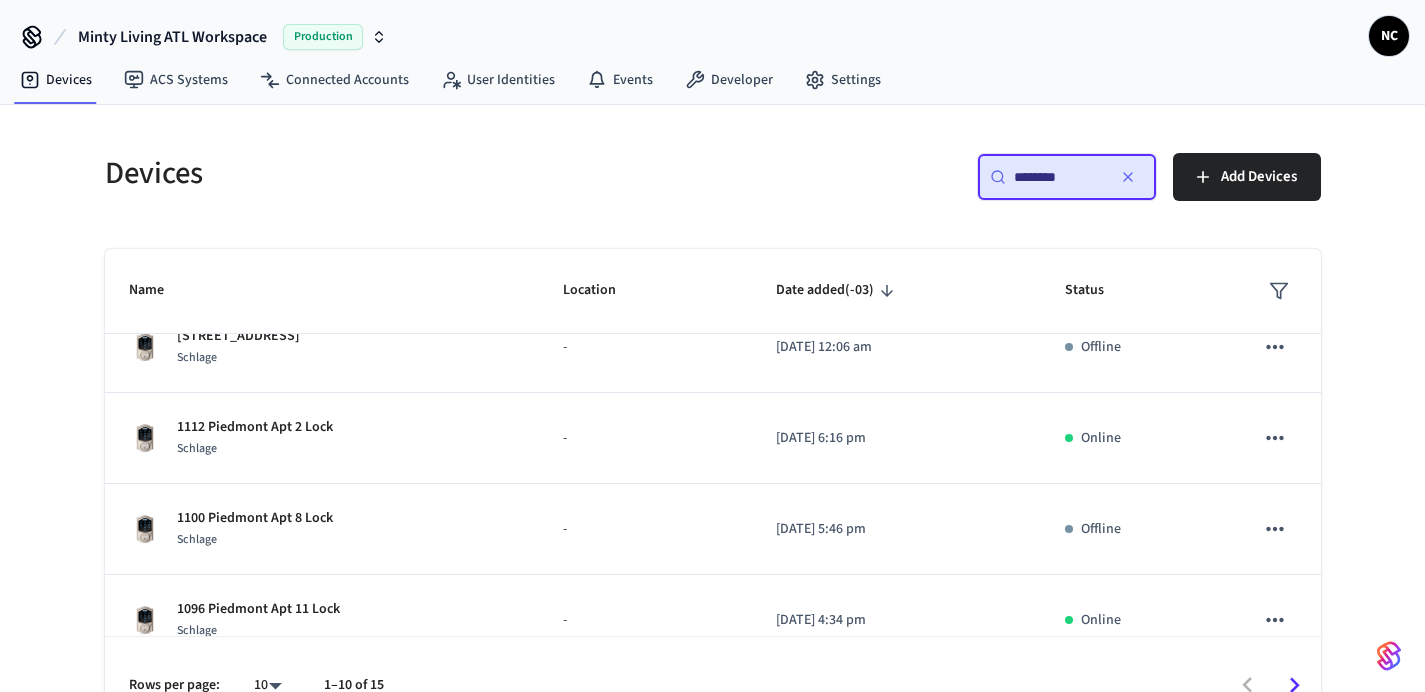 type on "********" 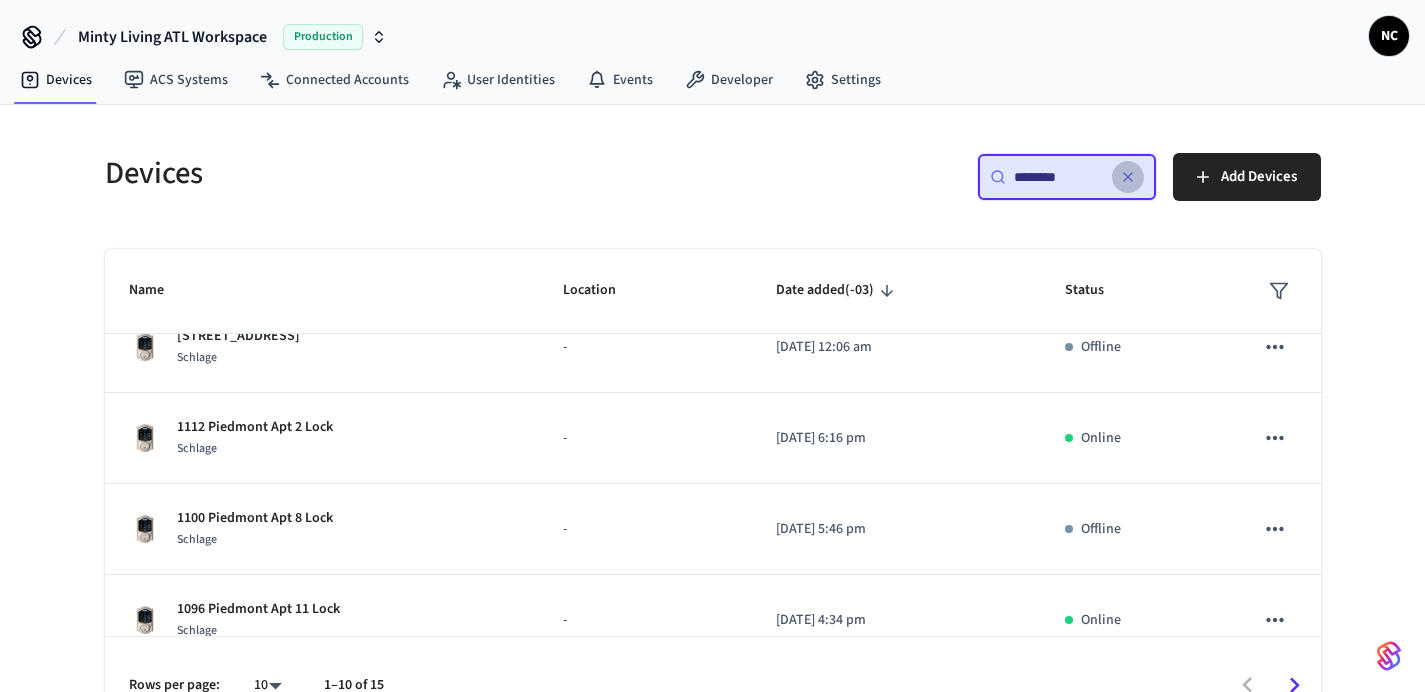 click 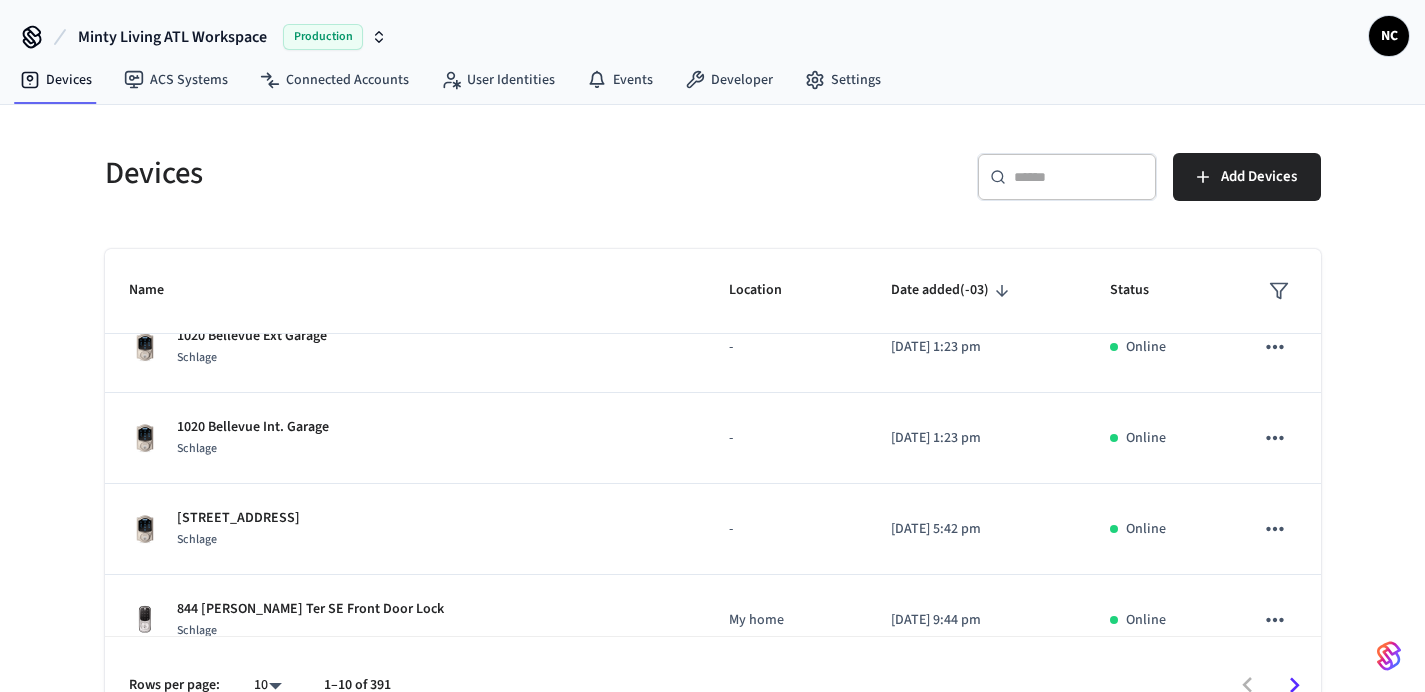 click on "Devices" at bounding box center (391, 173) 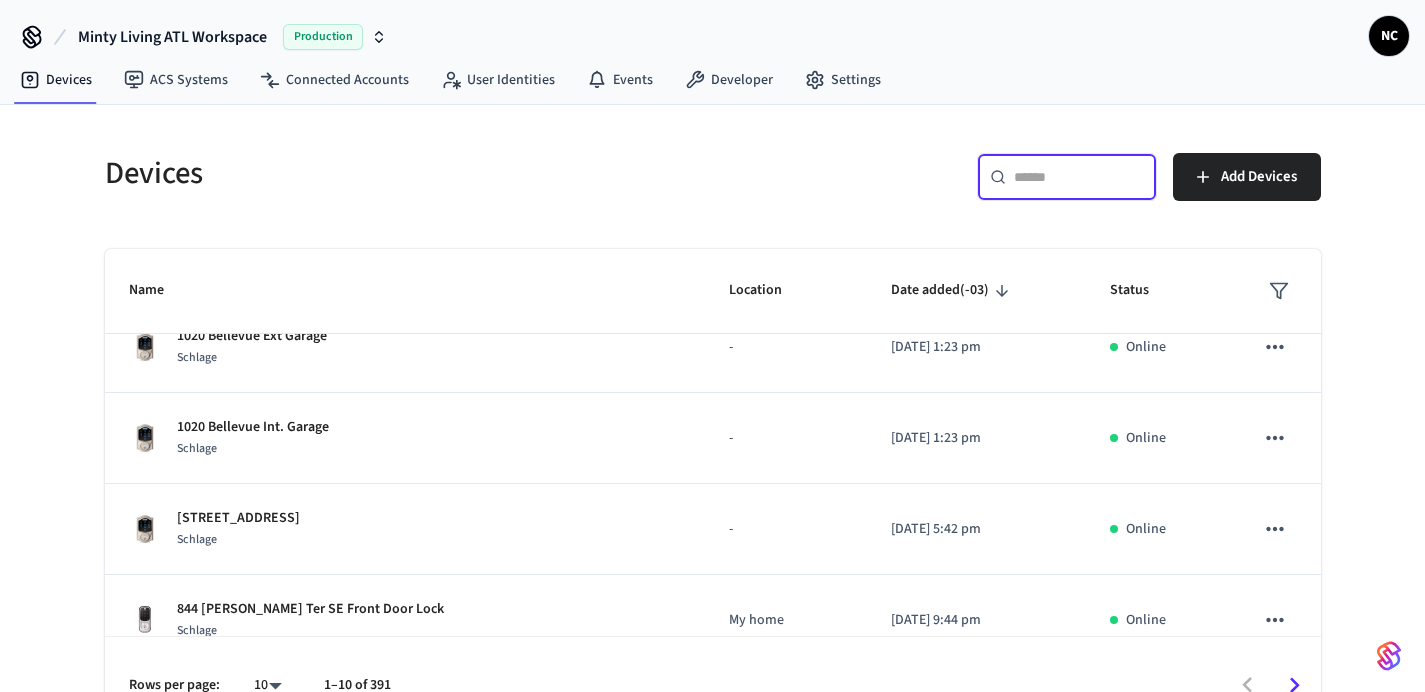 click at bounding box center [1079, 177] 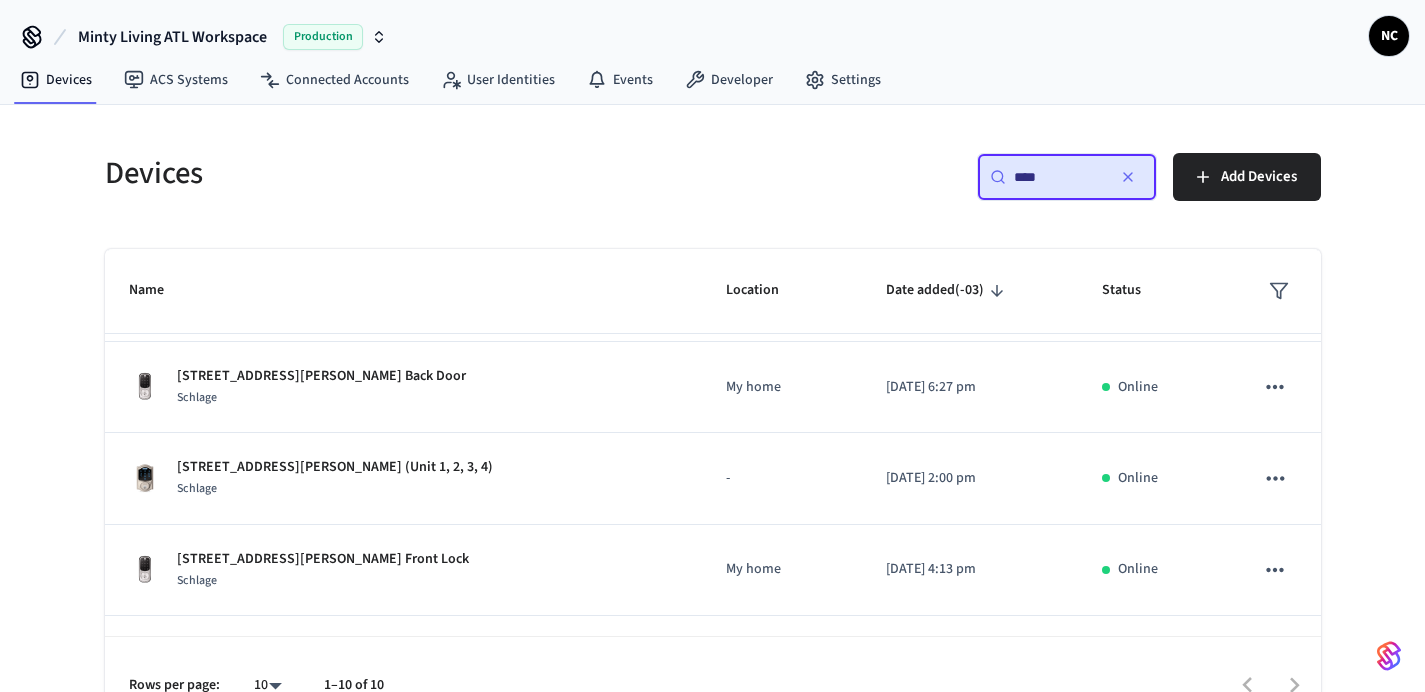 scroll, scrollTop: 294, scrollLeft: 0, axis: vertical 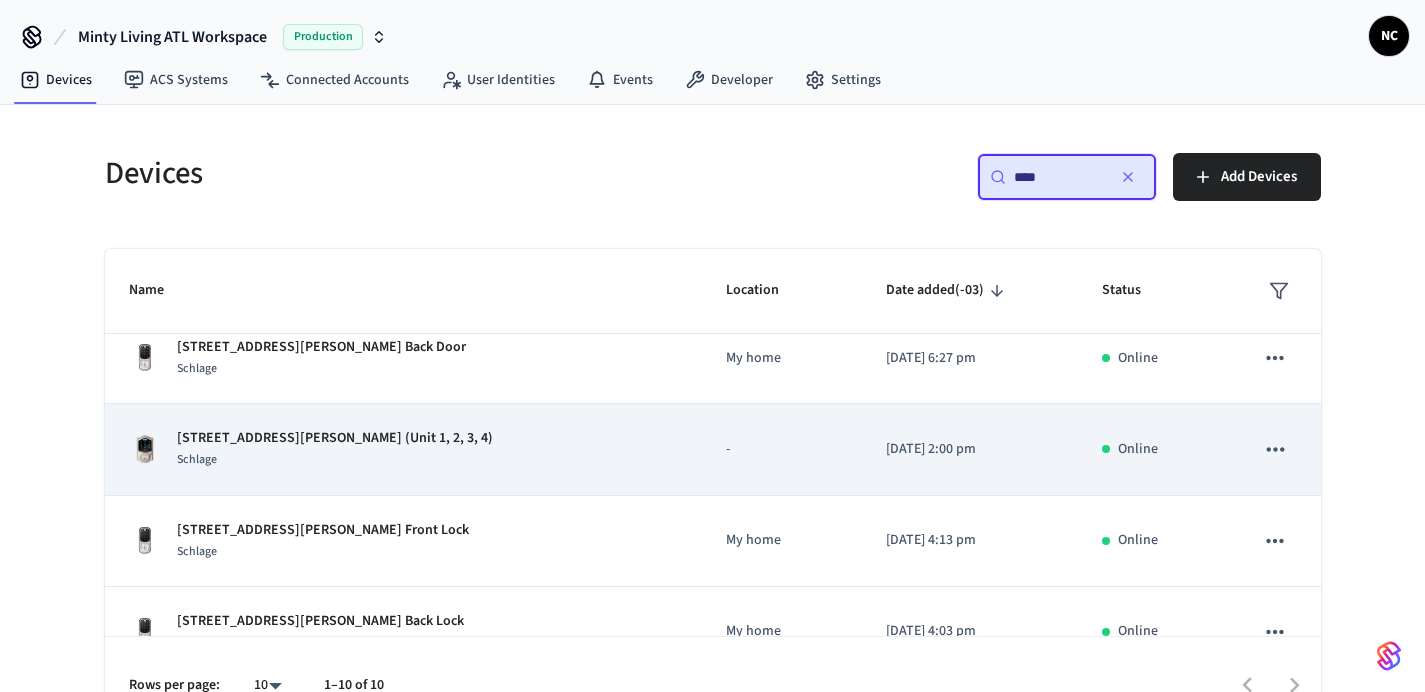 type on "***" 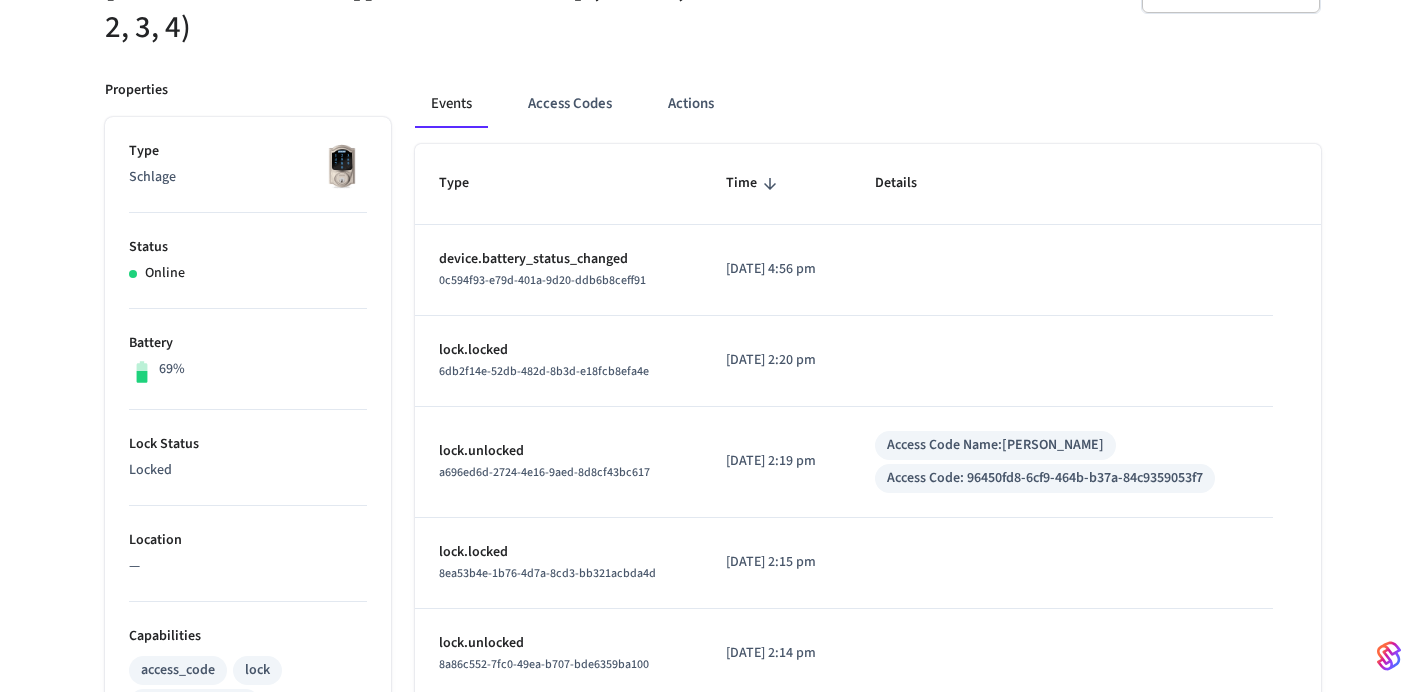 scroll, scrollTop: 232, scrollLeft: 0, axis: vertical 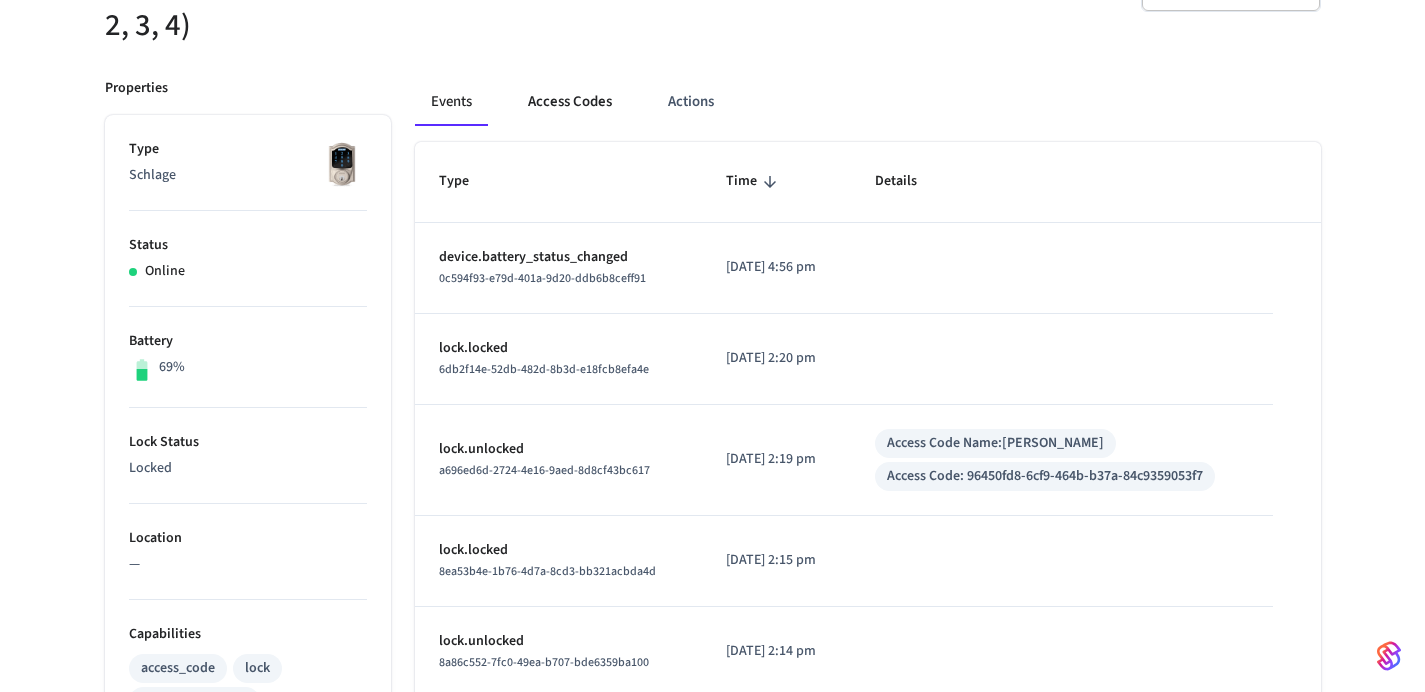 click on "Access Codes" at bounding box center [570, 102] 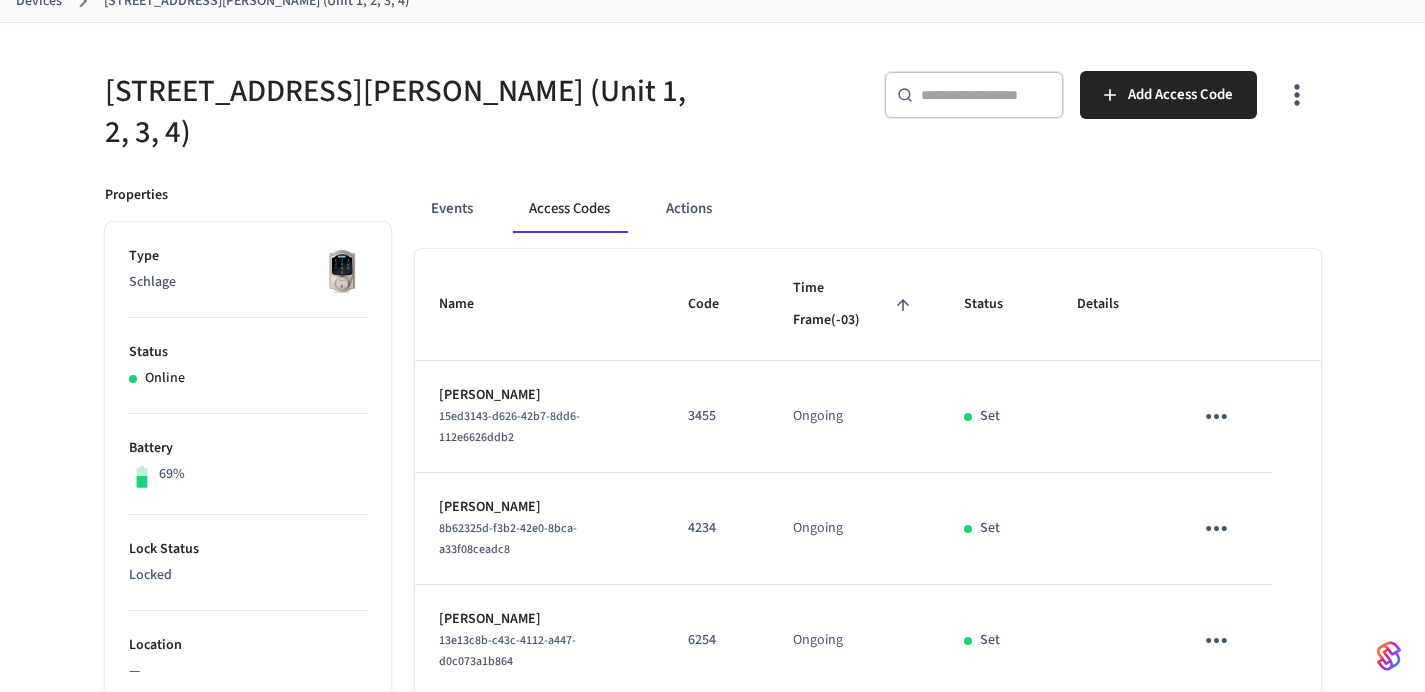 scroll, scrollTop: 83, scrollLeft: 0, axis: vertical 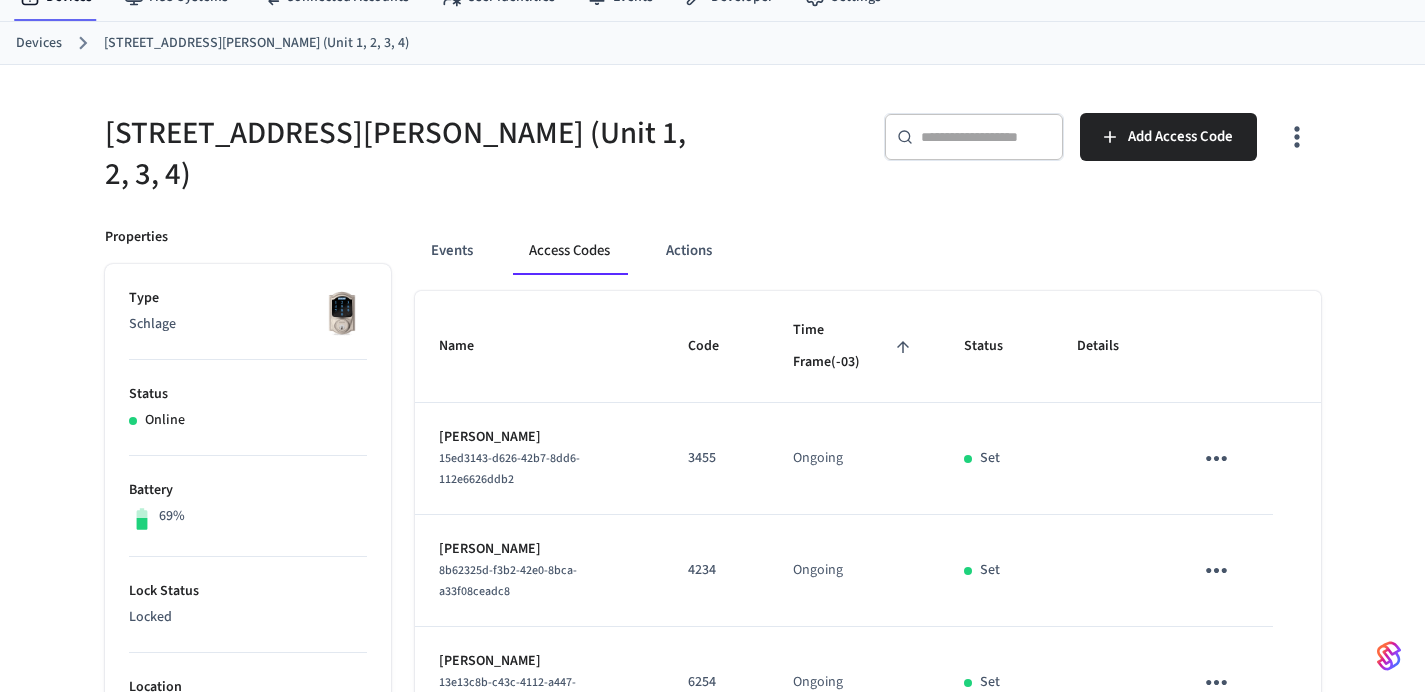 click on "Devices" at bounding box center (39, 43) 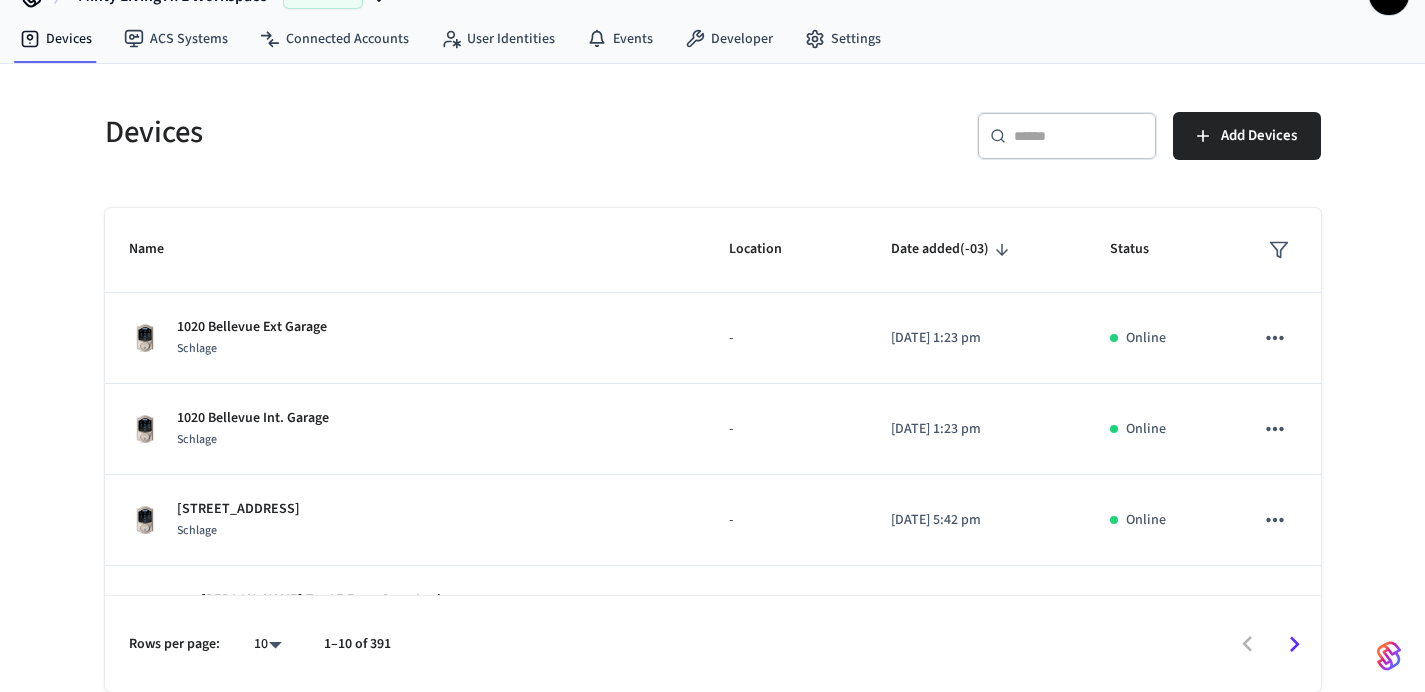scroll, scrollTop: 0, scrollLeft: 0, axis: both 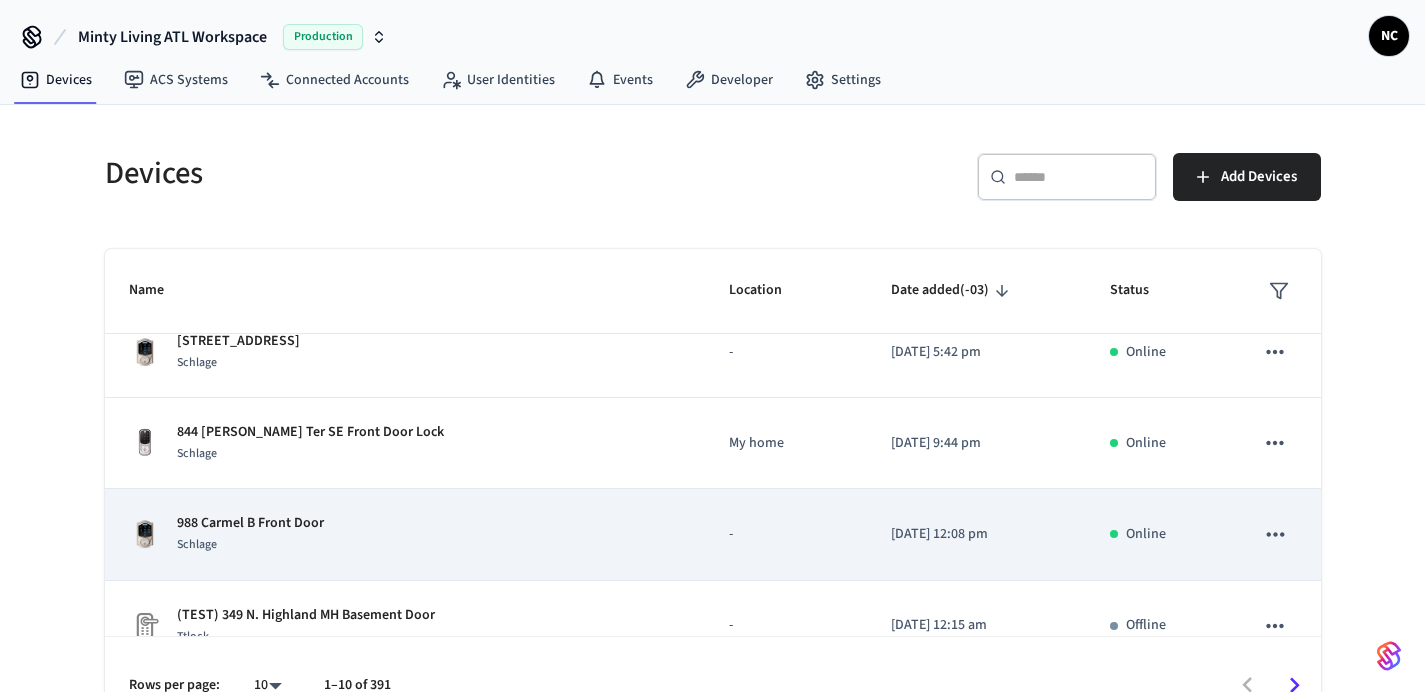 click on "988 Carmel B Front Door" at bounding box center [250, 523] 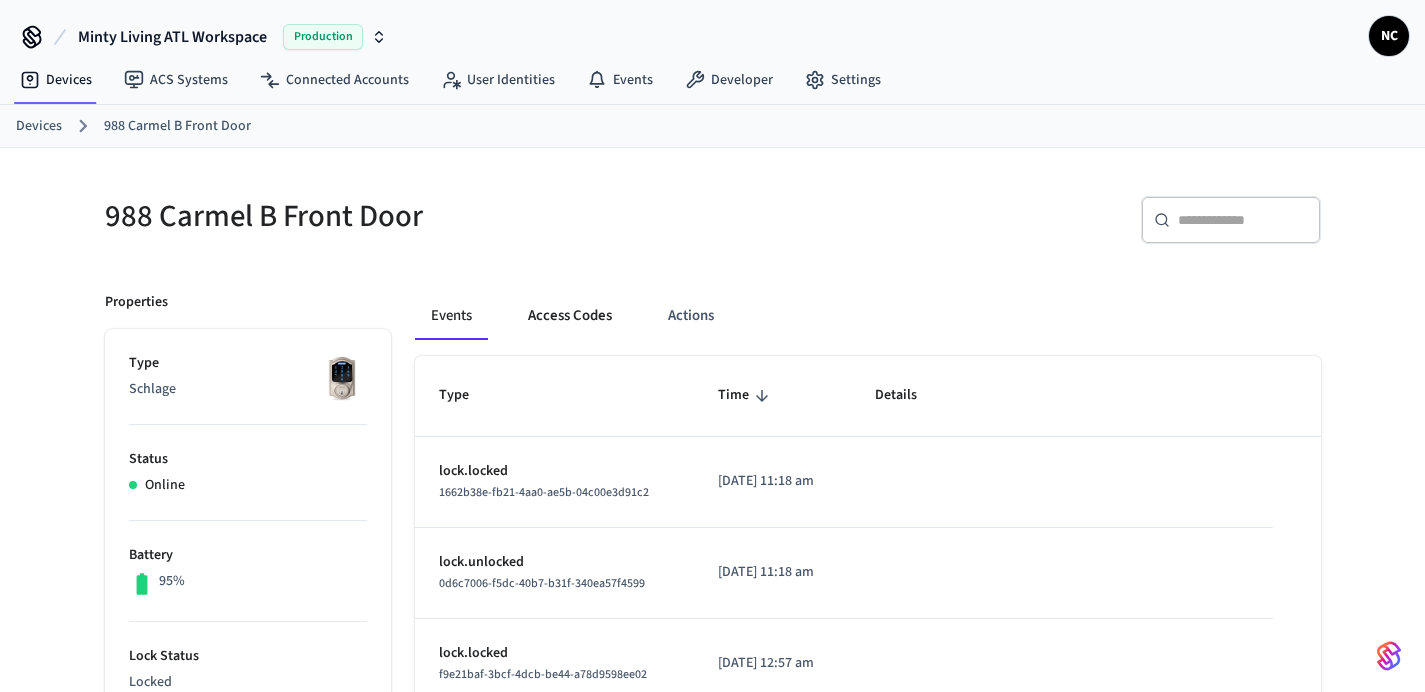 click on "Access Codes" at bounding box center [570, 316] 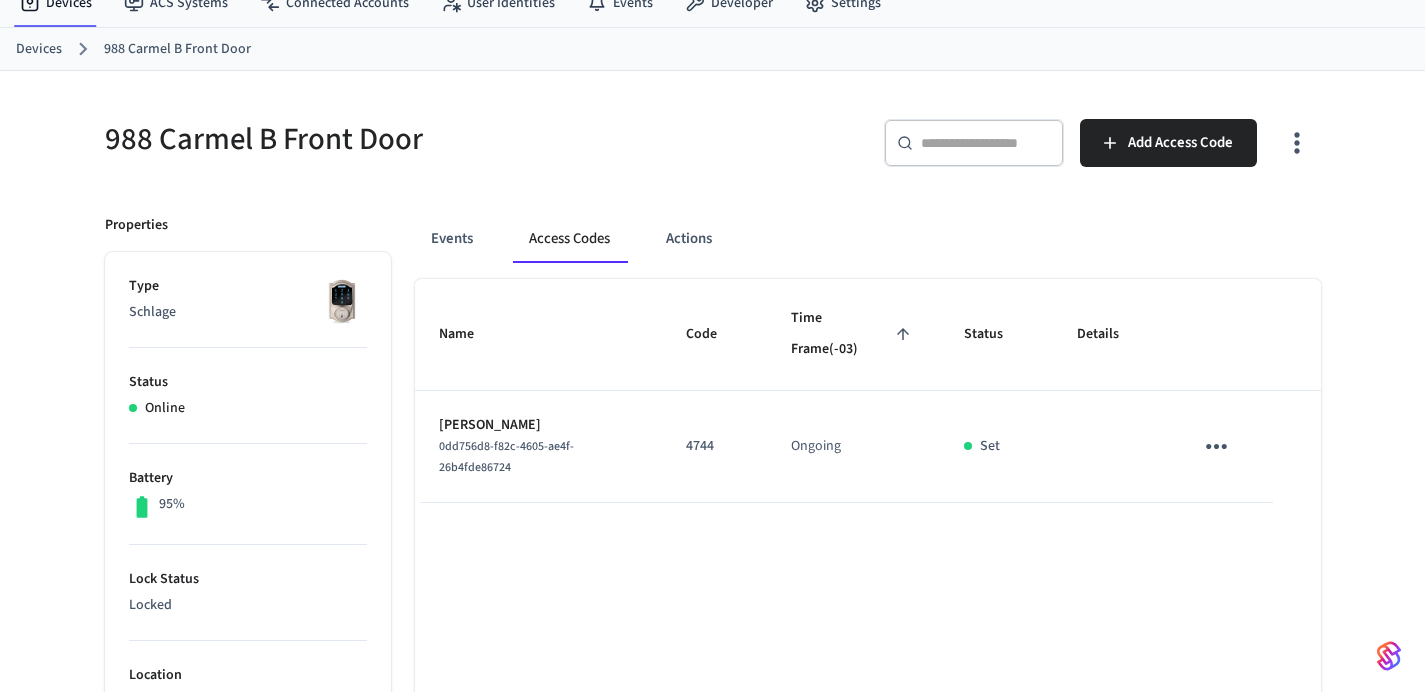 scroll, scrollTop: 0, scrollLeft: 0, axis: both 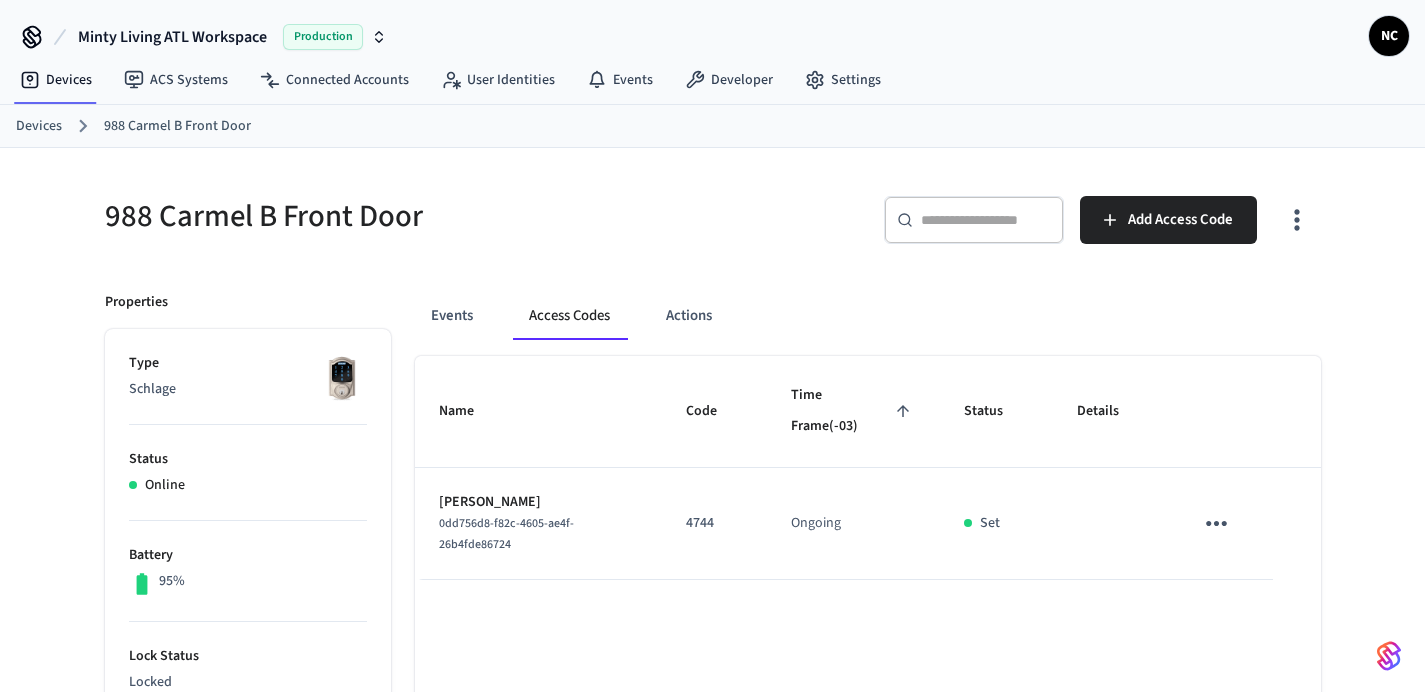 click on "Devices 988 Carmel B Front Door" at bounding box center [712, 126] 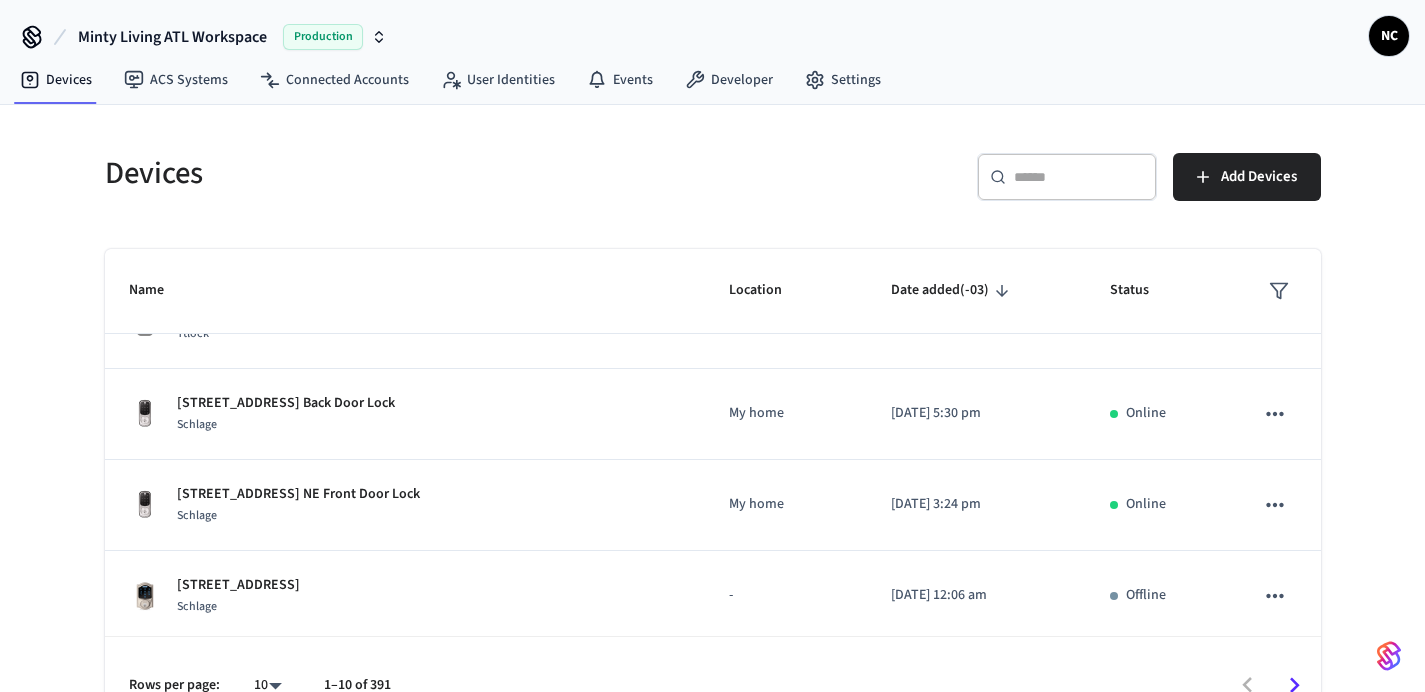 scroll, scrollTop: 540, scrollLeft: 0, axis: vertical 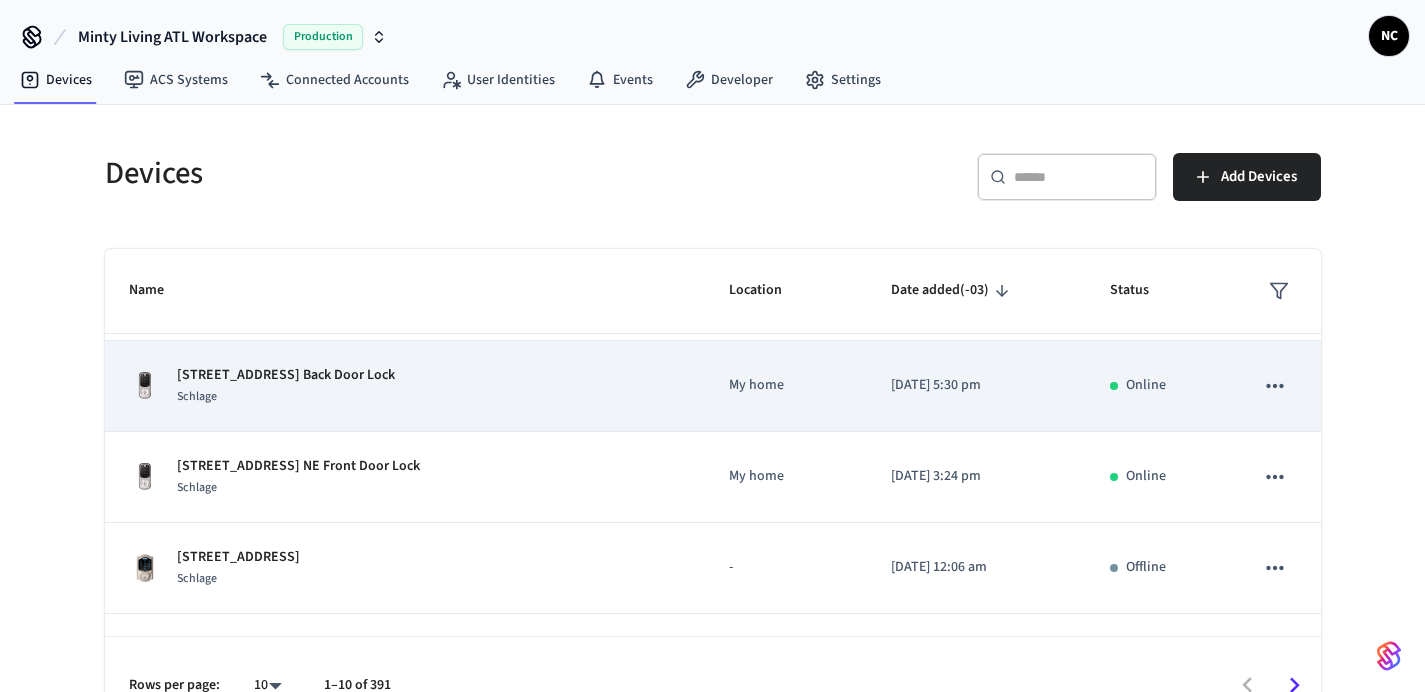 click on "Schlage" at bounding box center [286, 396] 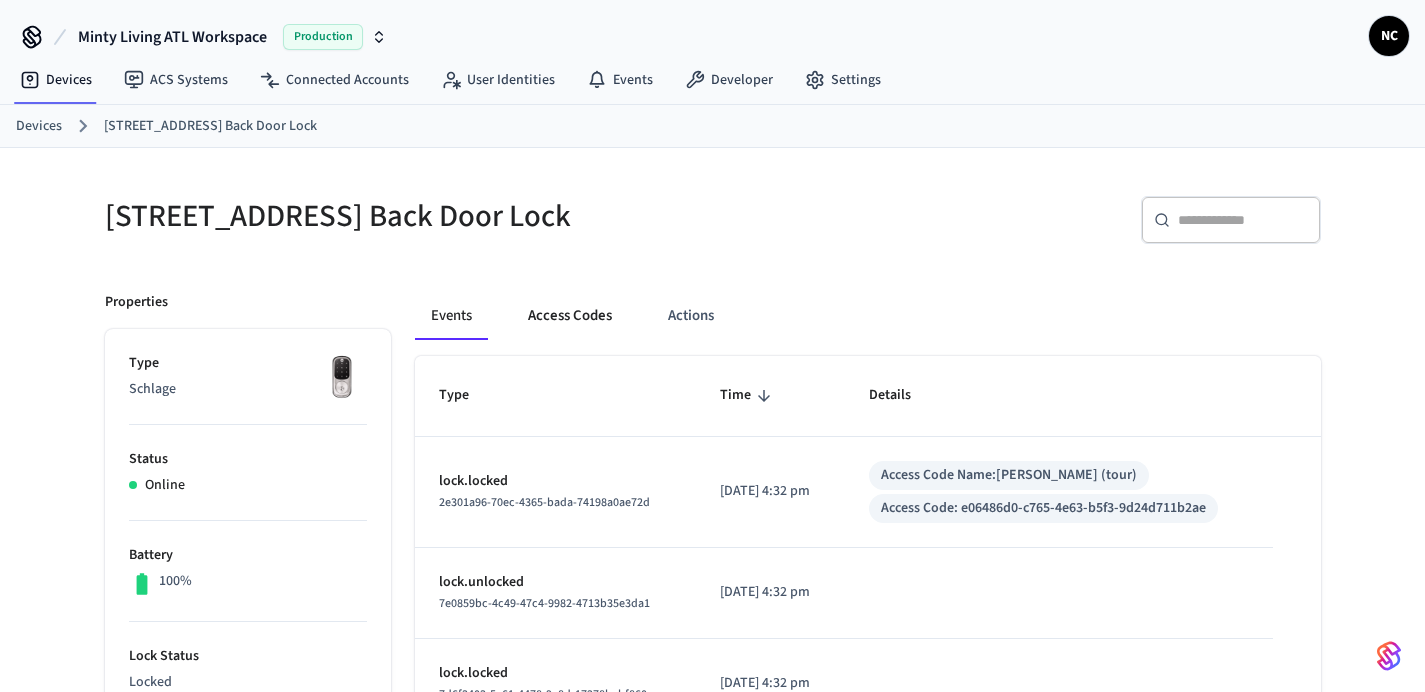 click on "Access Codes" at bounding box center (570, 316) 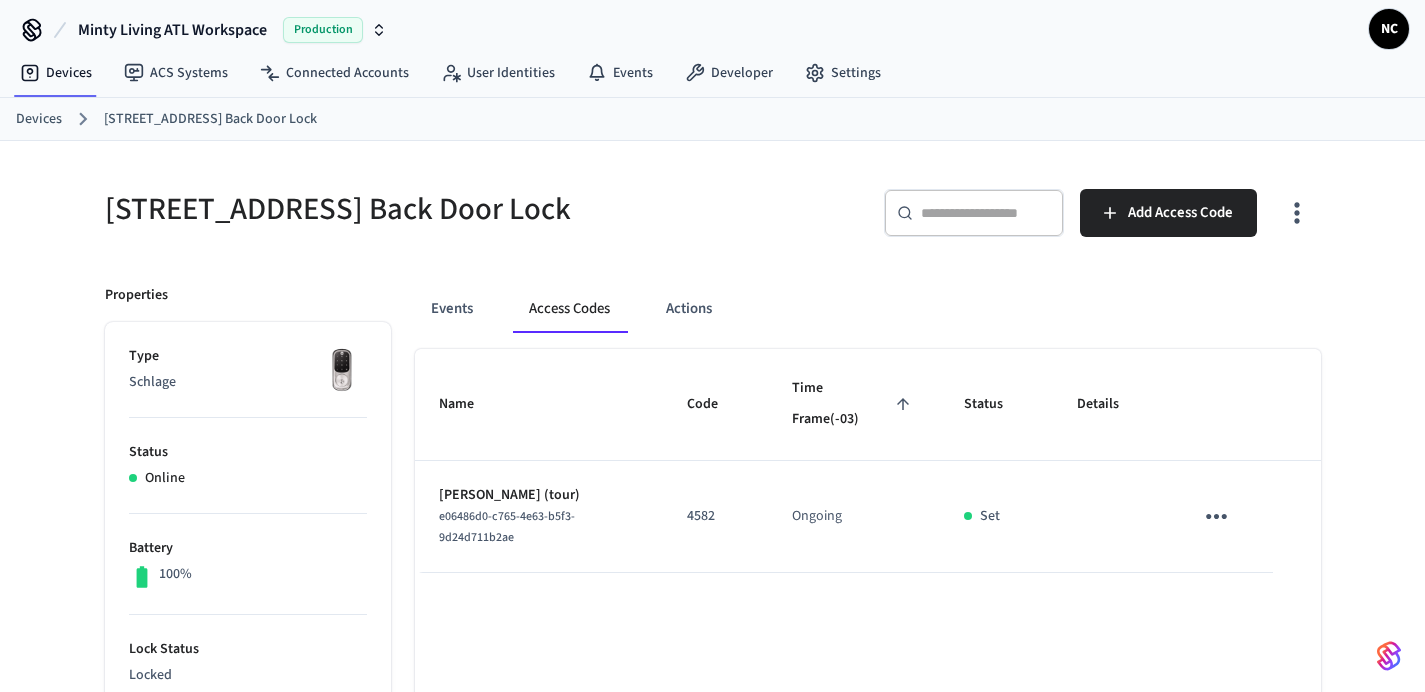 scroll, scrollTop: 0, scrollLeft: 0, axis: both 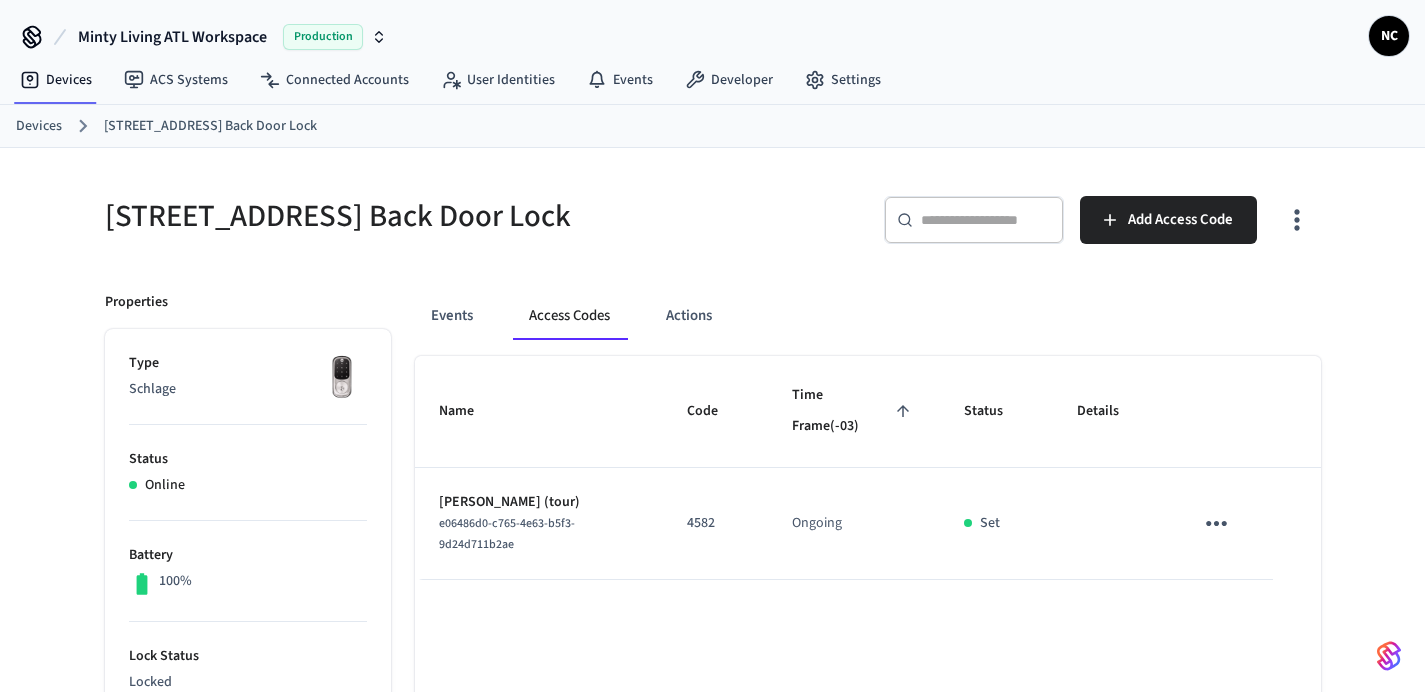 click on "Devices" at bounding box center [39, 126] 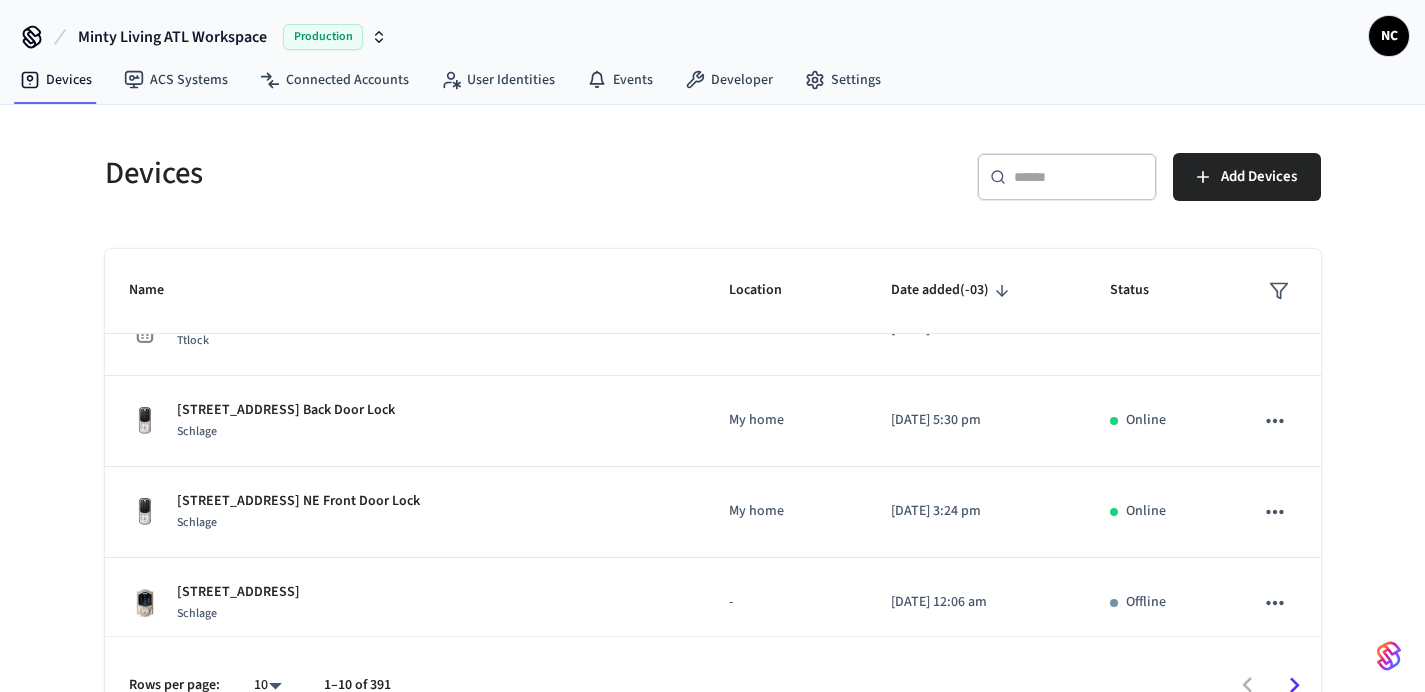 scroll, scrollTop: 608, scrollLeft: 0, axis: vertical 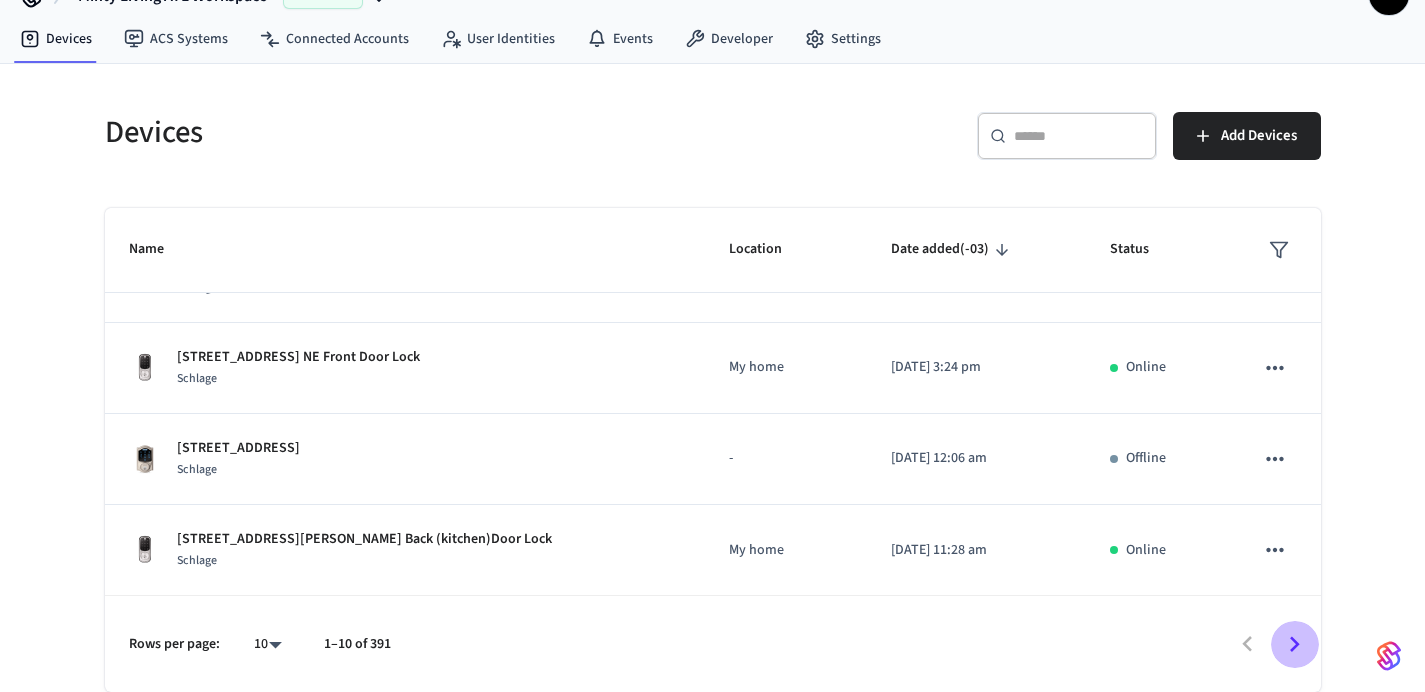 click 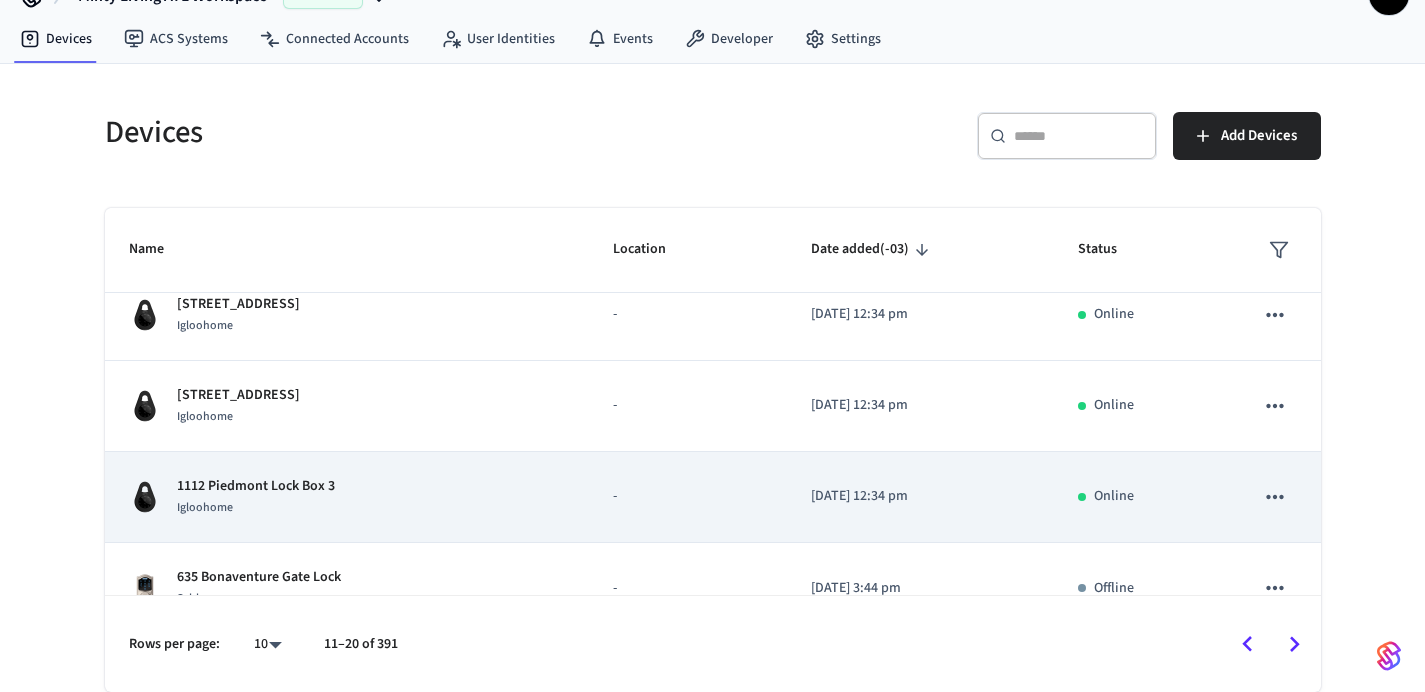 scroll, scrollTop: 515, scrollLeft: 0, axis: vertical 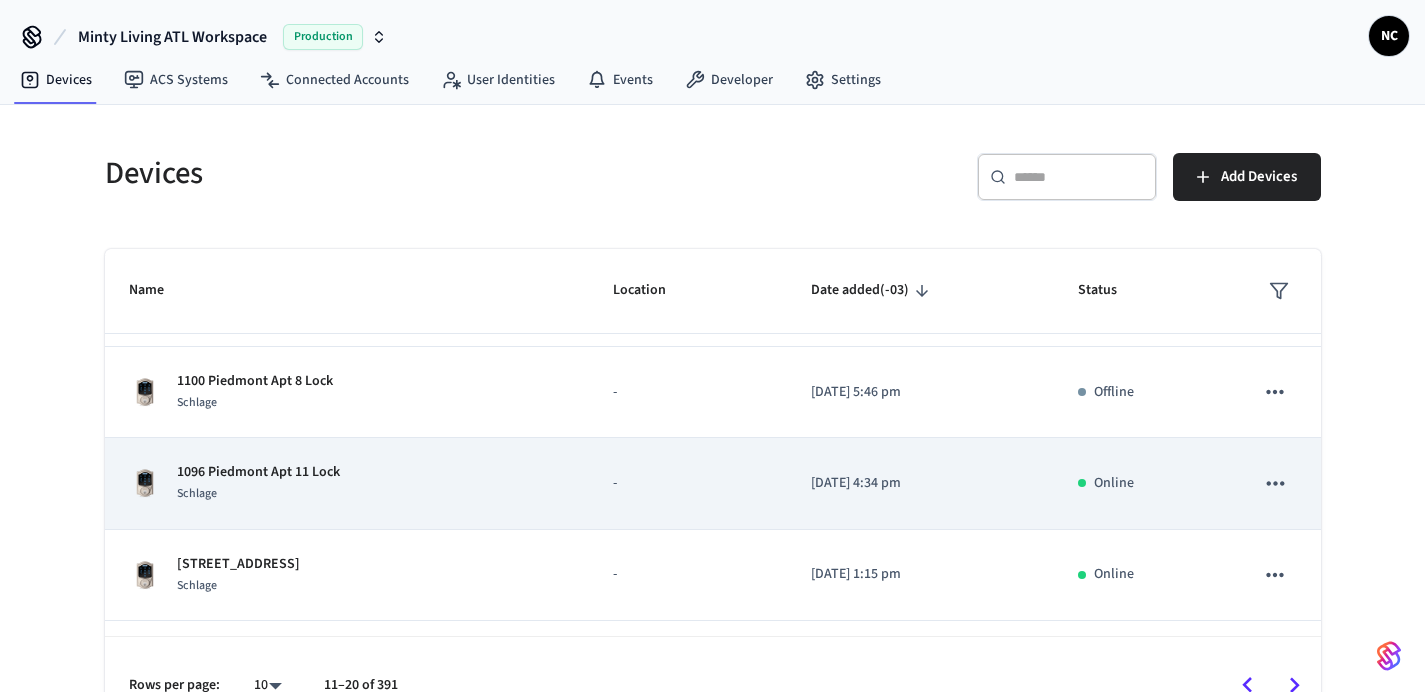 click on "[DATE] 4:34 pm" at bounding box center [921, 483] 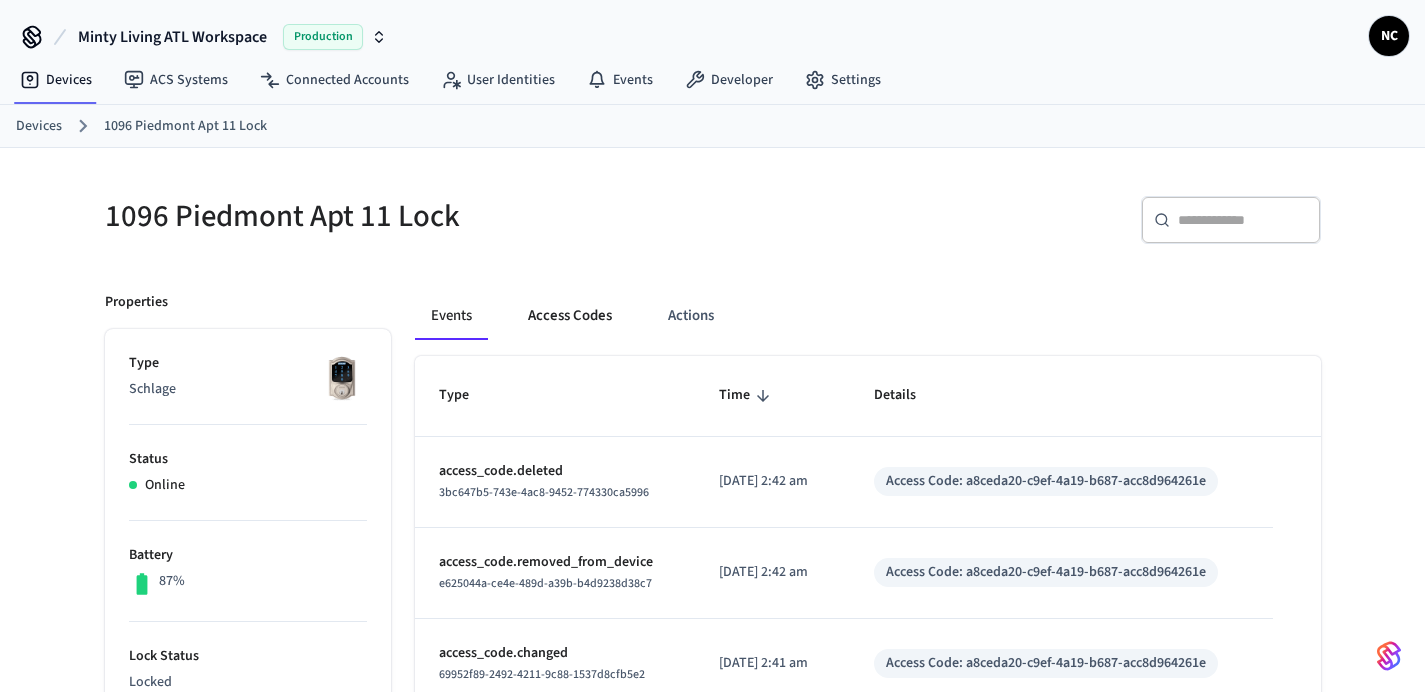 click on "Access Codes" at bounding box center [570, 316] 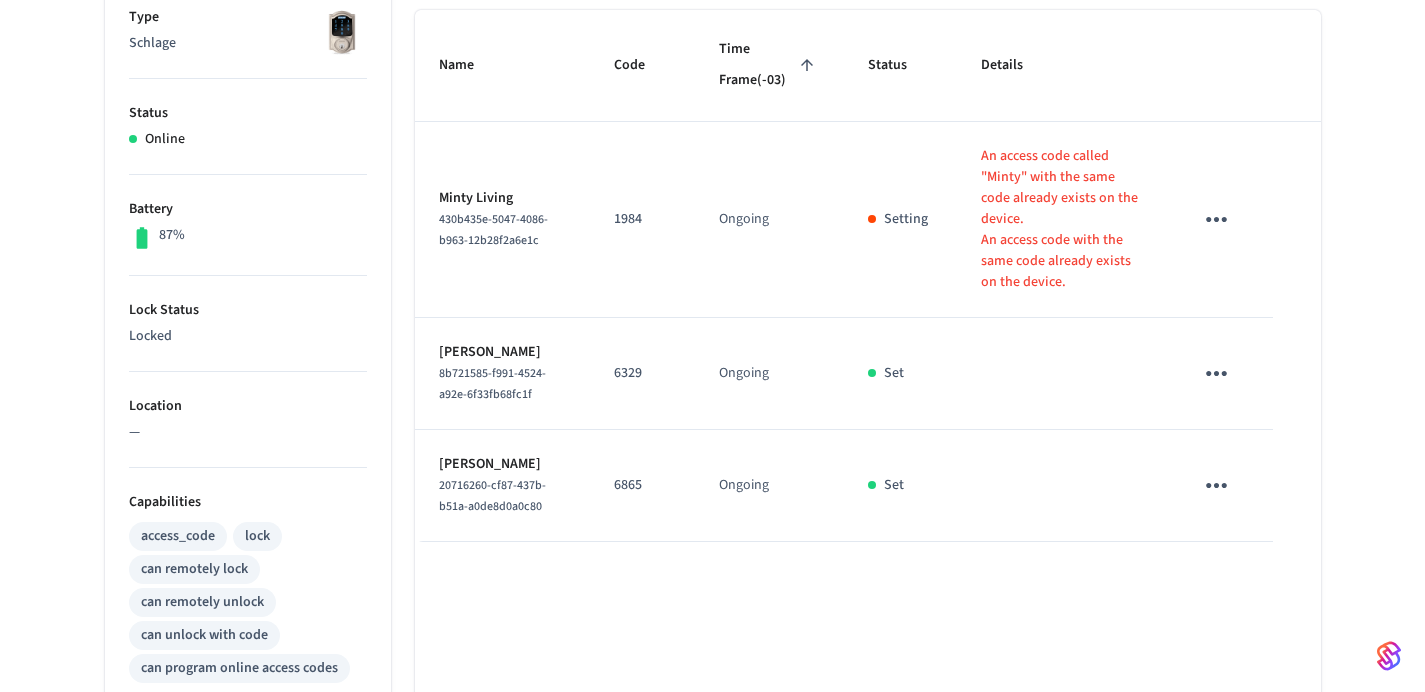 scroll, scrollTop: 391, scrollLeft: 0, axis: vertical 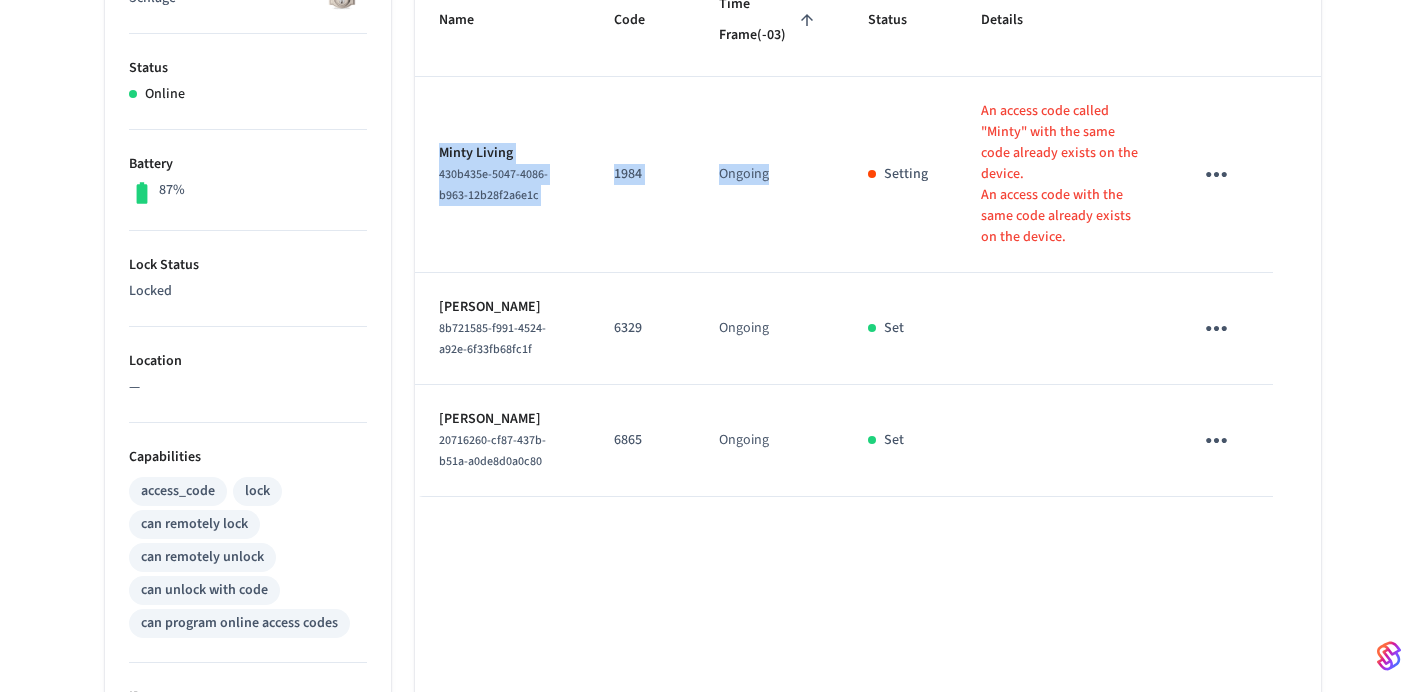 drag, startPoint x: 435, startPoint y: 169, endPoint x: 810, endPoint y: 219, distance: 378.31863 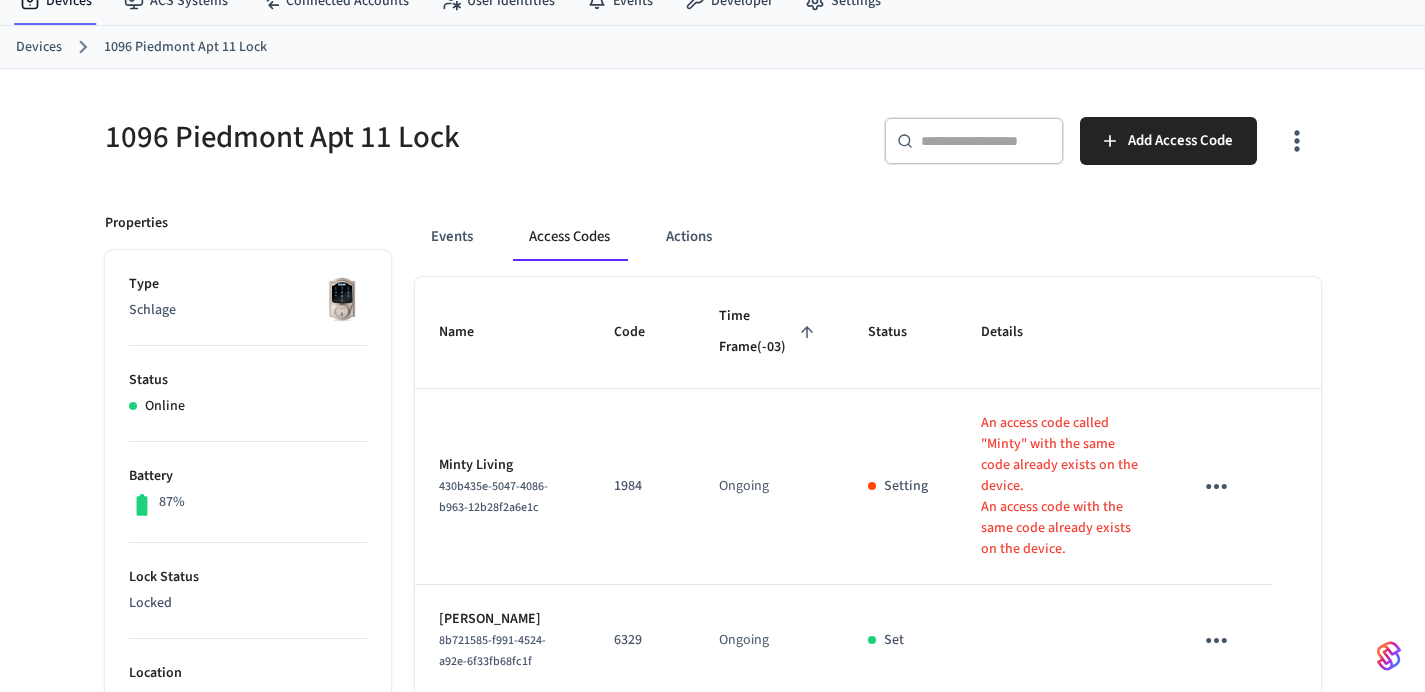 scroll, scrollTop: 0, scrollLeft: 0, axis: both 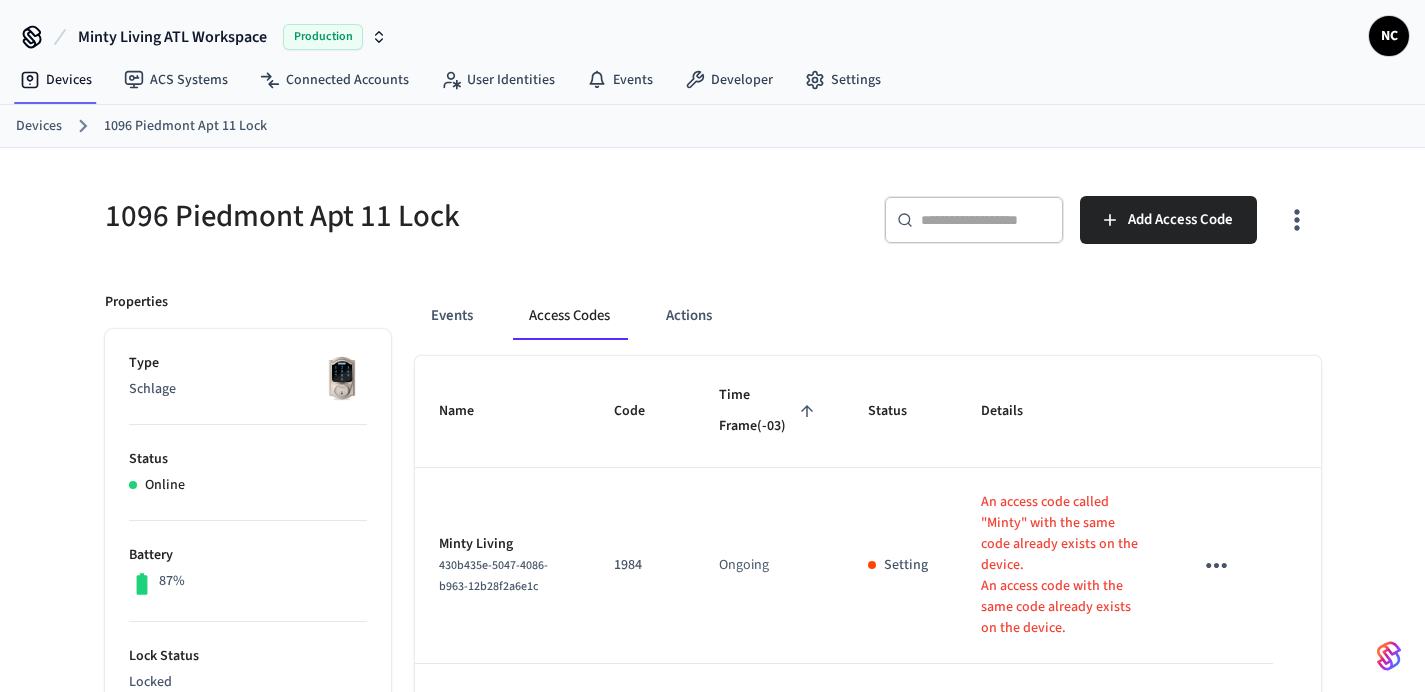 click on "Devices" at bounding box center (39, 126) 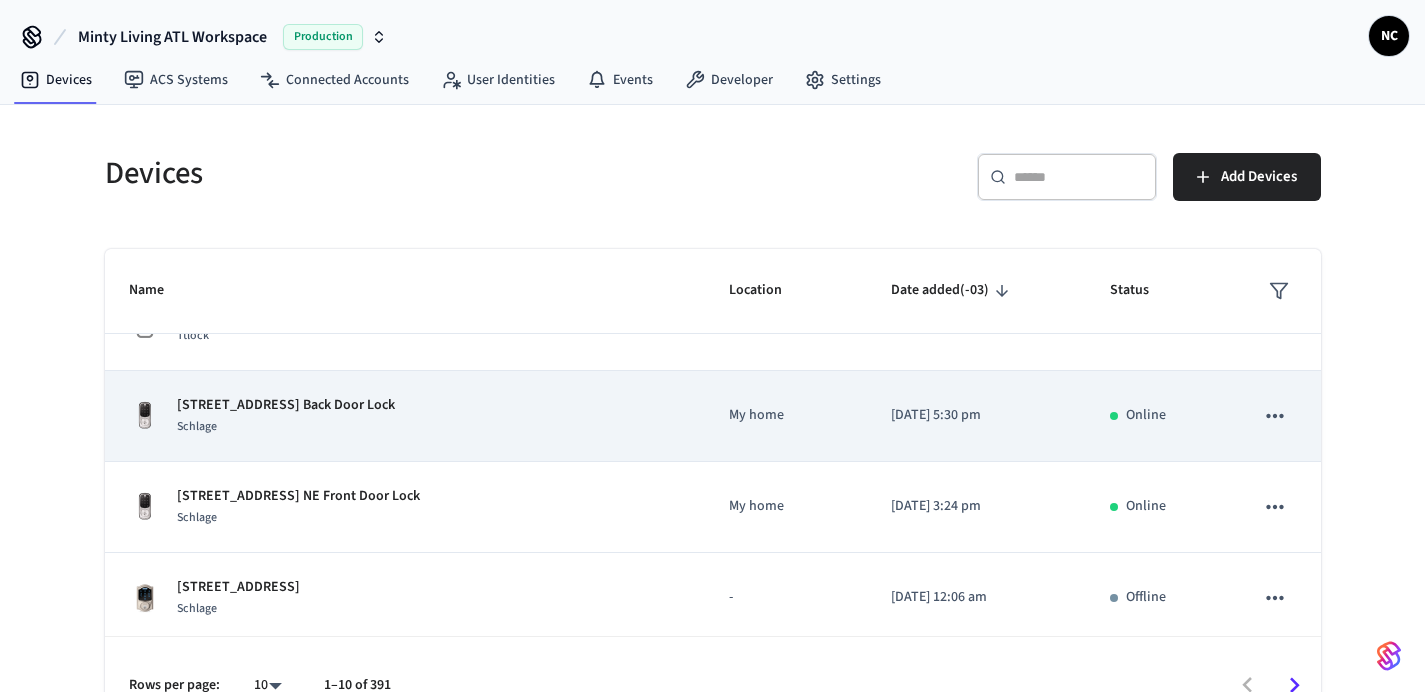 scroll, scrollTop: 608, scrollLeft: 0, axis: vertical 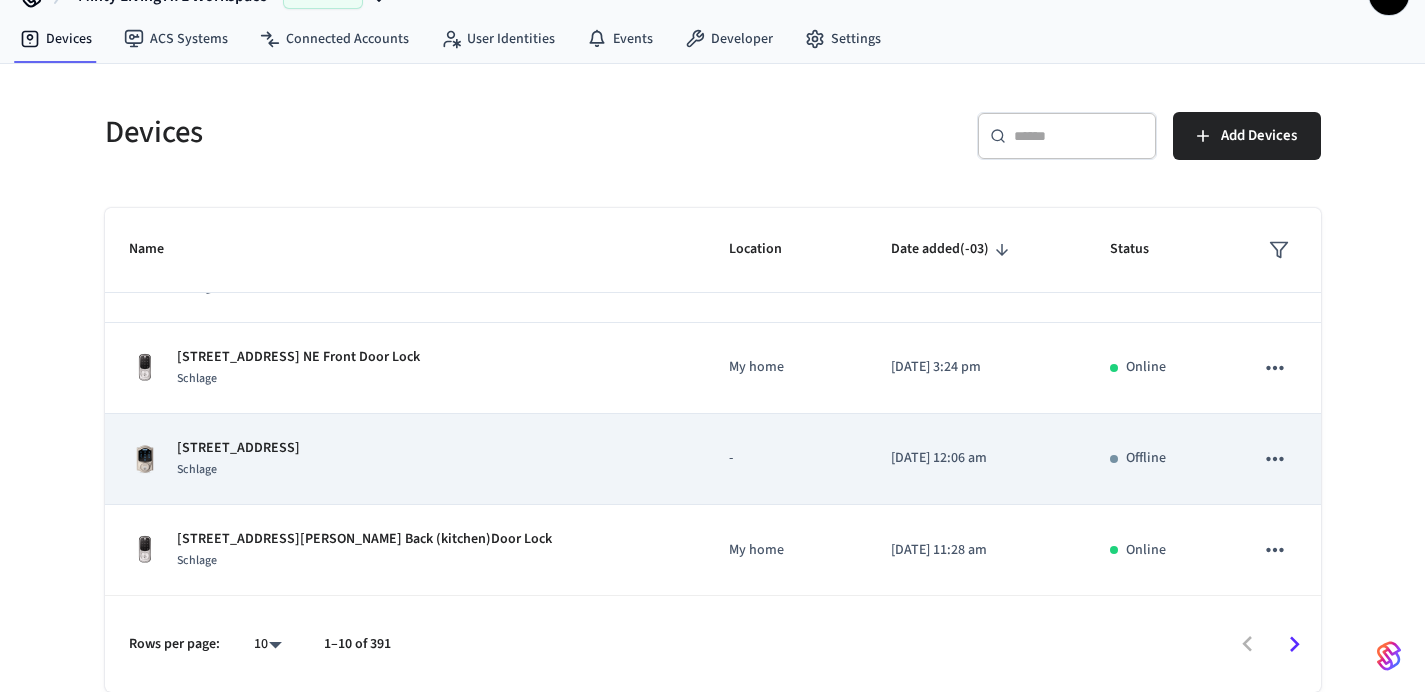 click on "[STREET_ADDRESS]" at bounding box center (405, 459) 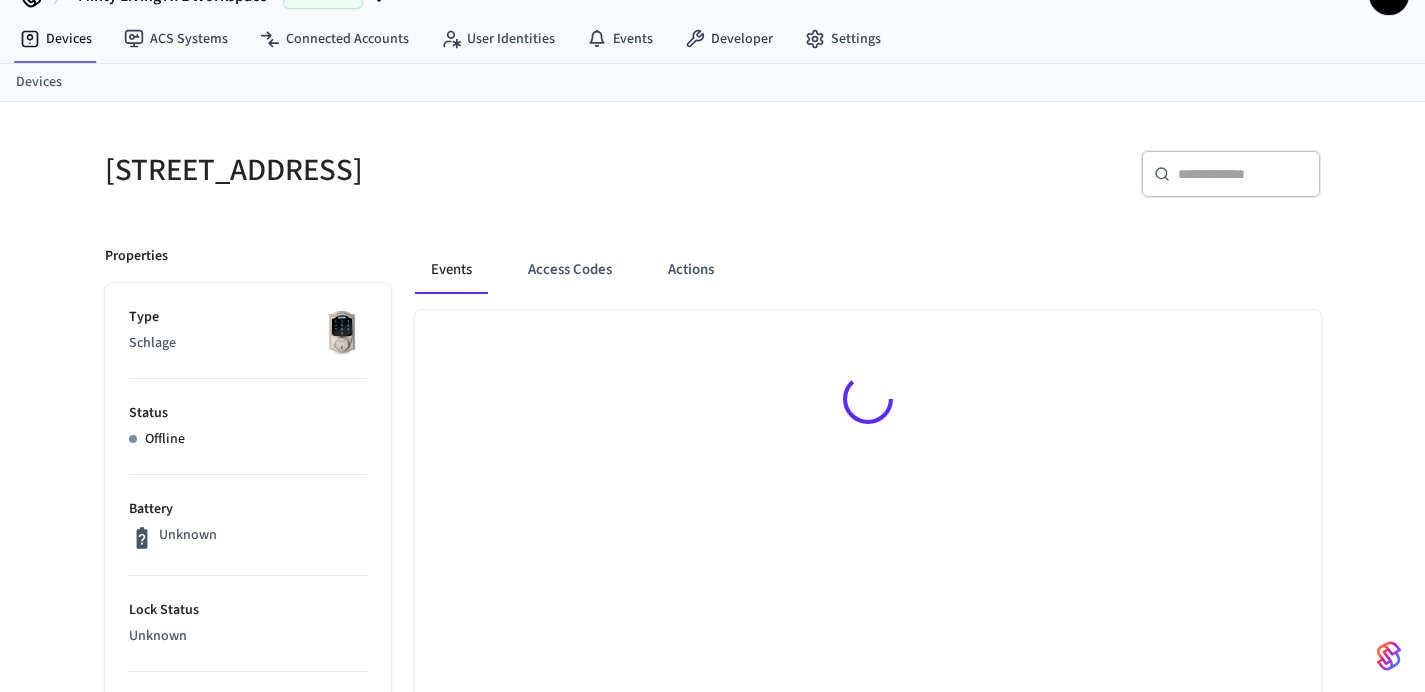 scroll, scrollTop: 0, scrollLeft: 0, axis: both 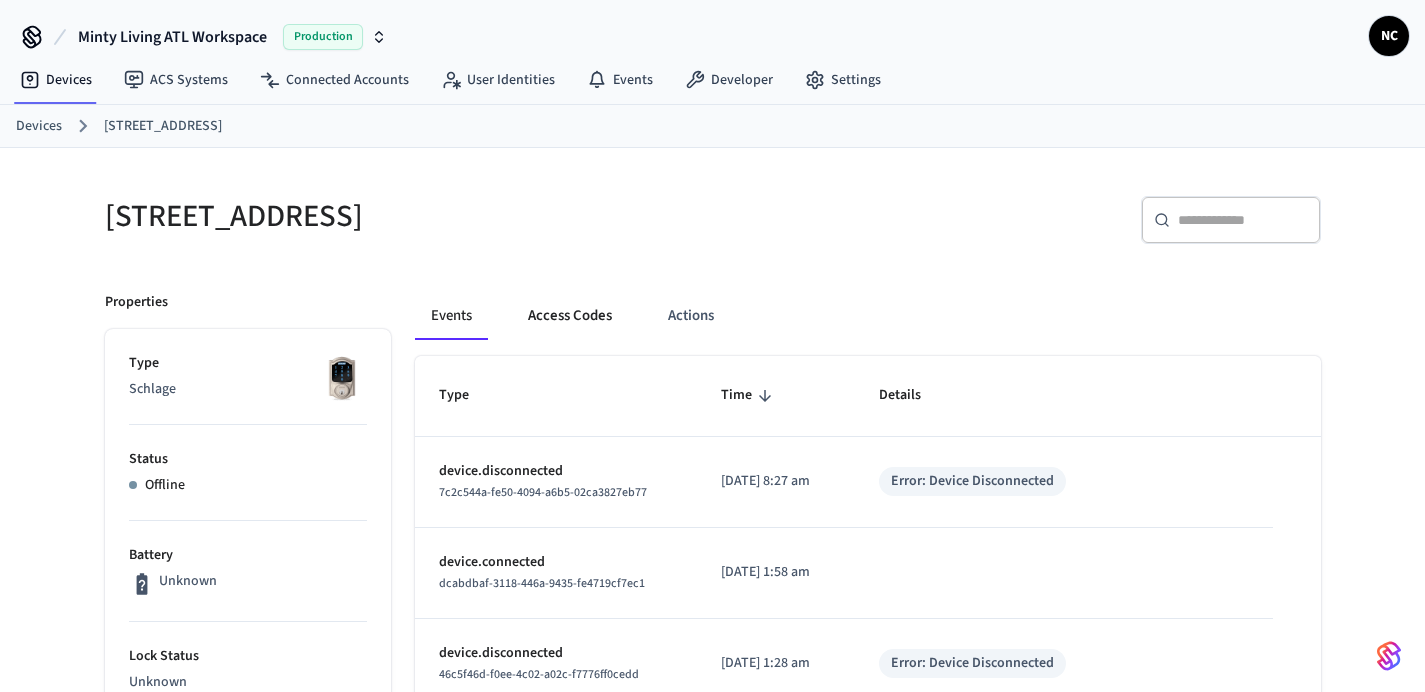 click on "Access Codes" at bounding box center (570, 316) 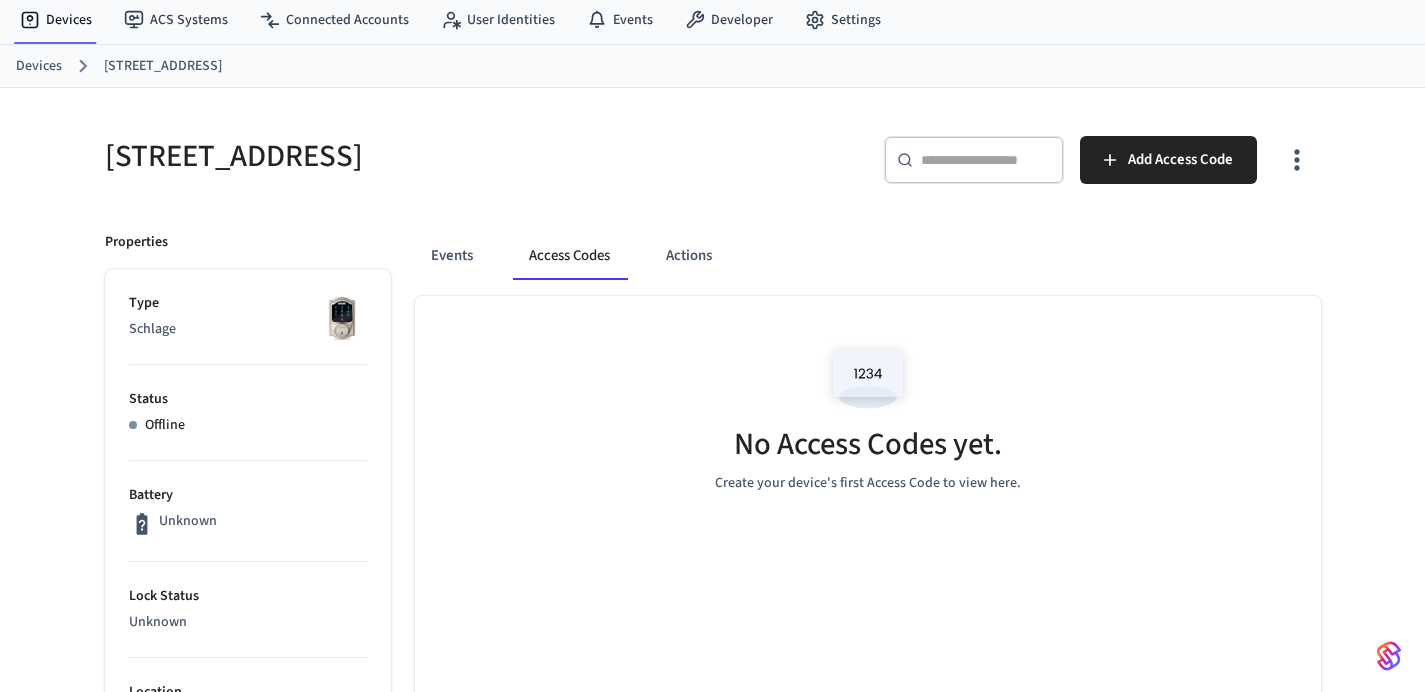 scroll, scrollTop: 78, scrollLeft: 0, axis: vertical 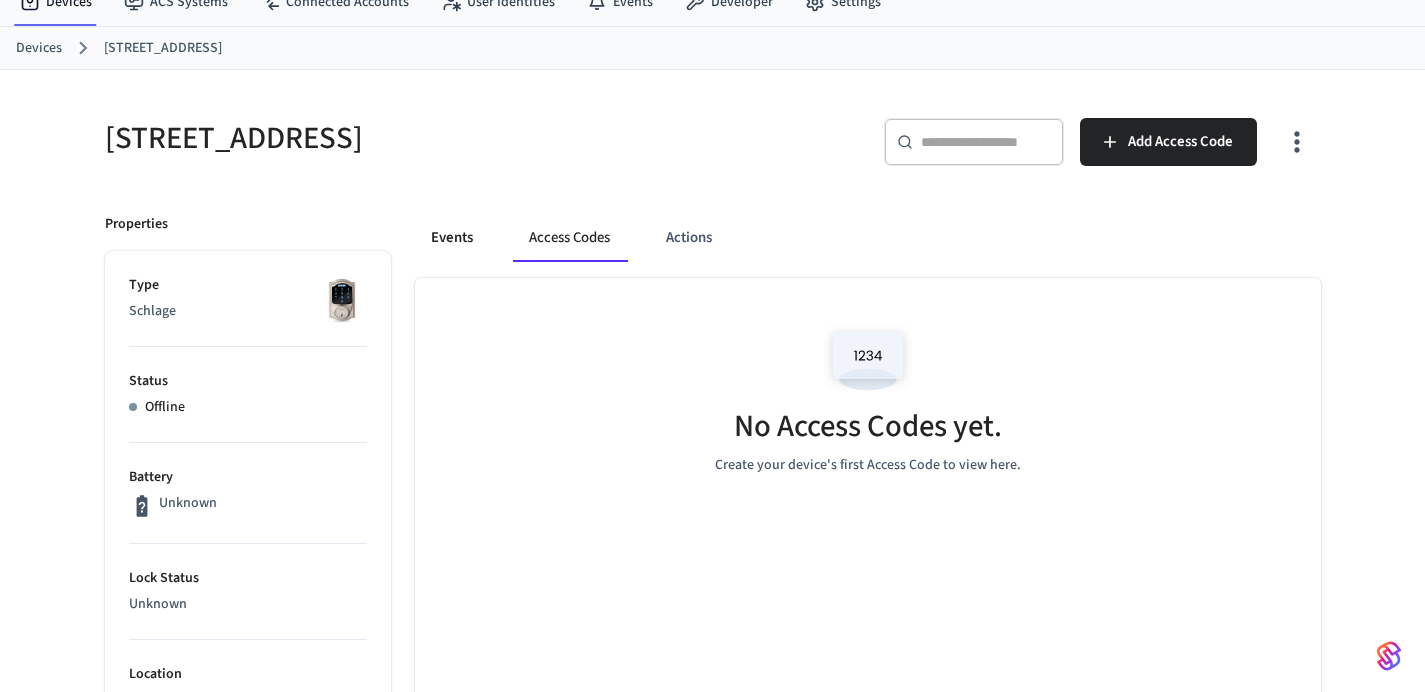 click on "Events" at bounding box center [452, 238] 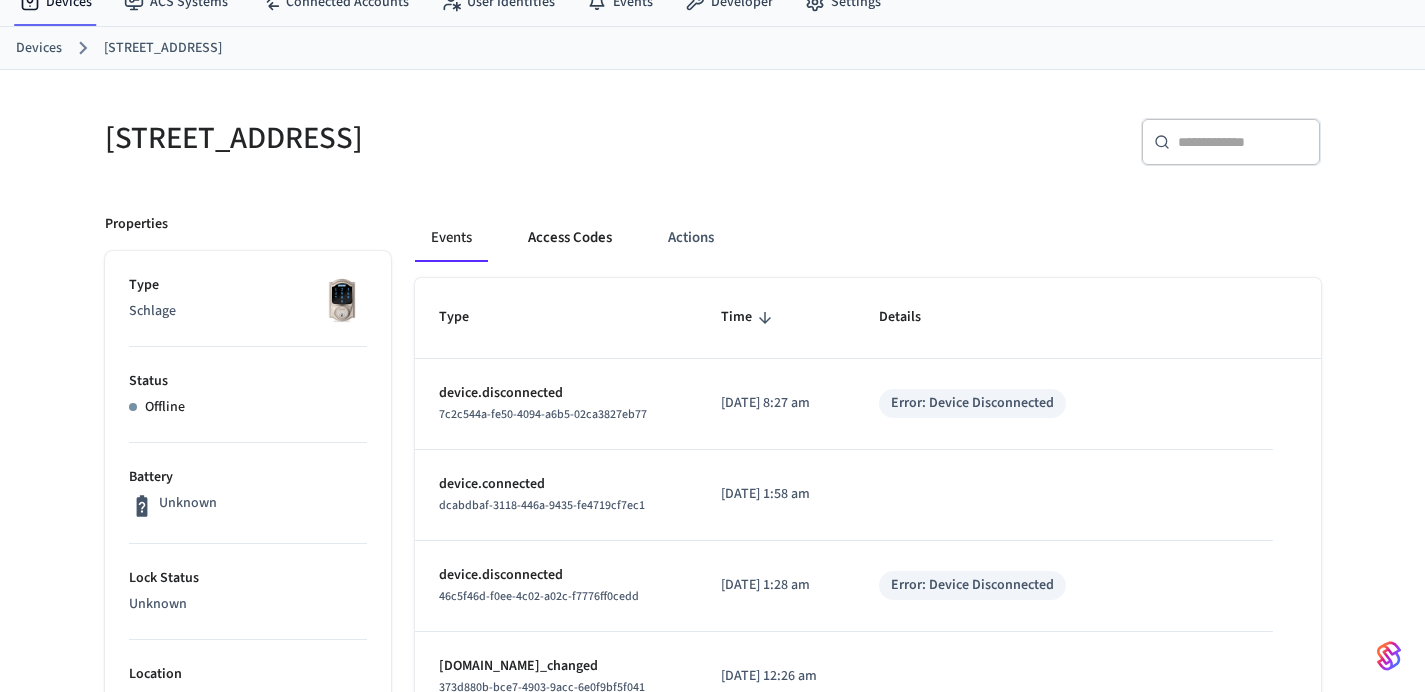 click on "Access Codes" at bounding box center [570, 238] 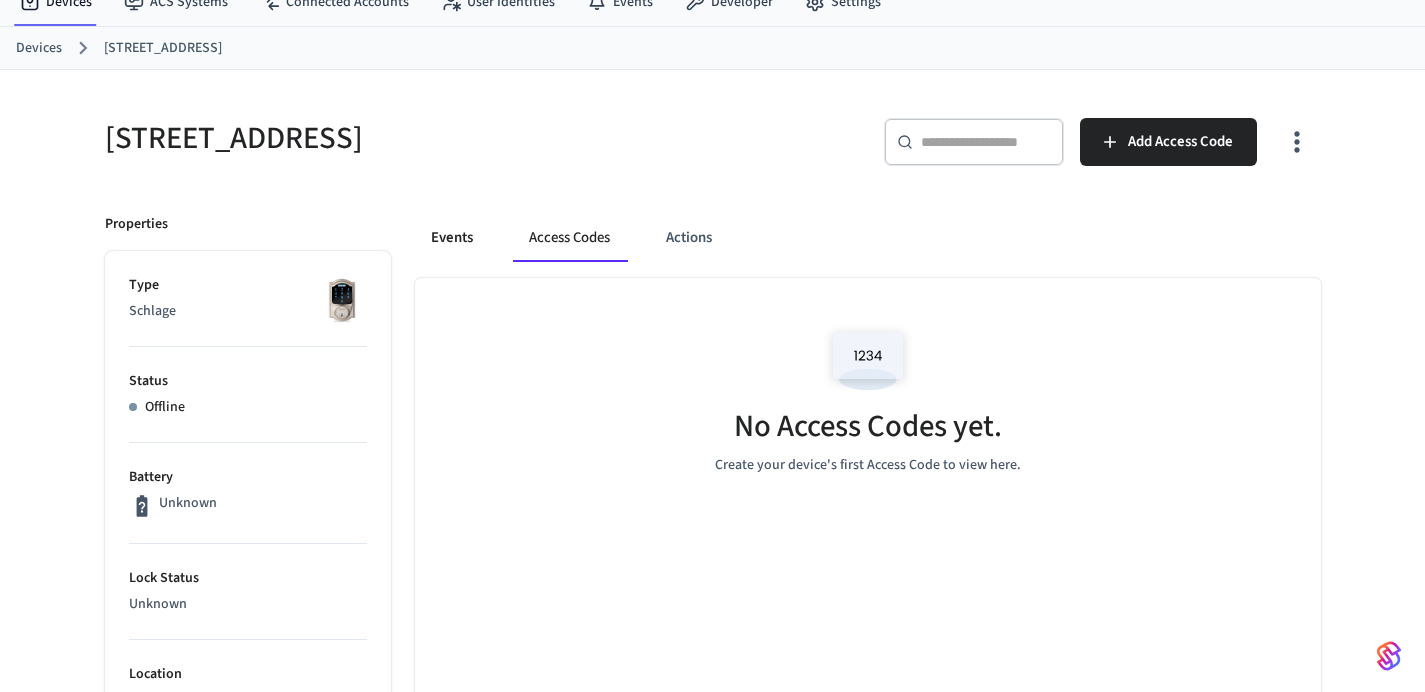 click on "Events" at bounding box center [452, 238] 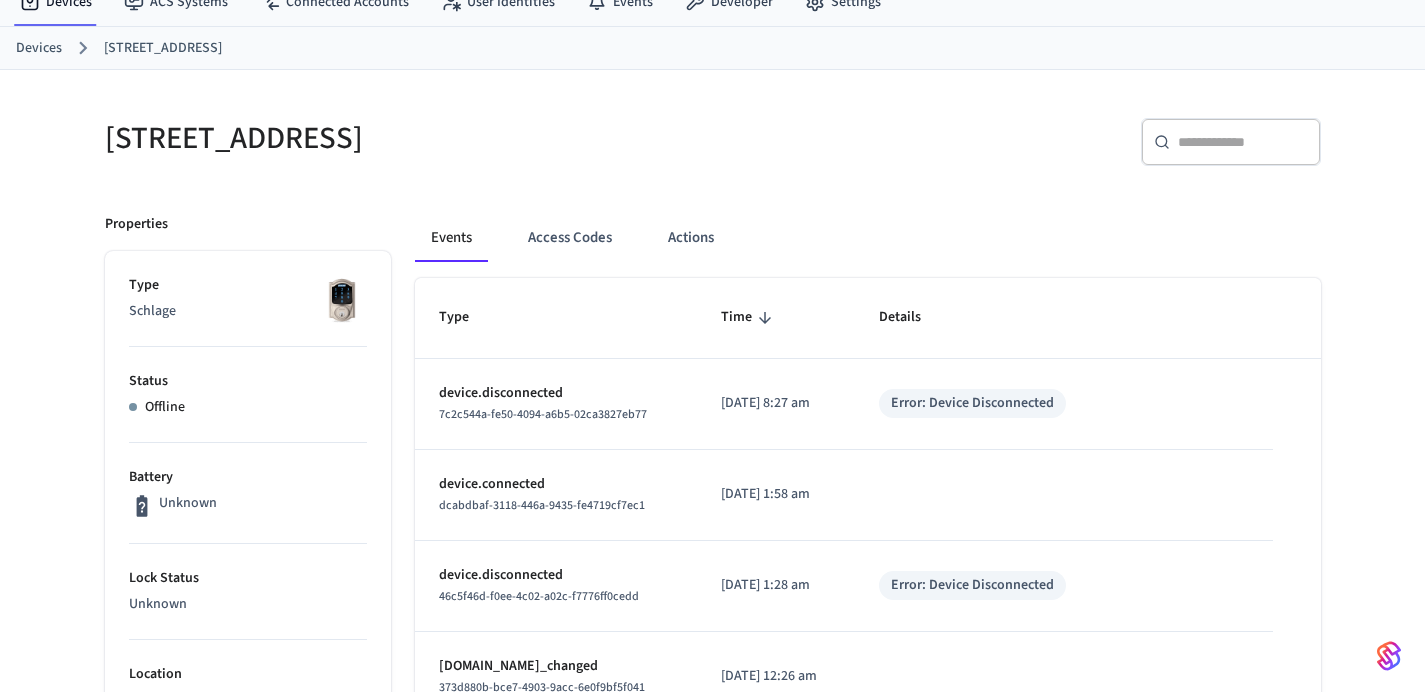 drag, startPoint x: 102, startPoint y: 102, endPoint x: 446, endPoint y: 117, distance: 344.32687 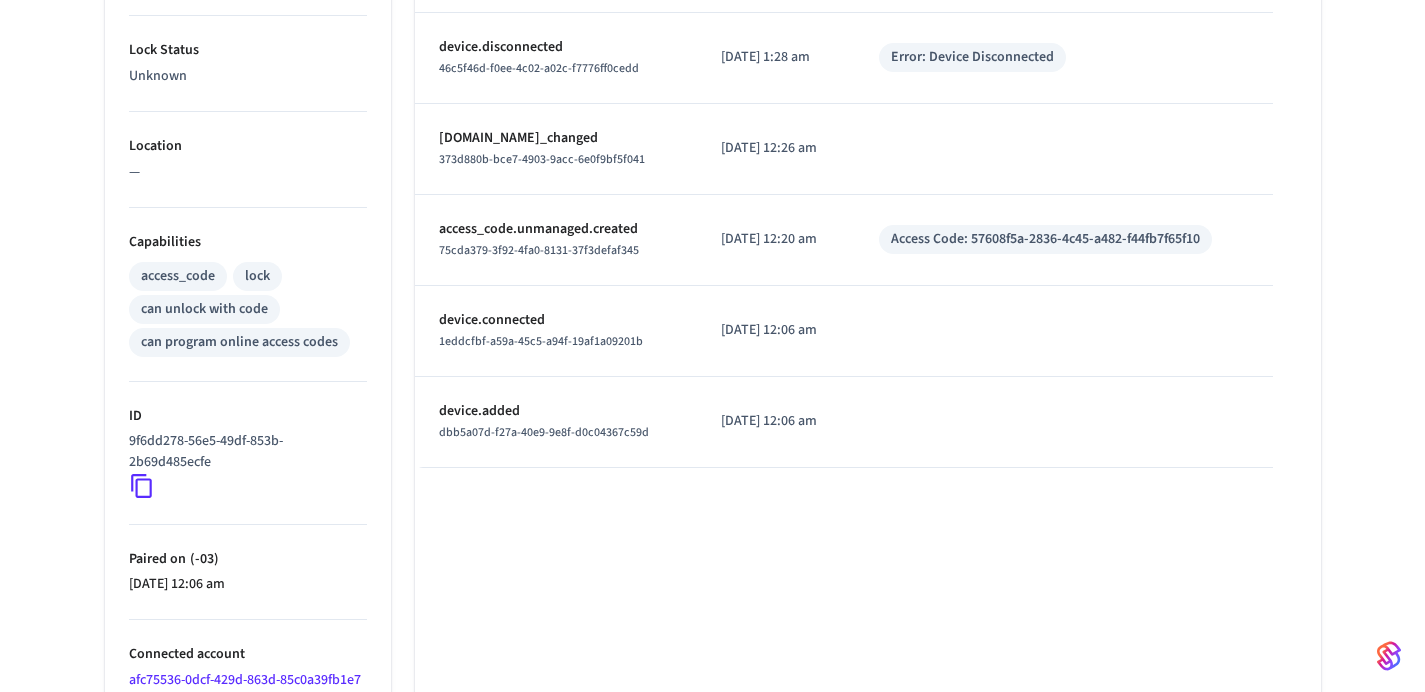 scroll, scrollTop: 696, scrollLeft: 0, axis: vertical 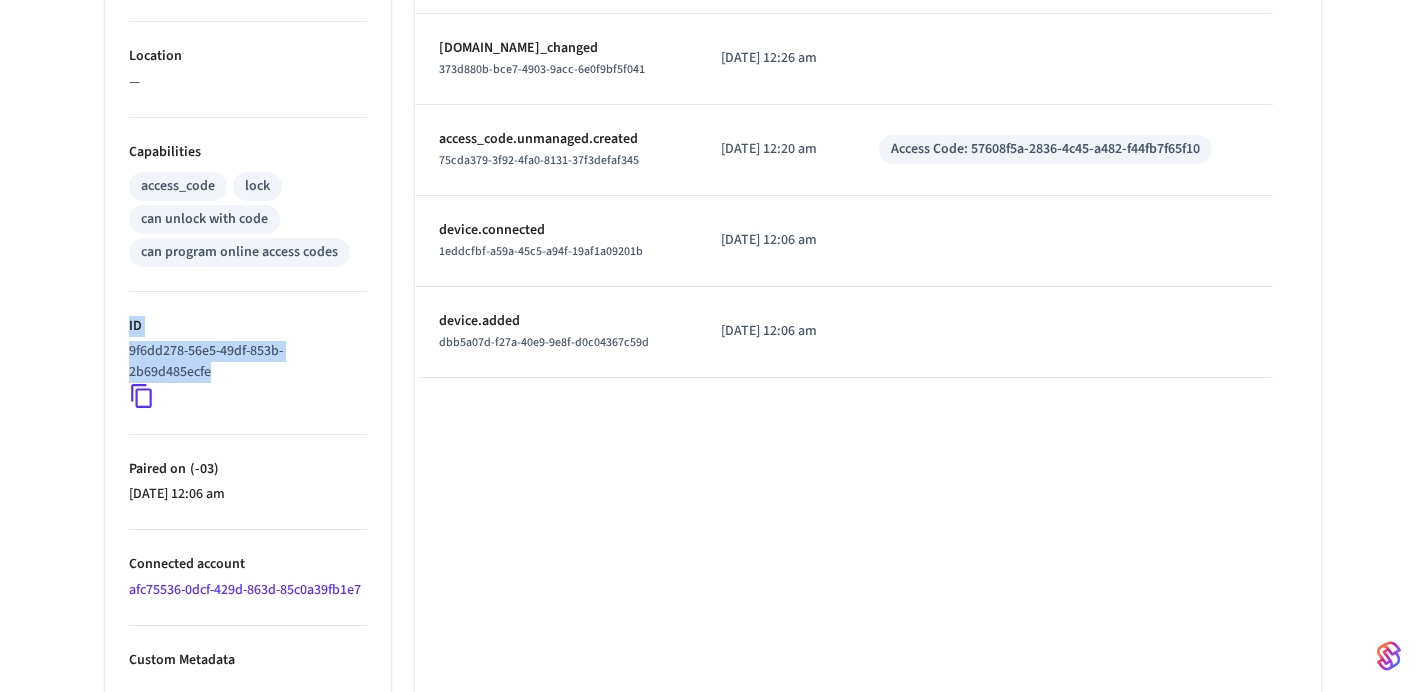 drag, startPoint x: 127, startPoint y: 335, endPoint x: 234, endPoint y: 375, distance: 114.232216 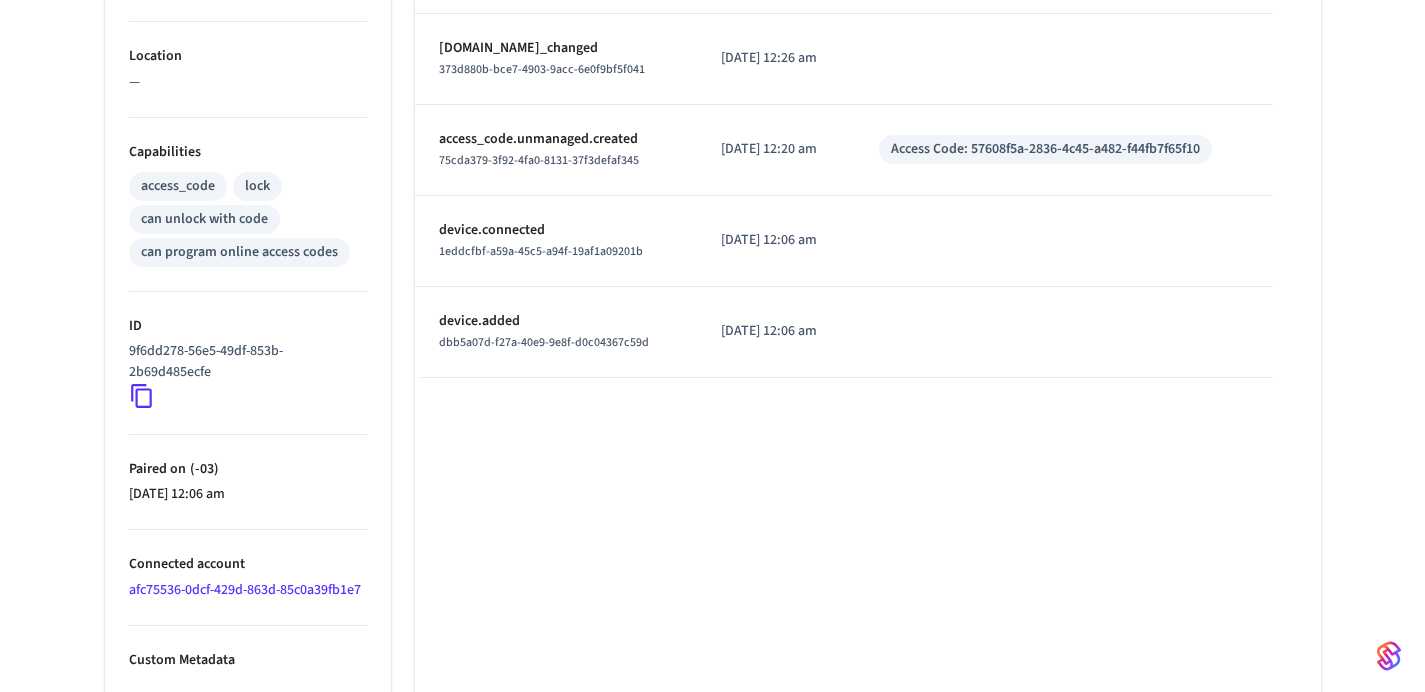 click 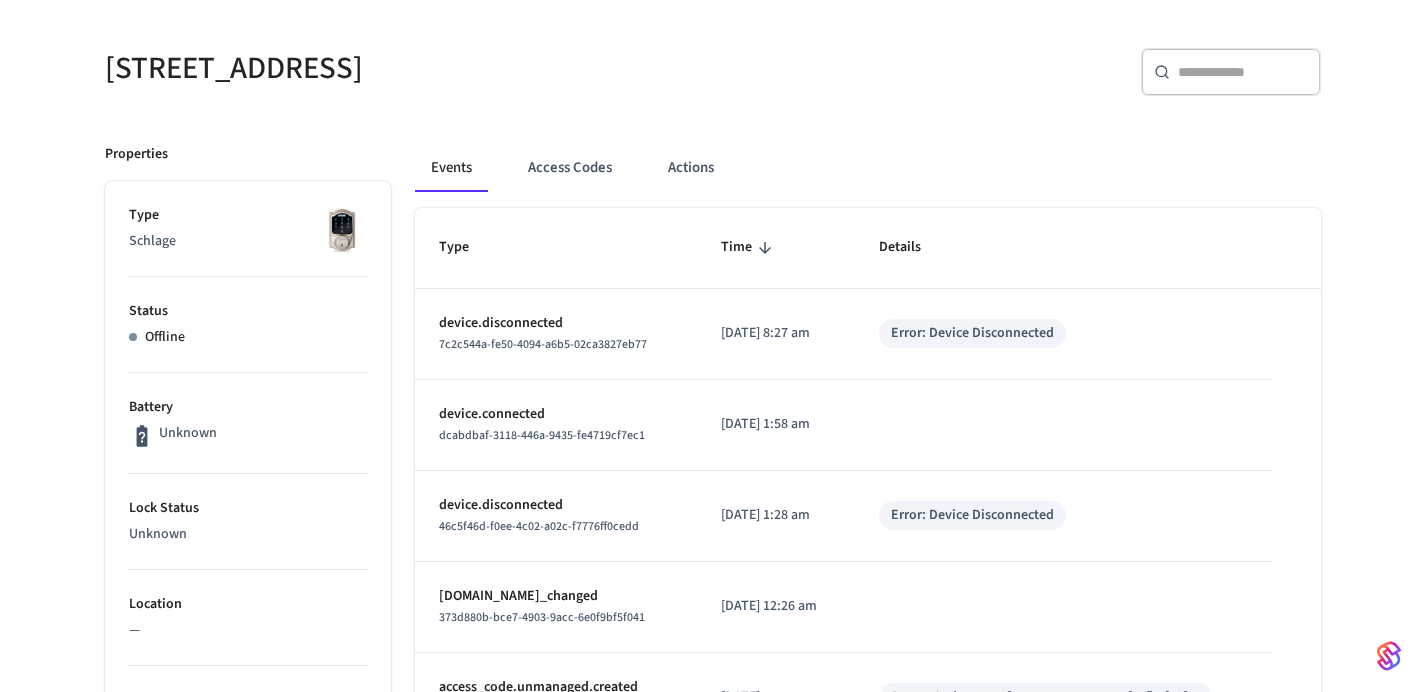 scroll, scrollTop: 147, scrollLeft: 0, axis: vertical 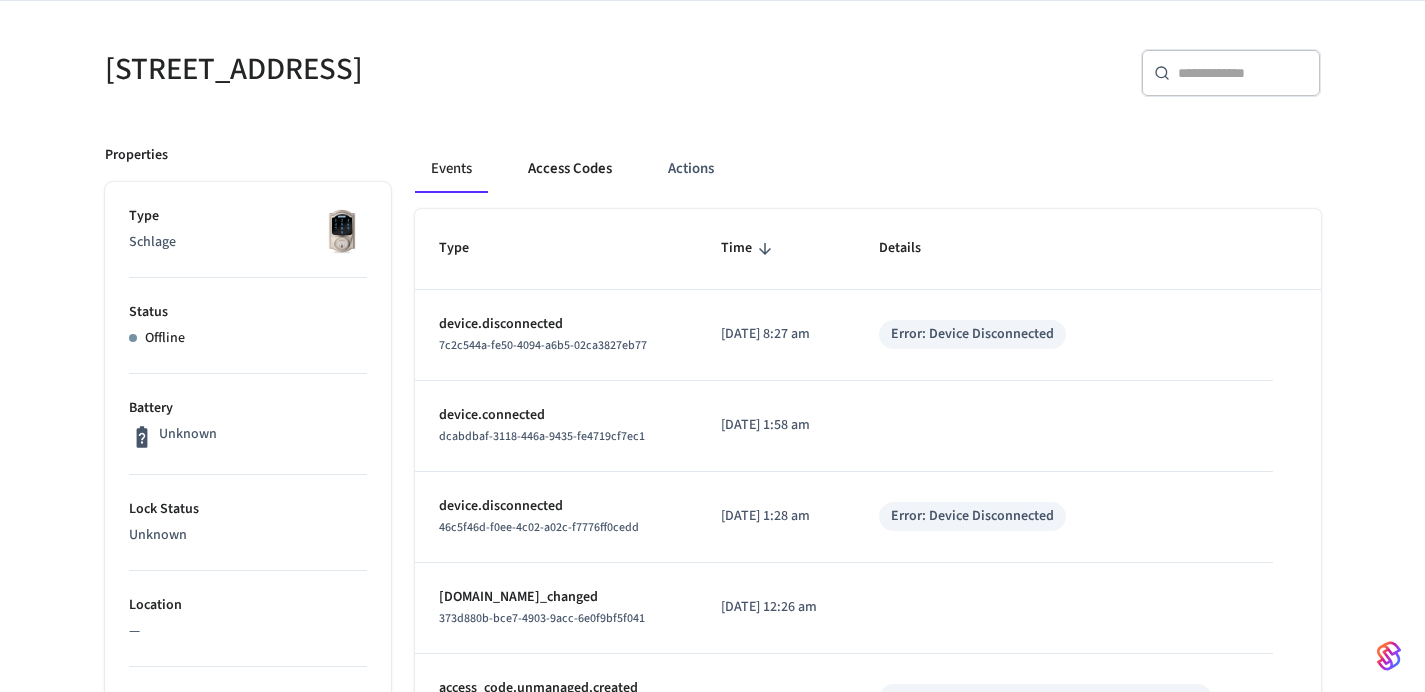 click on "Access Codes" at bounding box center (570, 169) 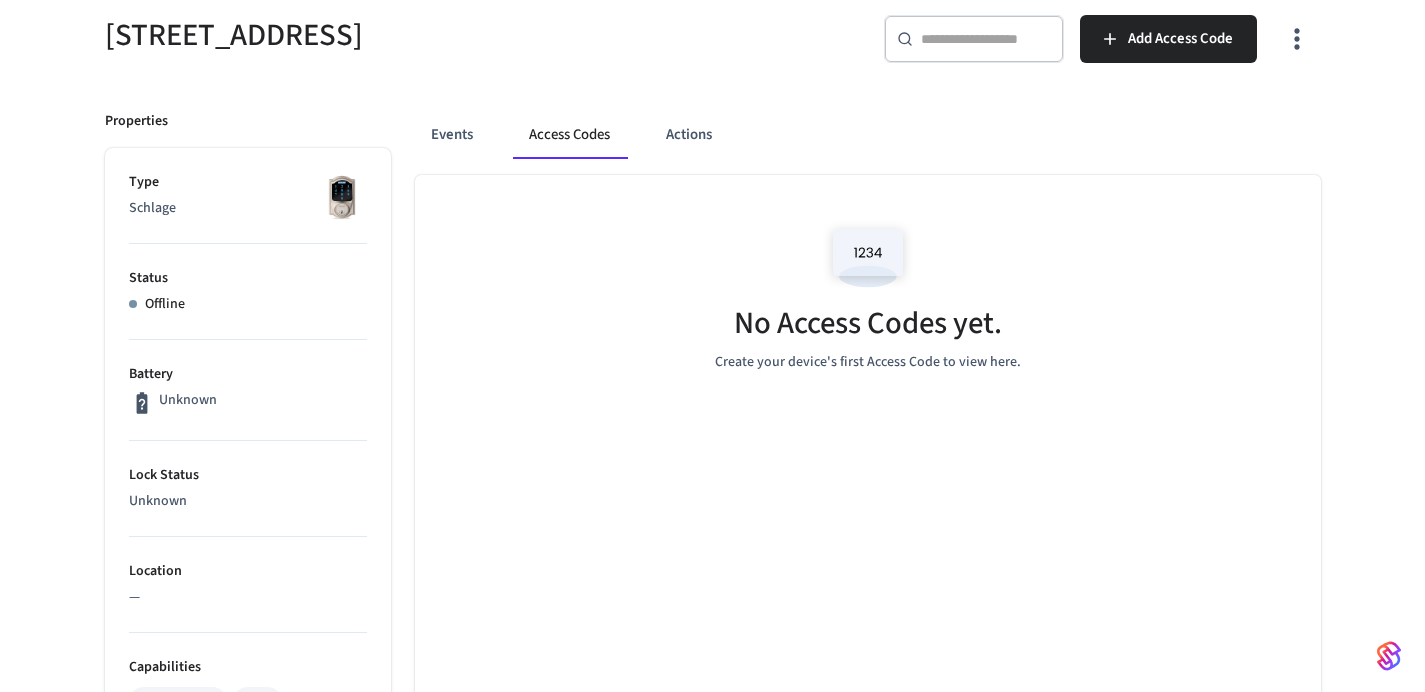scroll, scrollTop: 0, scrollLeft: 0, axis: both 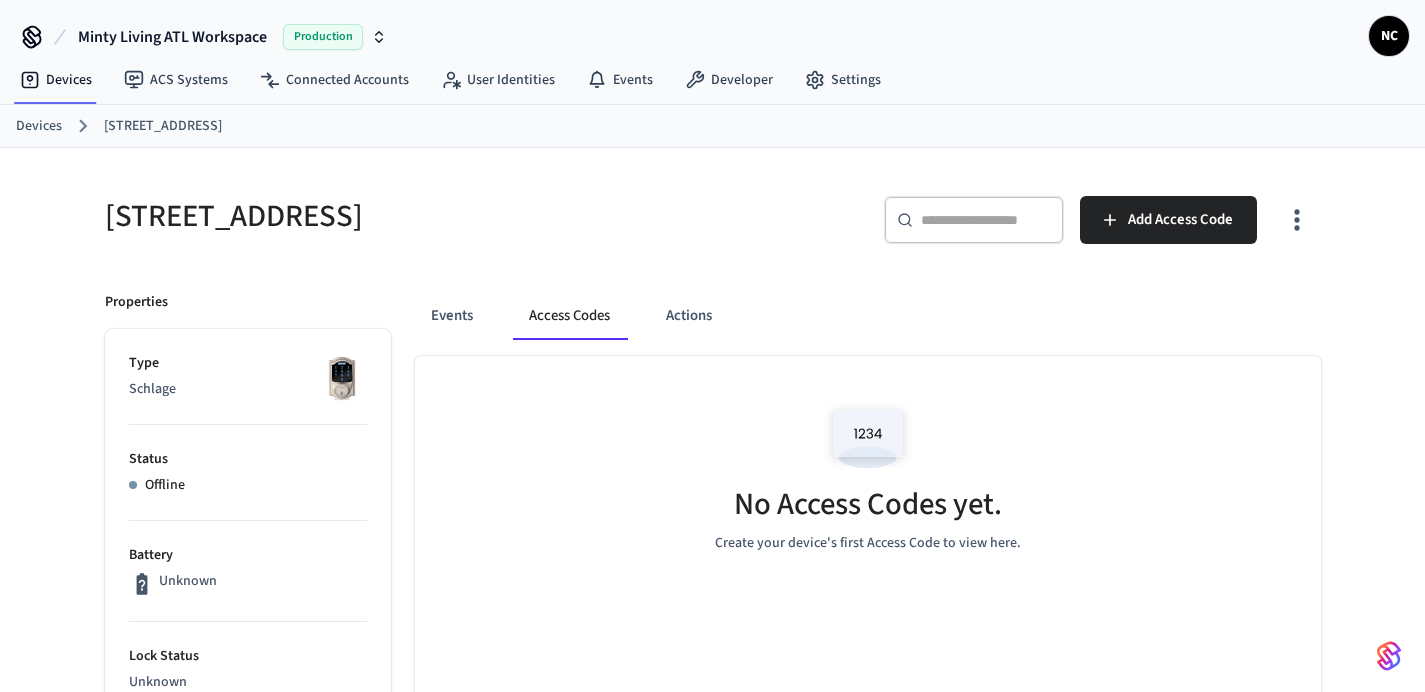 click on "Devices [STREET_ADDRESS]" at bounding box center [720, 126] 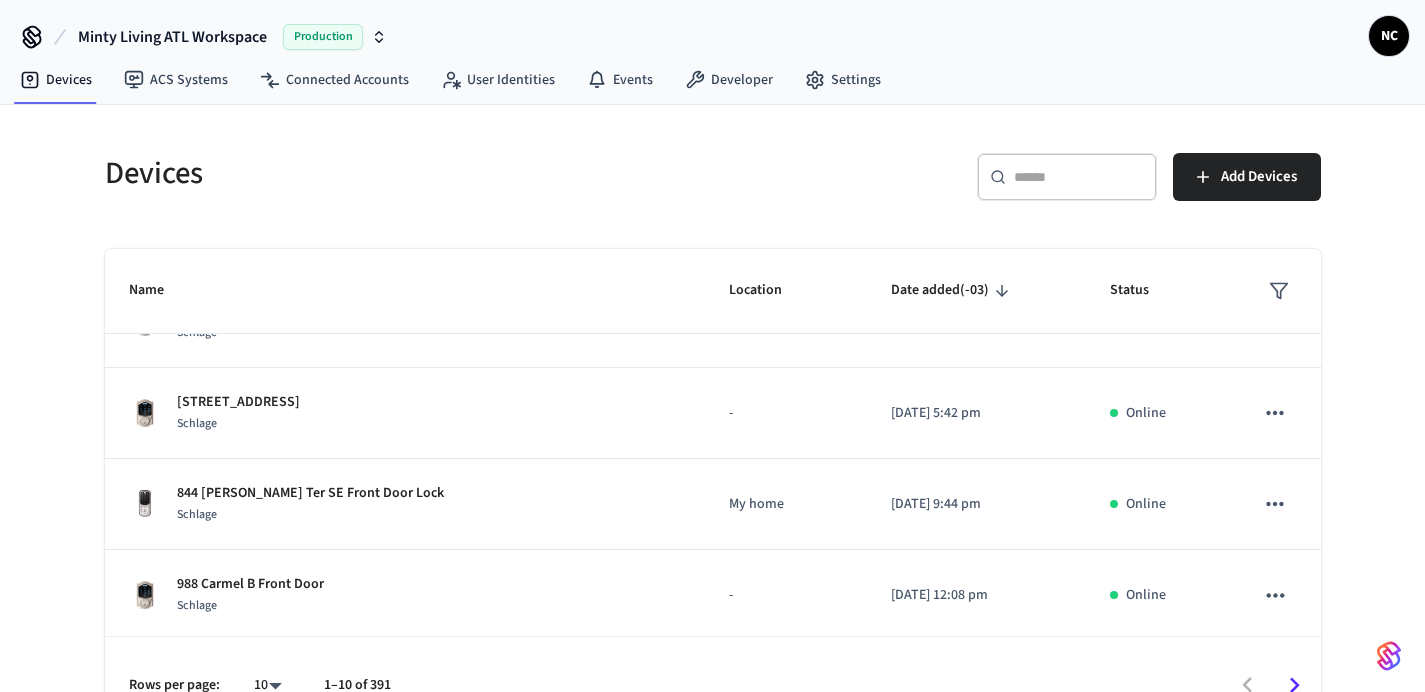 scroll, scrollTop: 152, scrollLeft: 0, axis: vertical 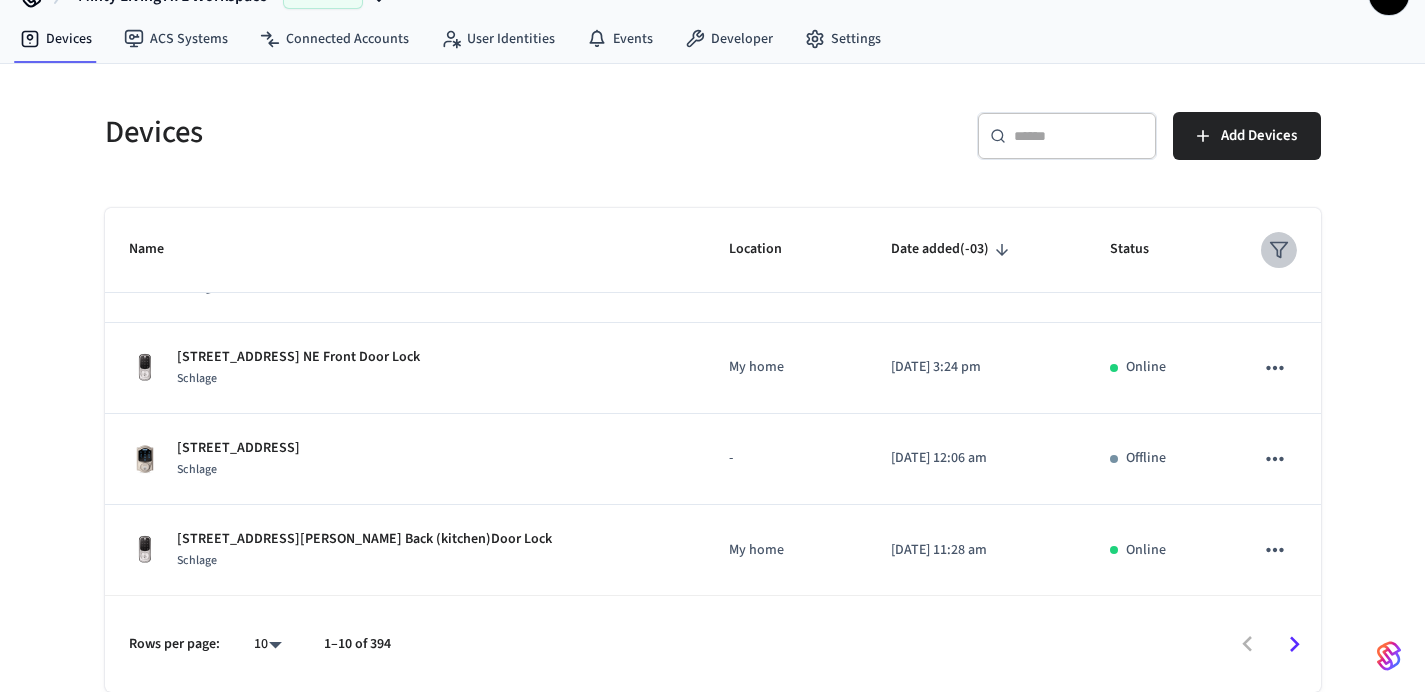 click 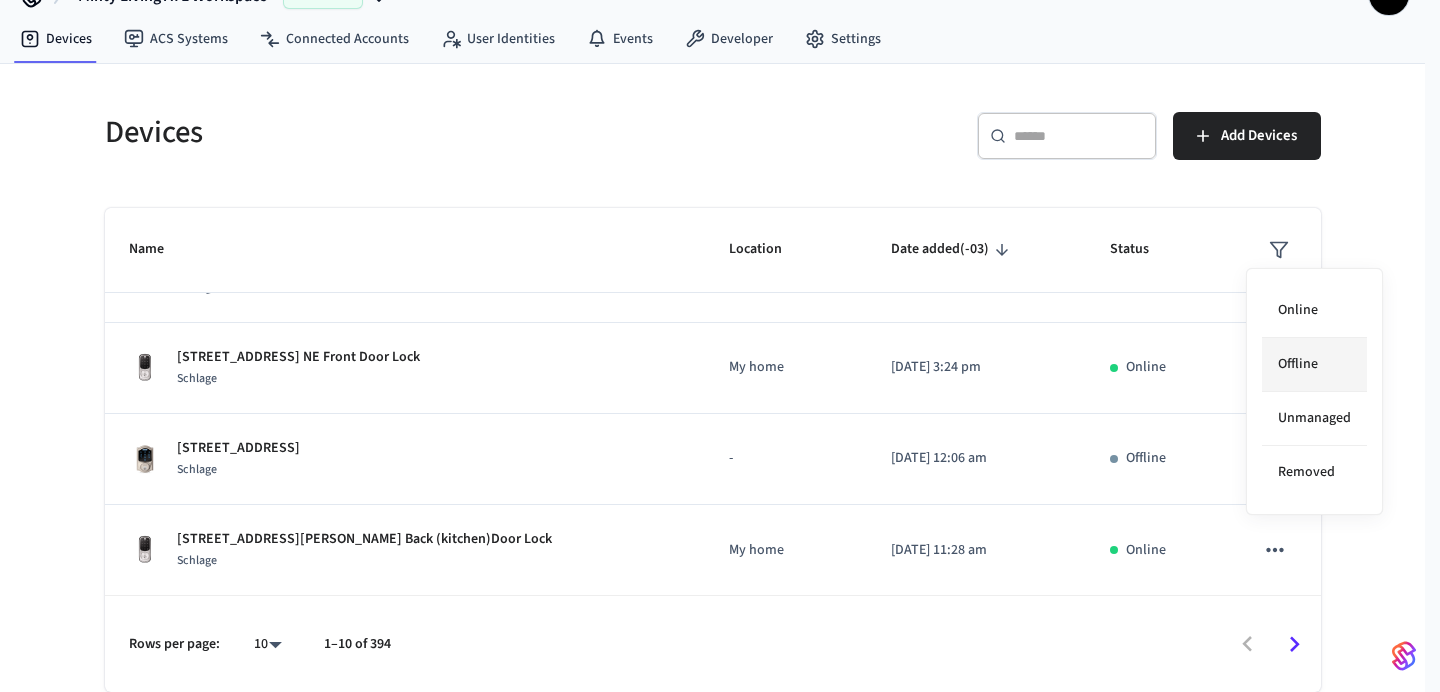 click on "Offline" at bounding box center [1314, 365] 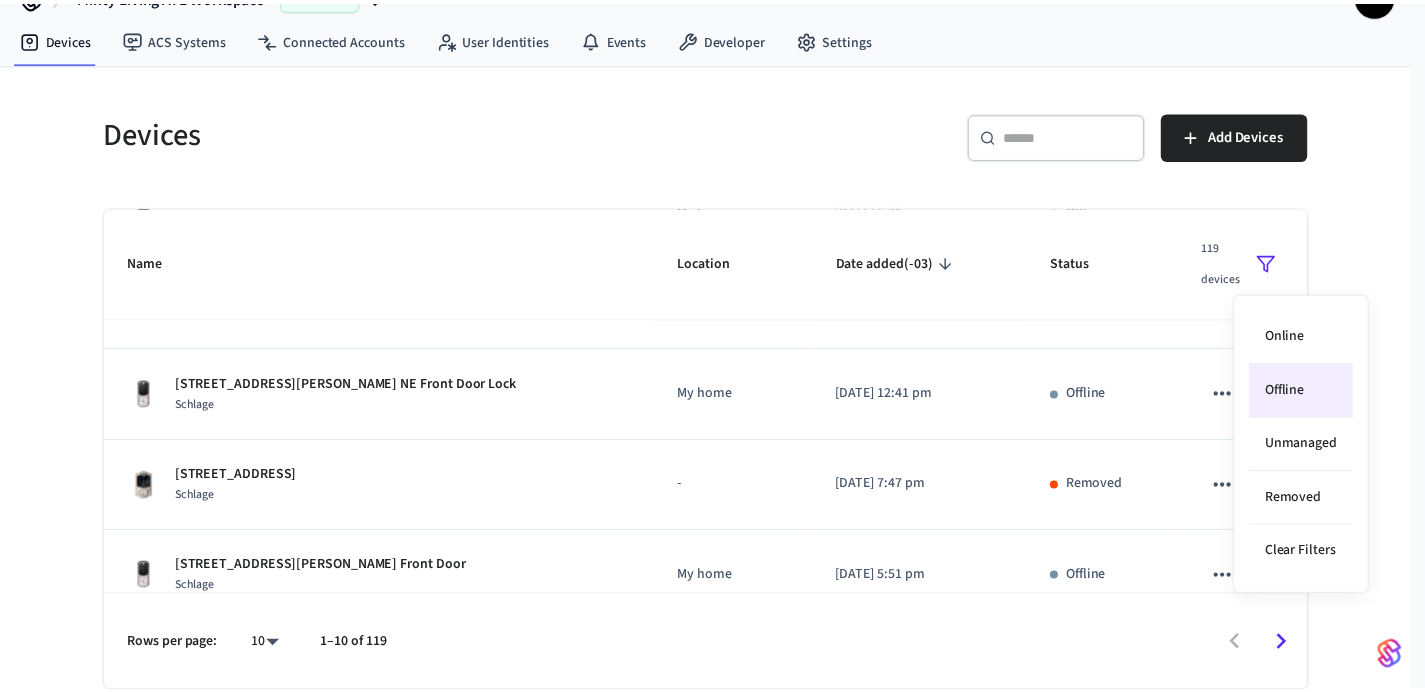scroll, scrollTop: 179, scrollLeft: 0, axis: vertical 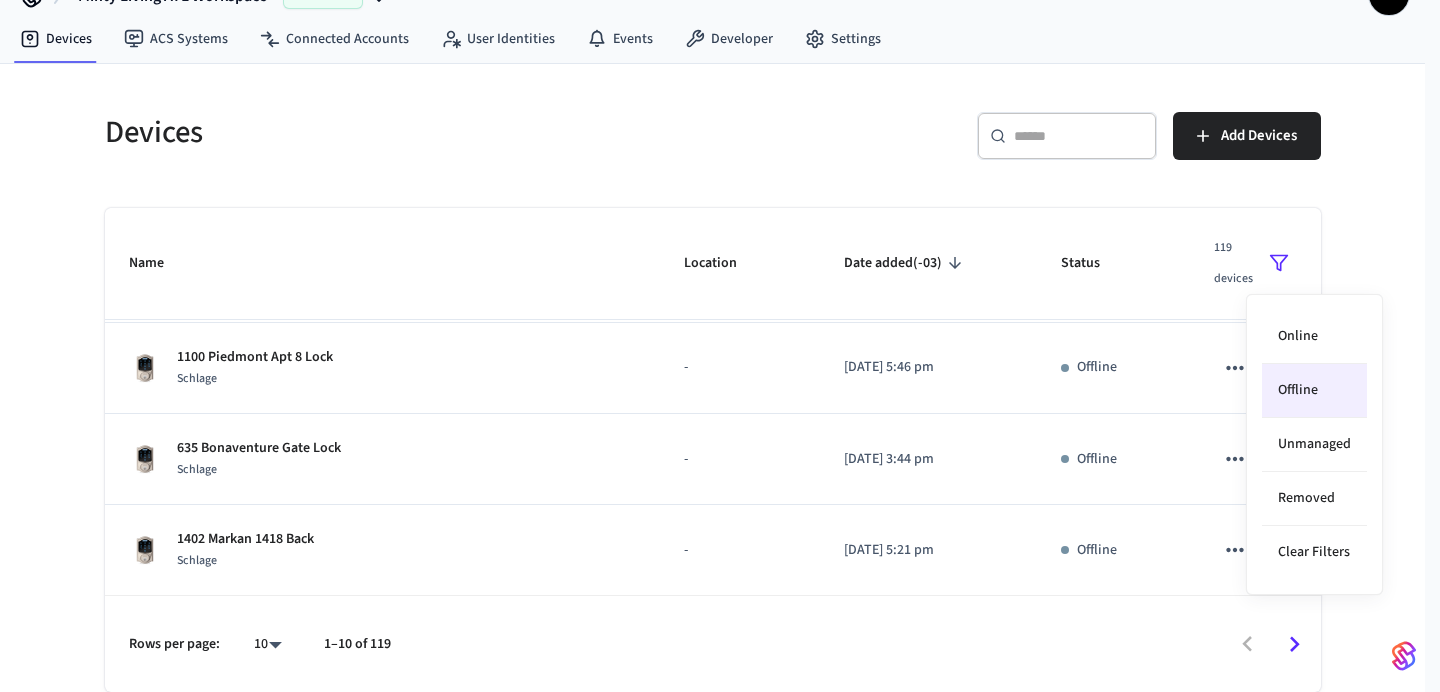 click at bounding box center (720, 346) 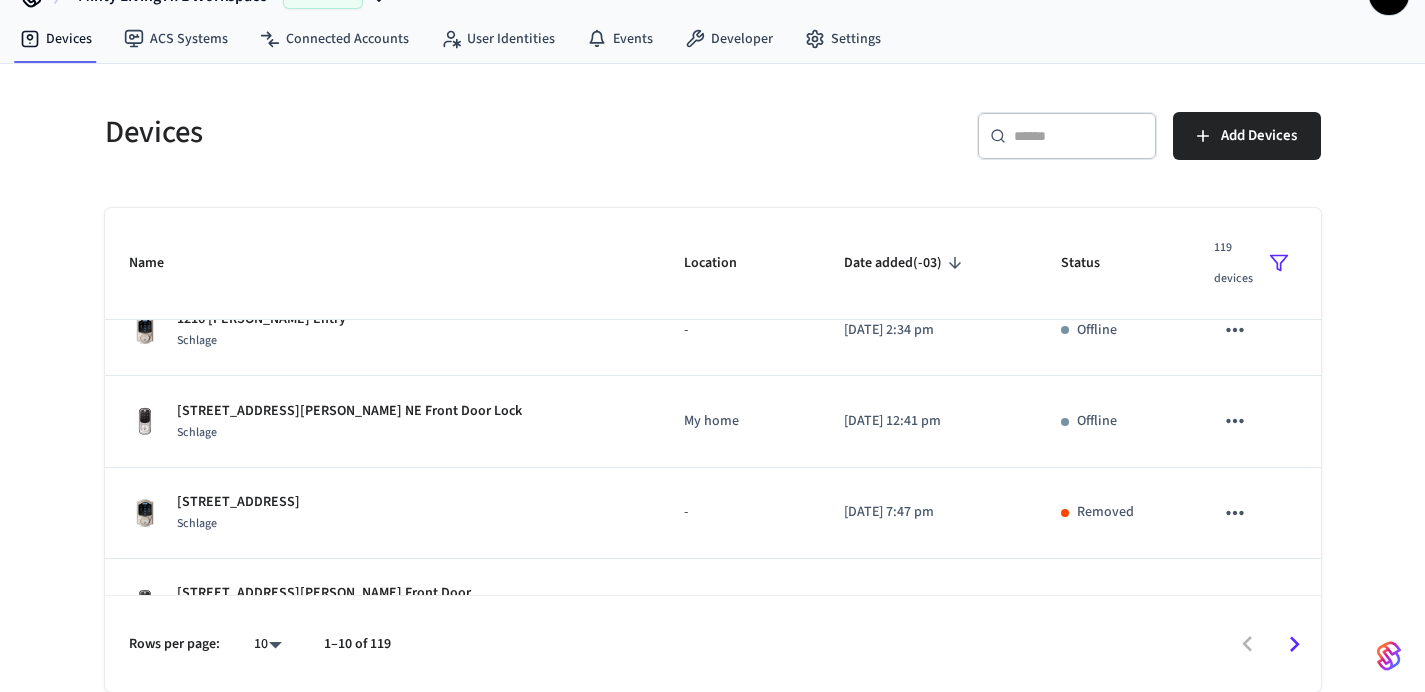 scroll, scrollTop: 635, scrollLeft: 0, axis: vertical 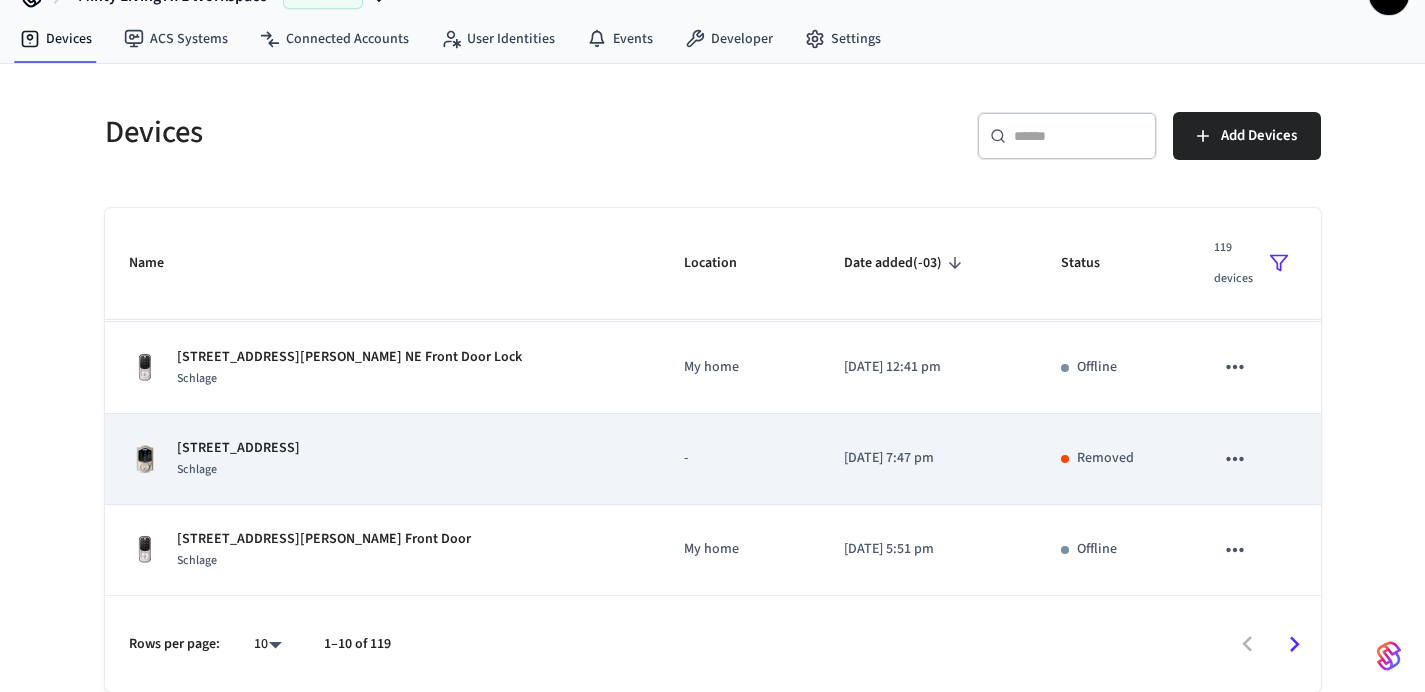 click on "[STREET_ADDRESS]" at bounding box center [238, 448] 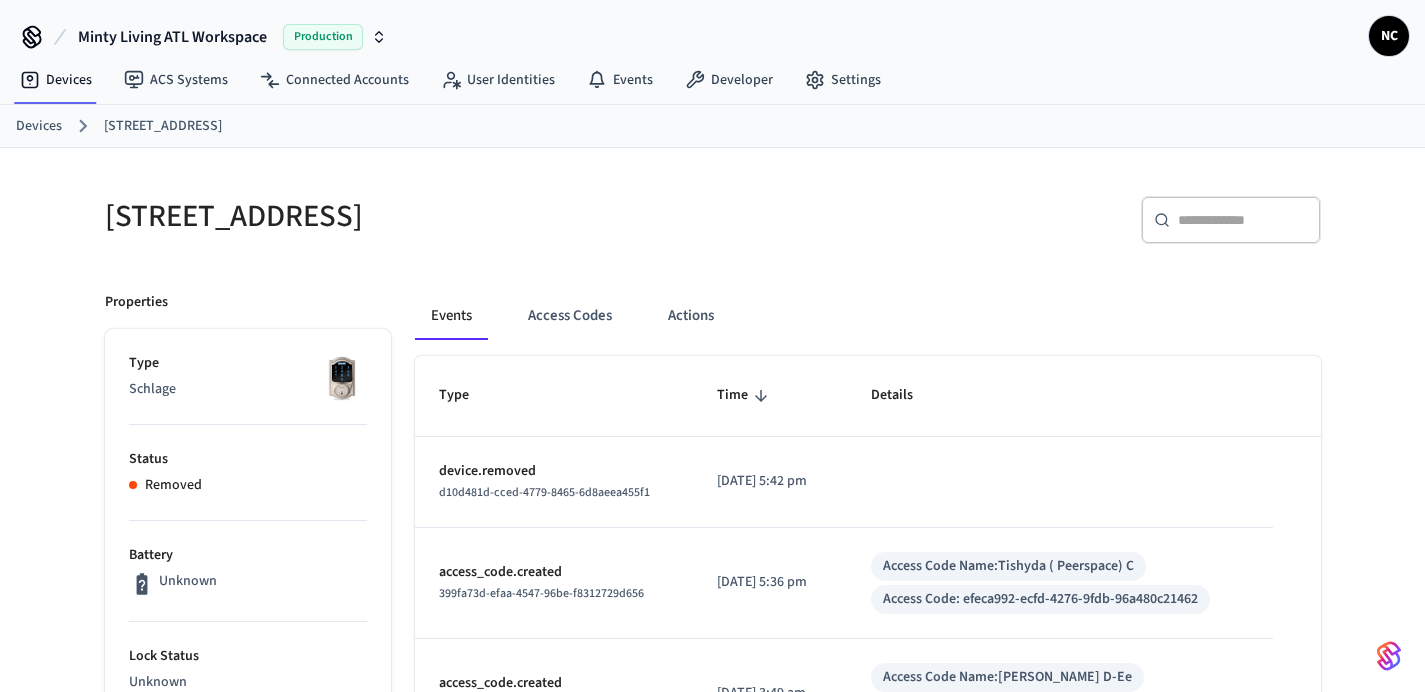 scroll, scrollTop: 41, scrollLeft: 0, axis: vertical 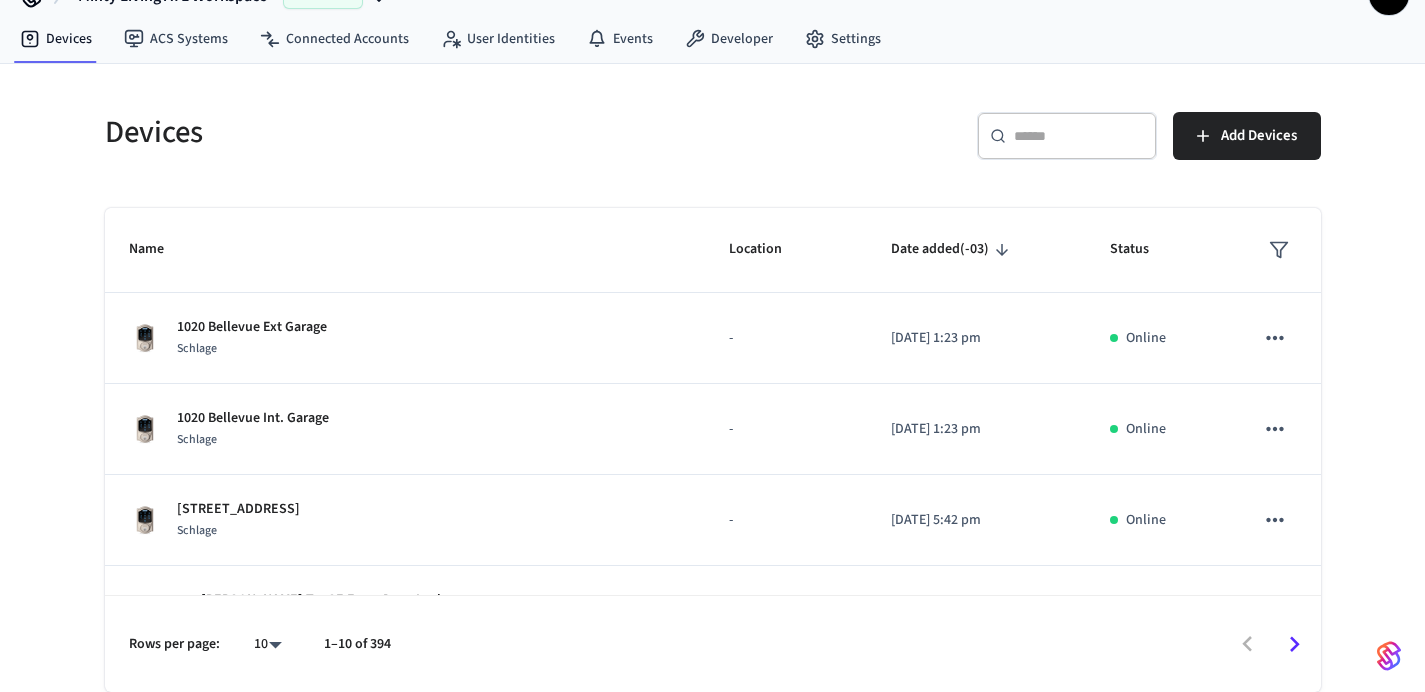 click at bounding box center [1275, 250] 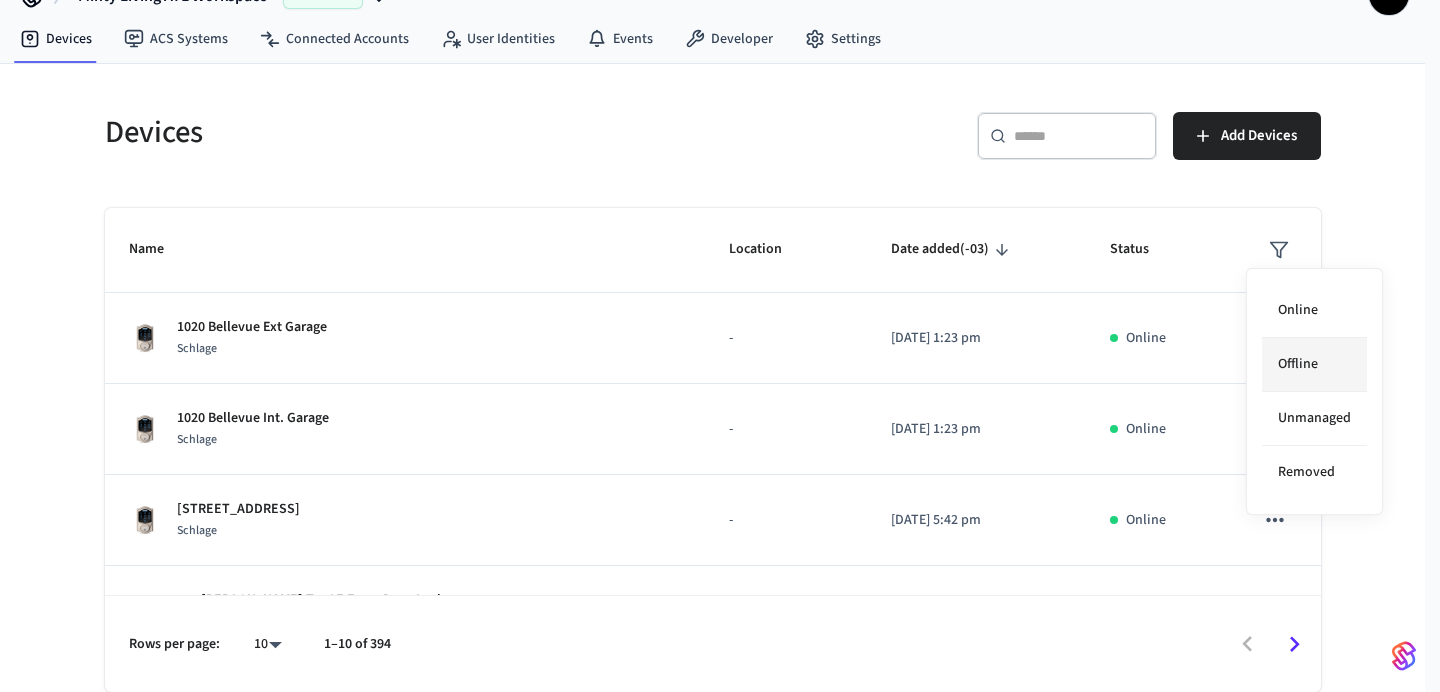 click on "Offline" at bounding box center [1314, 365] 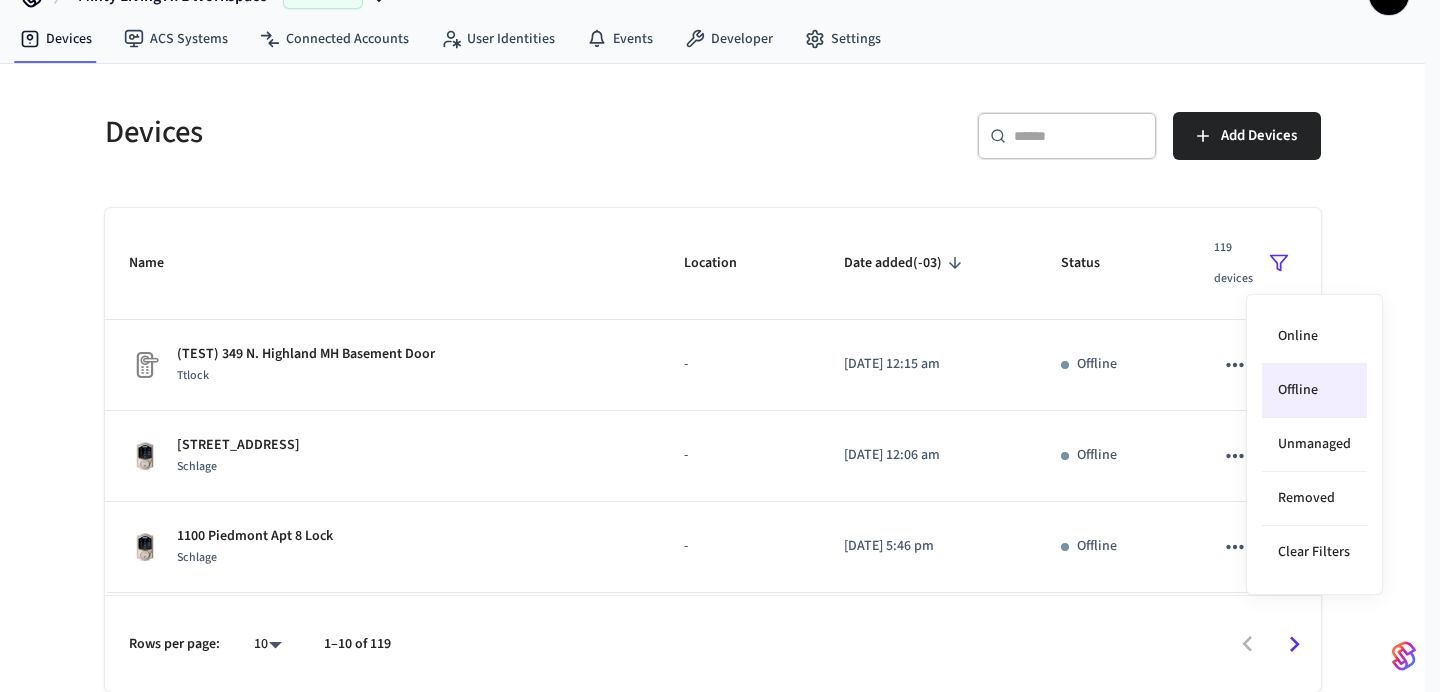 click at bounding box center [720, 346] 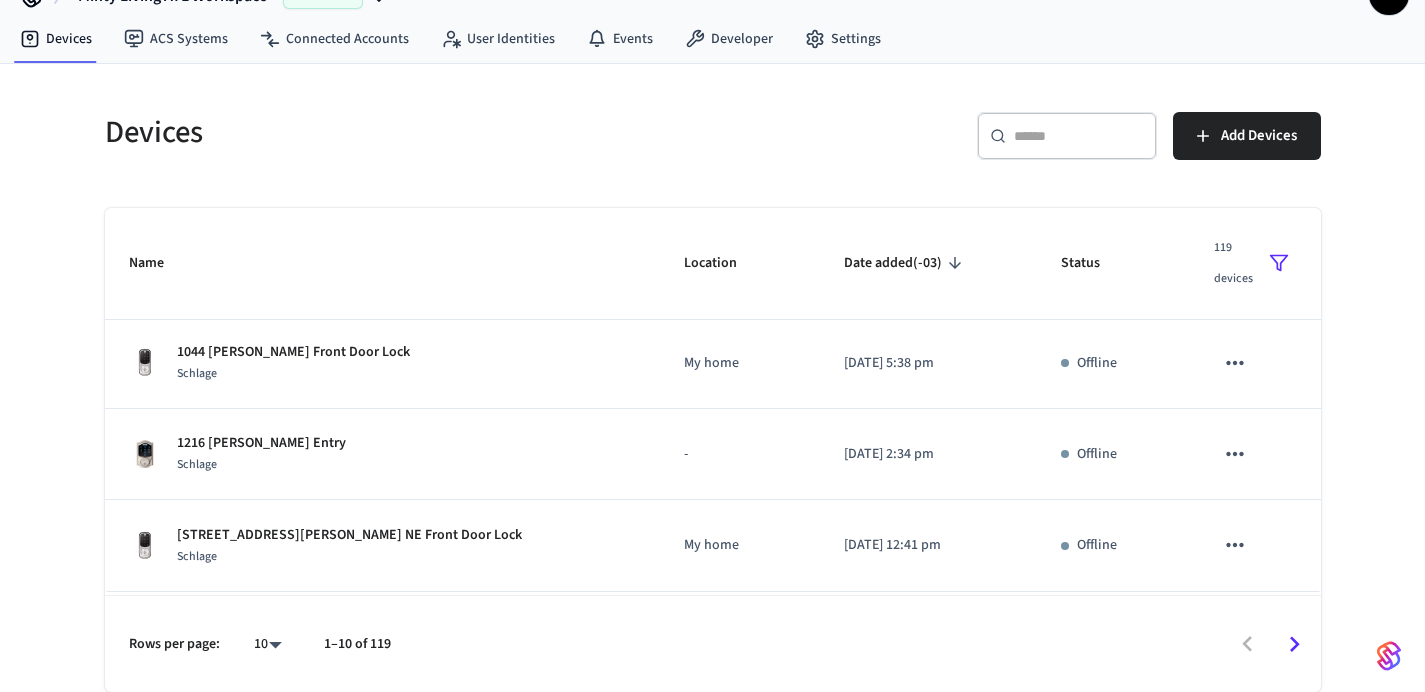 scroll, scrollTop: 635, scrollLeft: 0, axis: vertical 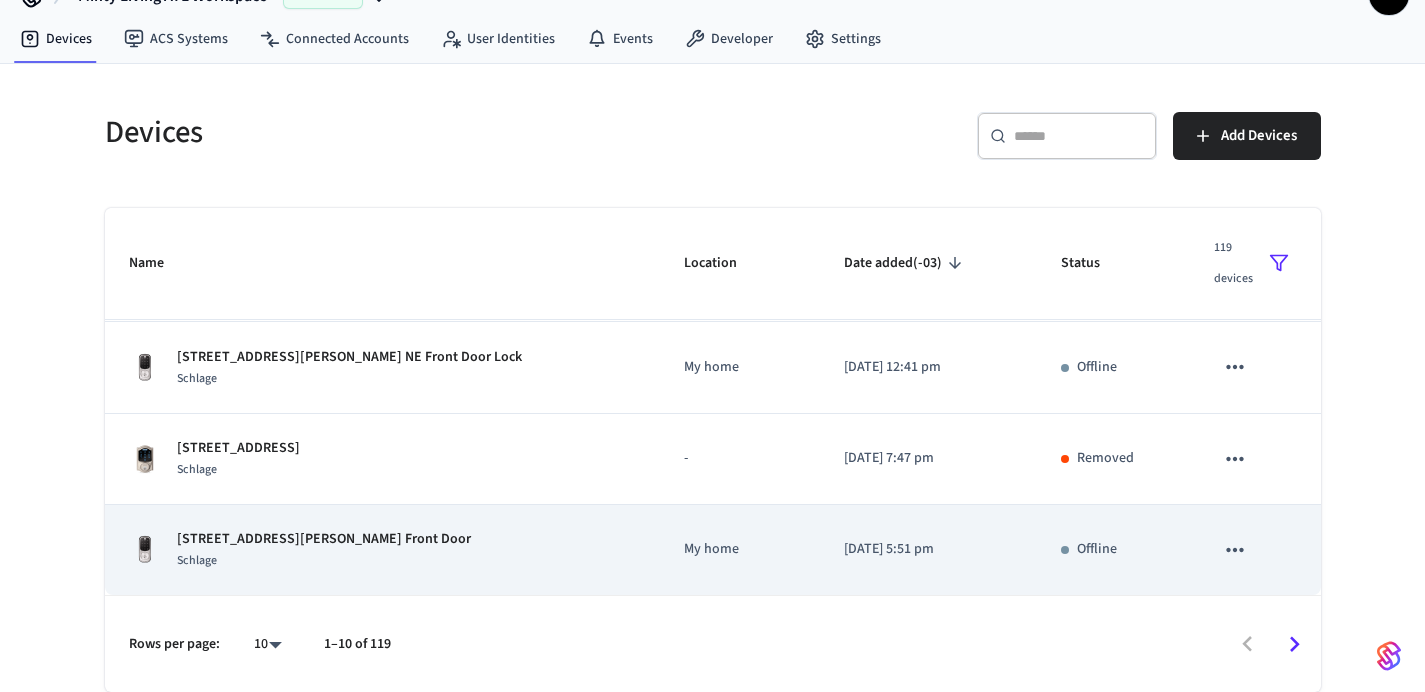 click on "[STREET_ADDRESS][PERSON_NAME] Front Door" at bounding box center [324, 539] 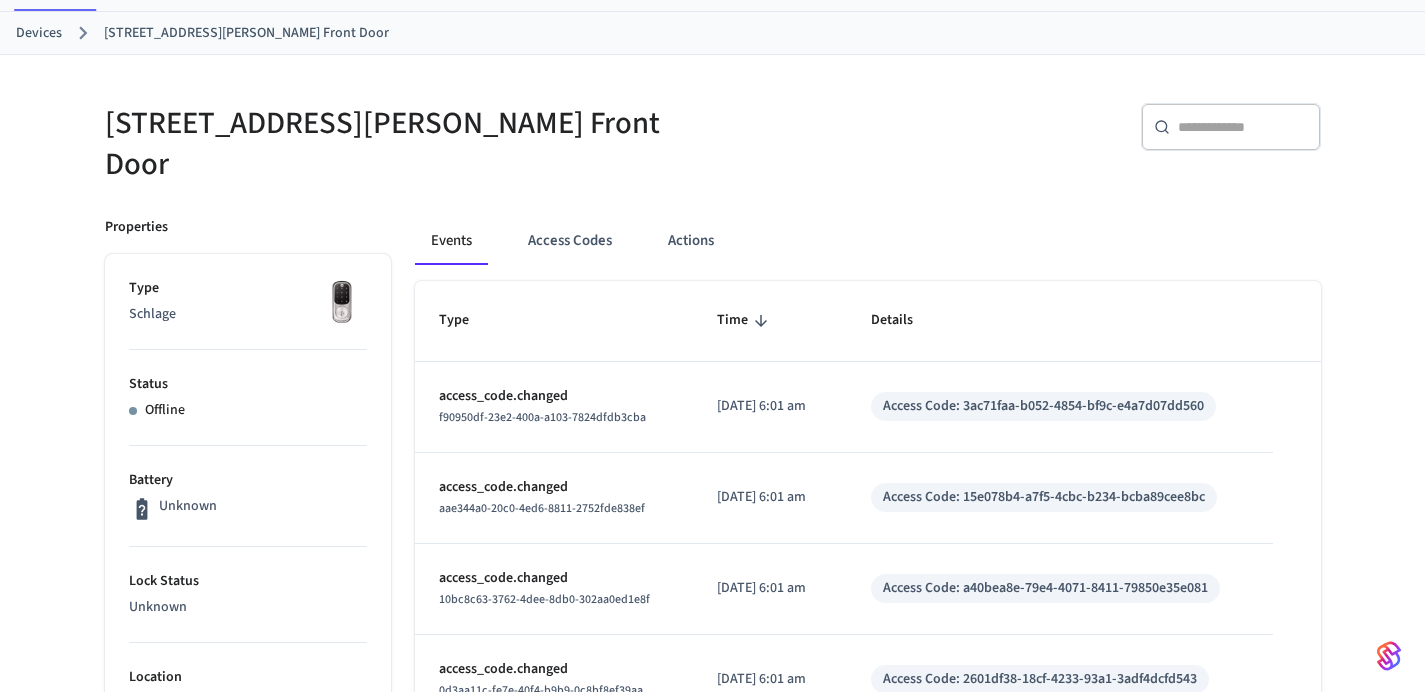scroll, scrollTop: 105, scrollLeft: 0, axis: vertical 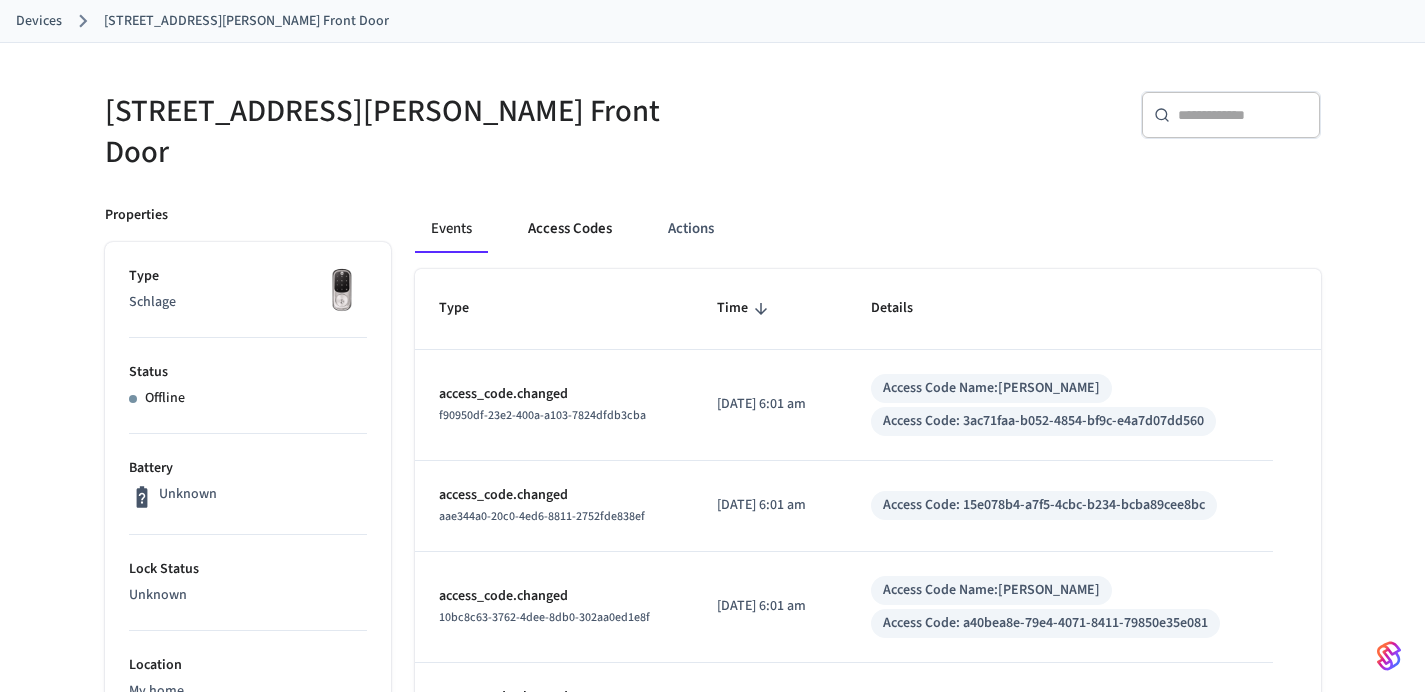 click on "Access Codes" at bounding box center (570, 229) 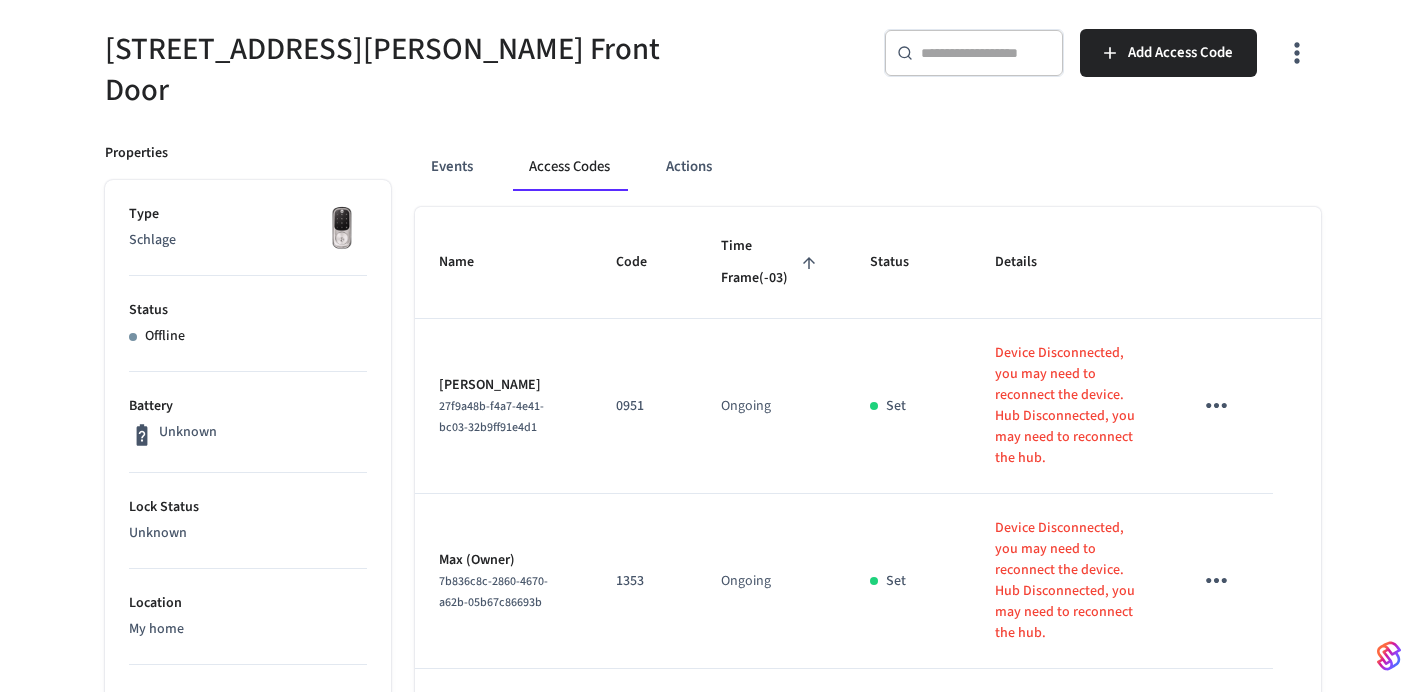 scroll, scrollTop: 178, scrollLeft: 0, axis: vertical 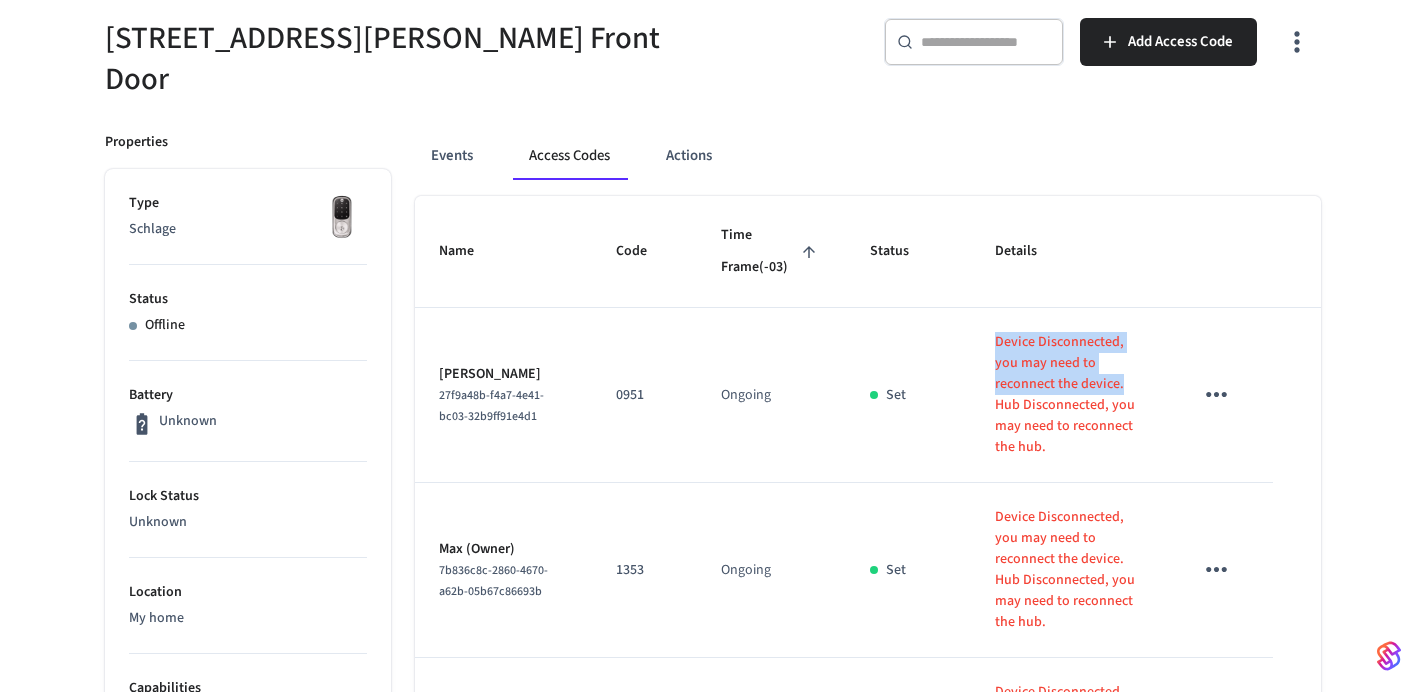 drag, startPoint x: 971, startPoint y: 359, endPoint x: 1061, endPoint y: 400, distance: 98.89894 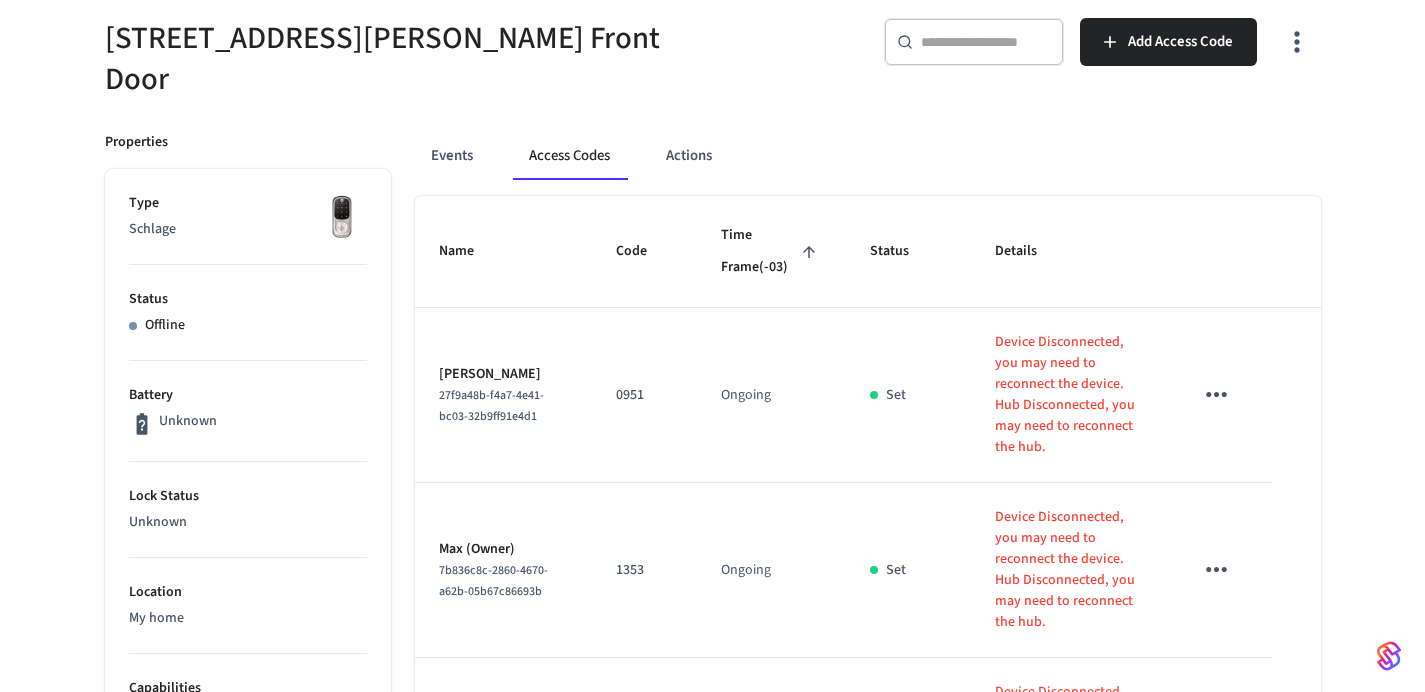 click on "Hub Disconnected, you may need to reconnect the hub." at bounding box center (1070, 426) 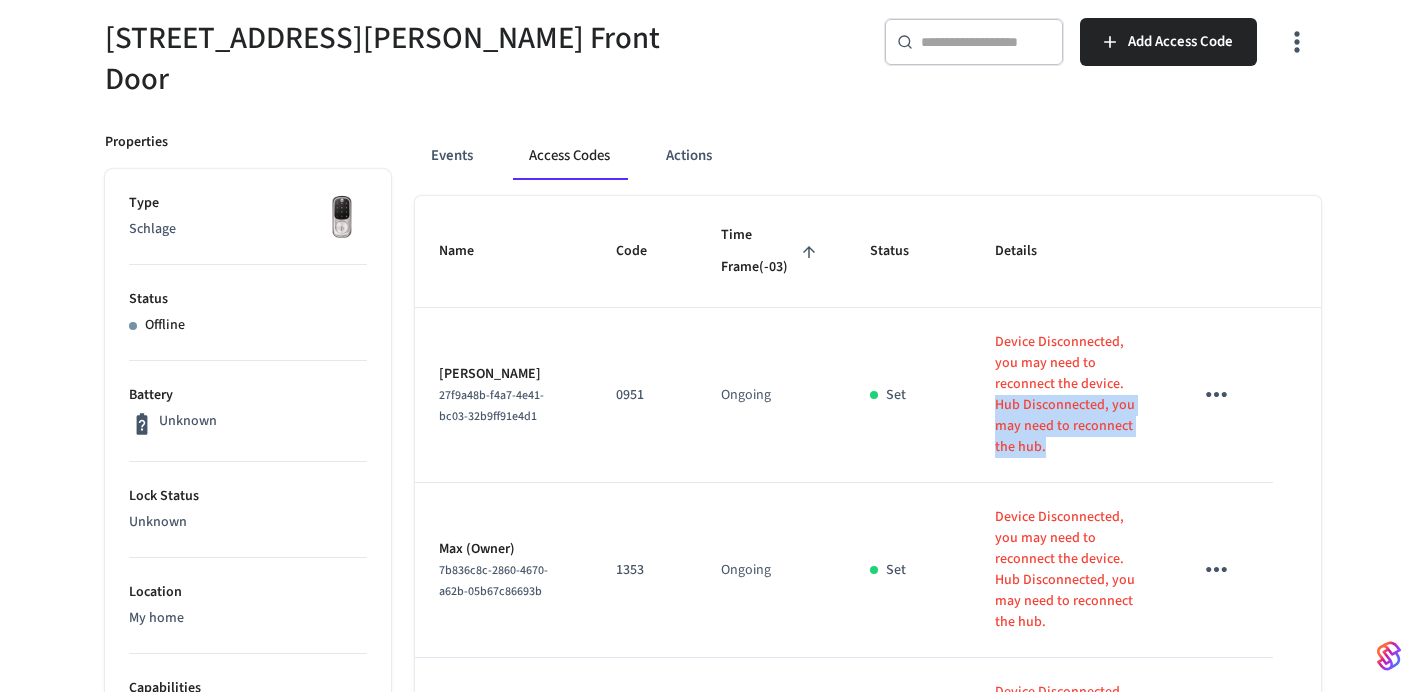 drag, startPoint x: 967, startPoint y: 422, endPoint x: 1134, endPoint y: 453, distance: 169.85287 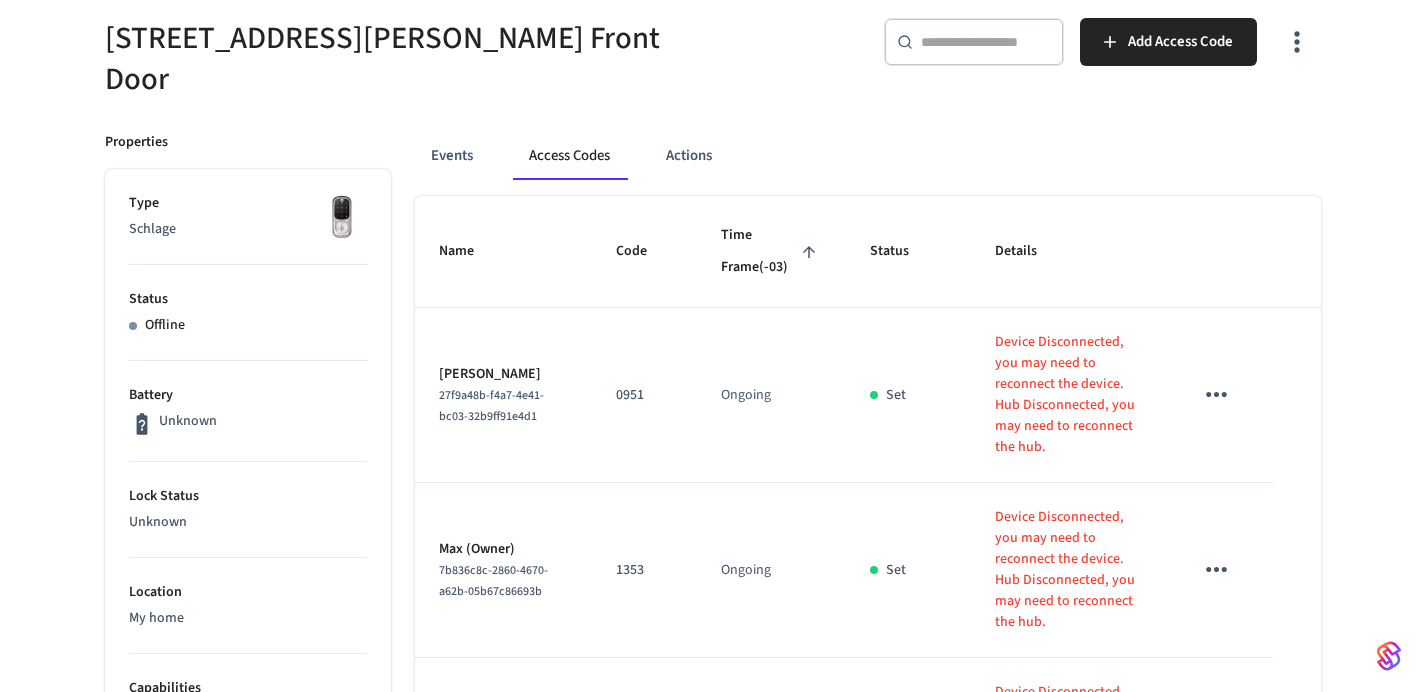 click on "Hub Disconnected, you may need to reconnect the hub." at bounding box center [1070, 426] 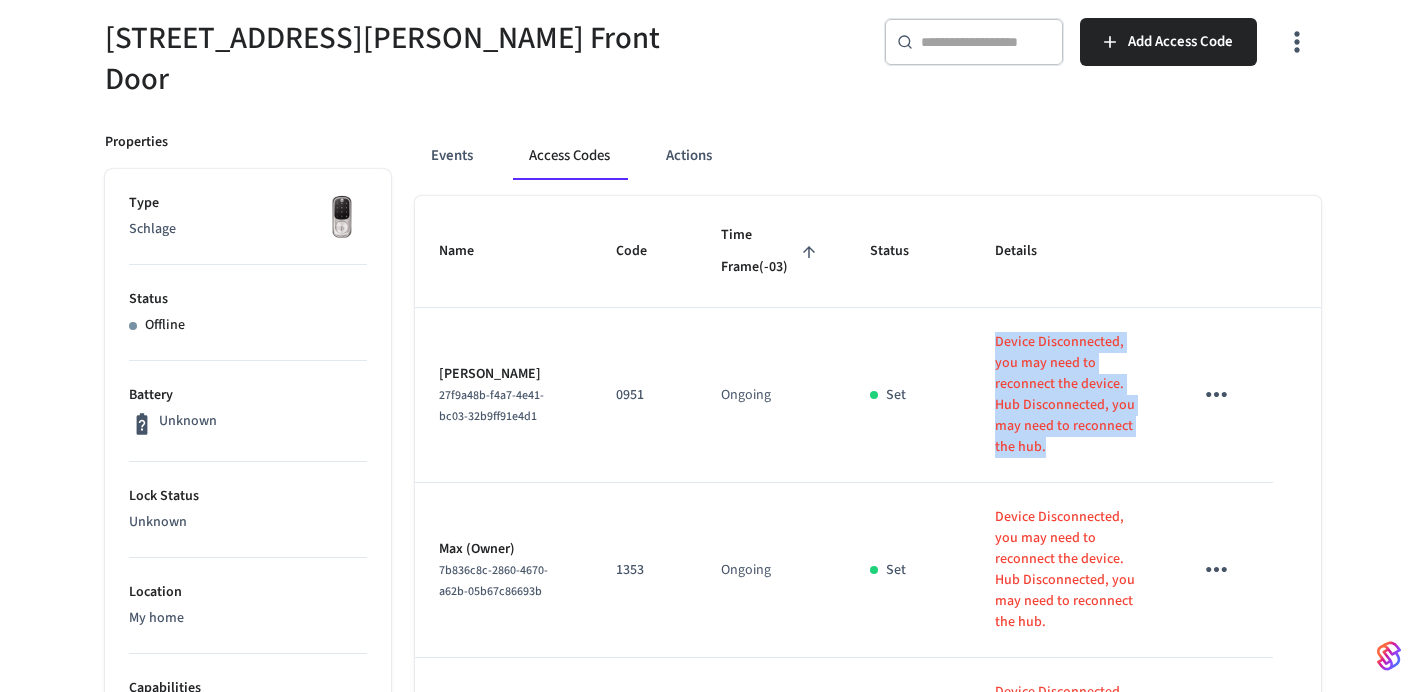 drag, startPoint x: 1134, startPoint y: 436, endPoint x: 953, endPoint y: 340, distance: 204.88289 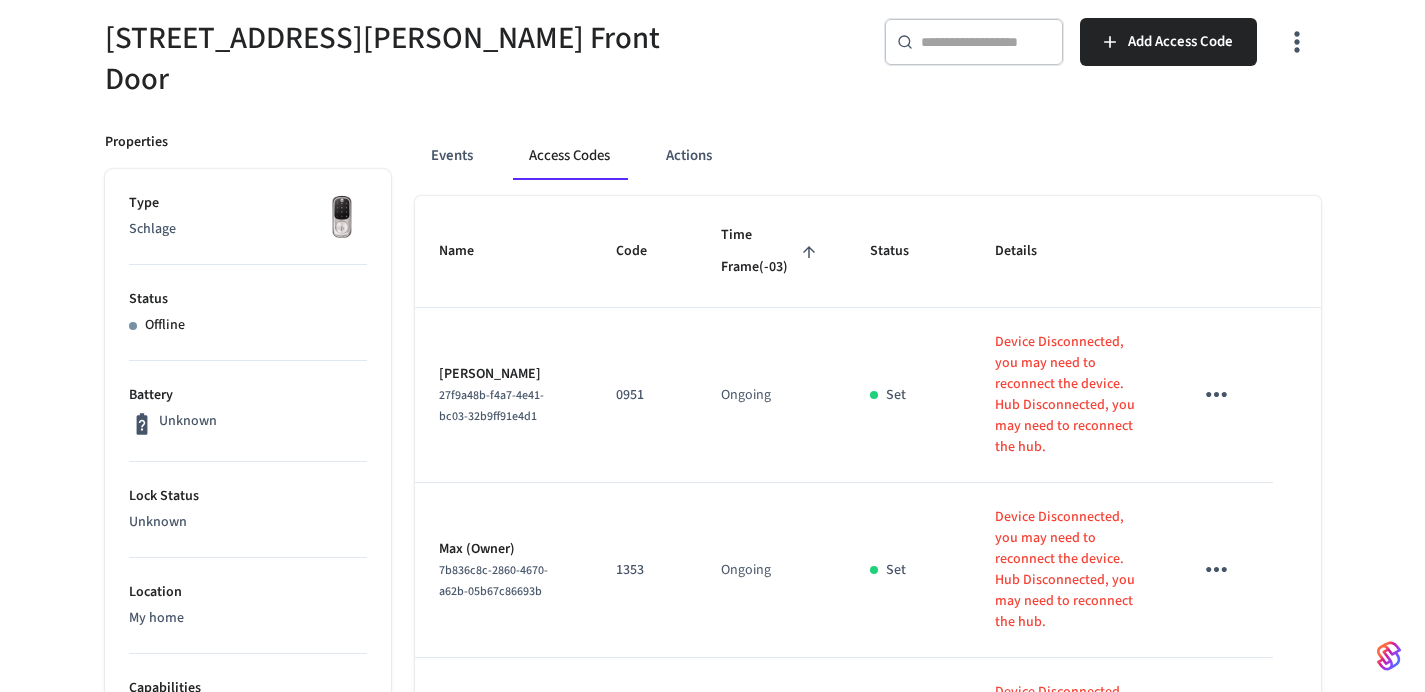 click on "​ ​" at bounding box center [974, 46] 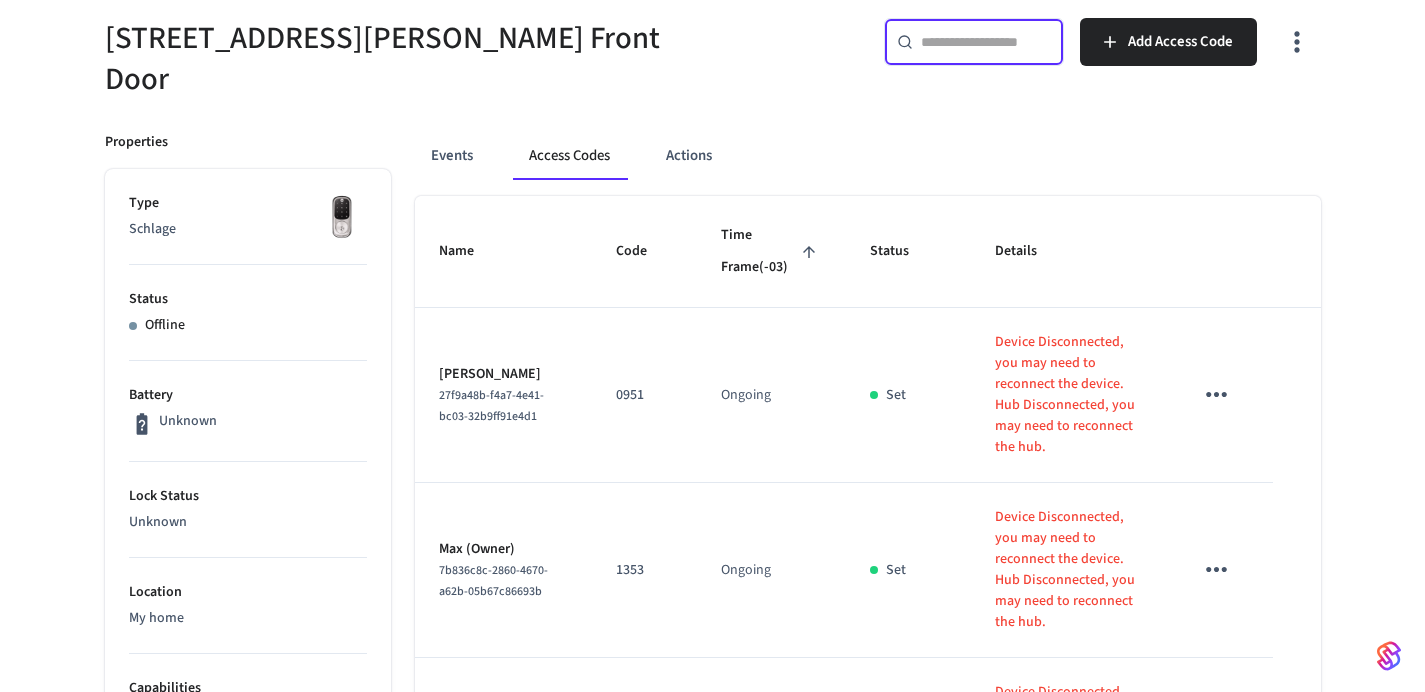 click at bounding box center [986, 42] 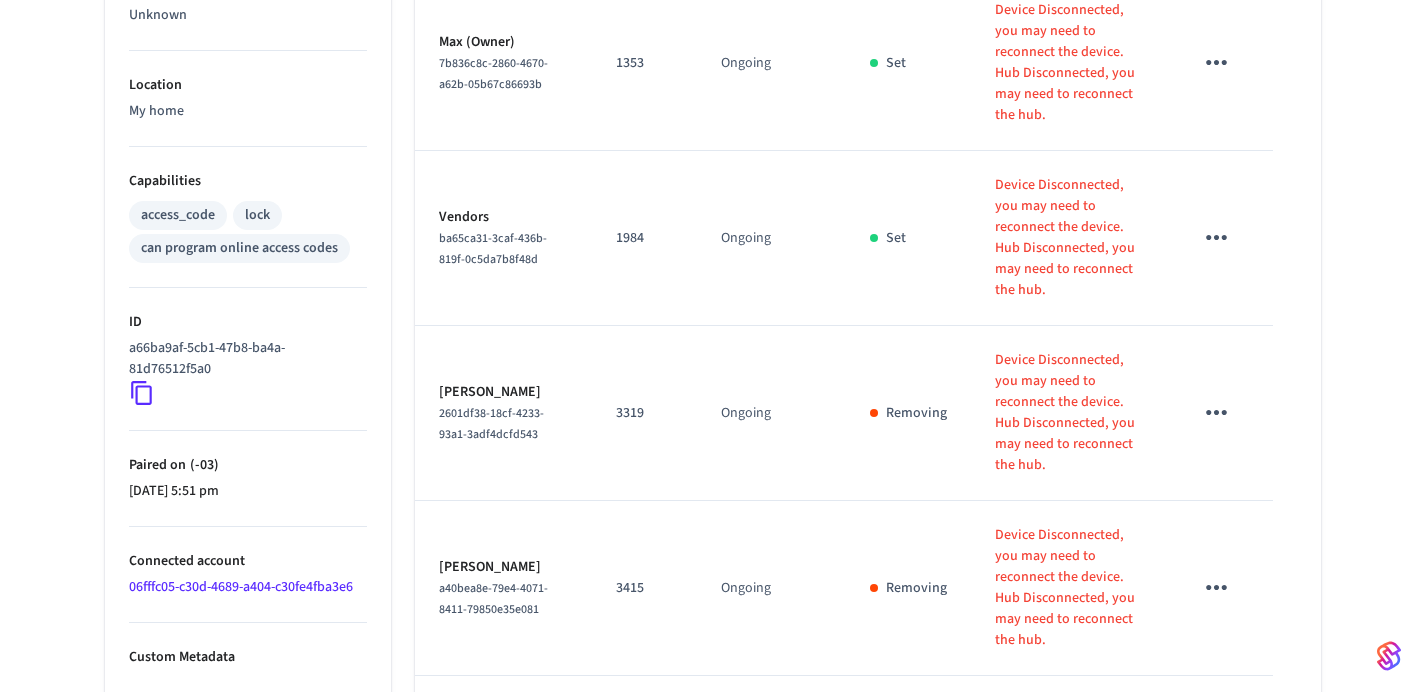 scroll, scrollTop: 1290, scrollLeft: 0, axis: vertical 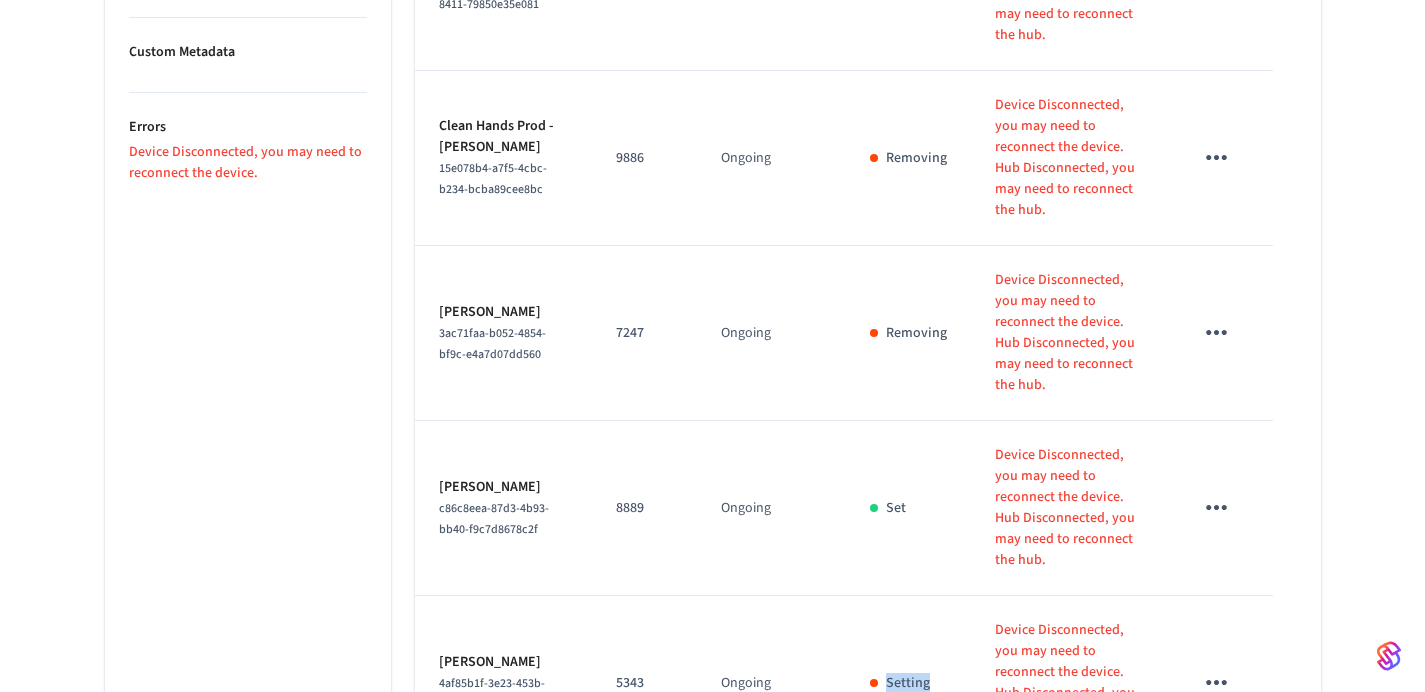drag, startPoint x: 910, startPoint y: 514, endPoint x: 853, endPoint y: 511, distance: 57.07889 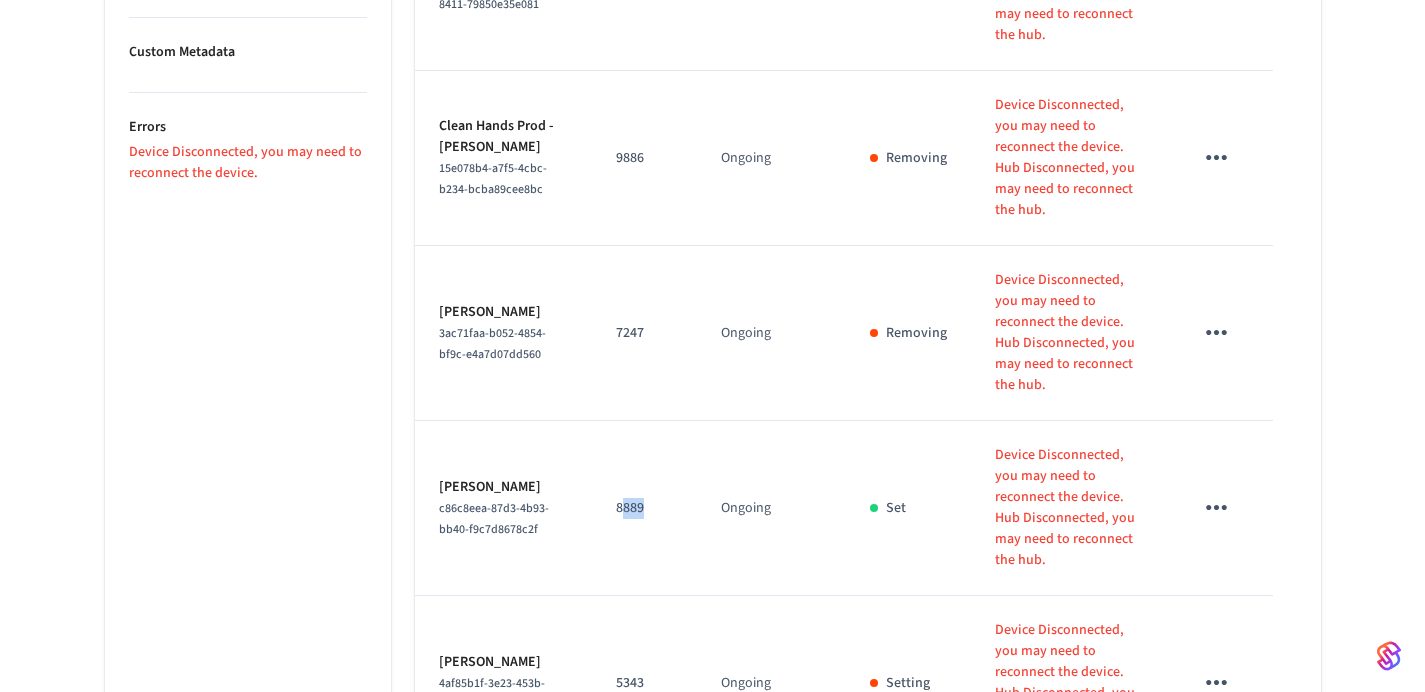 drag, startPoint x: 615, startPoint y: 362, endPoint x: 653, endPoint y: 367, distance: 38.327538 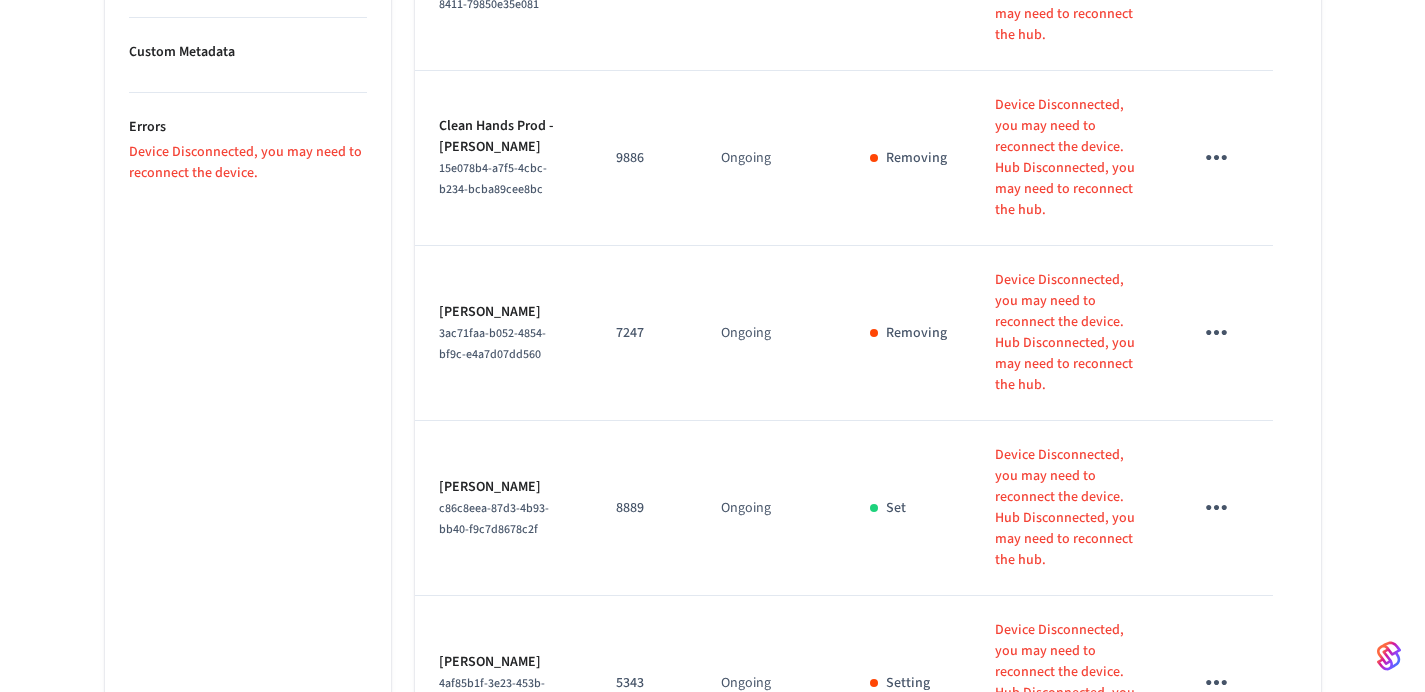 click on "8889" at bounding box center [644, 508] 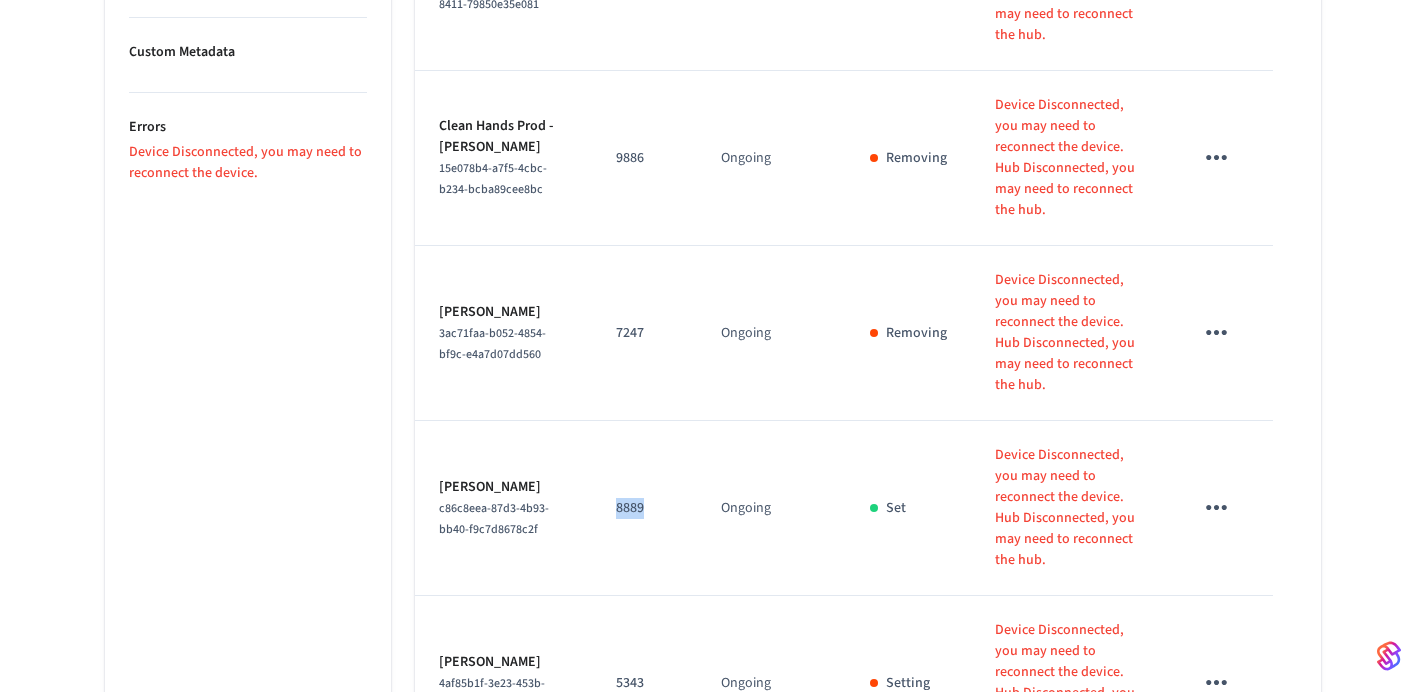 click on "8889" at bounding box center (644, 508) 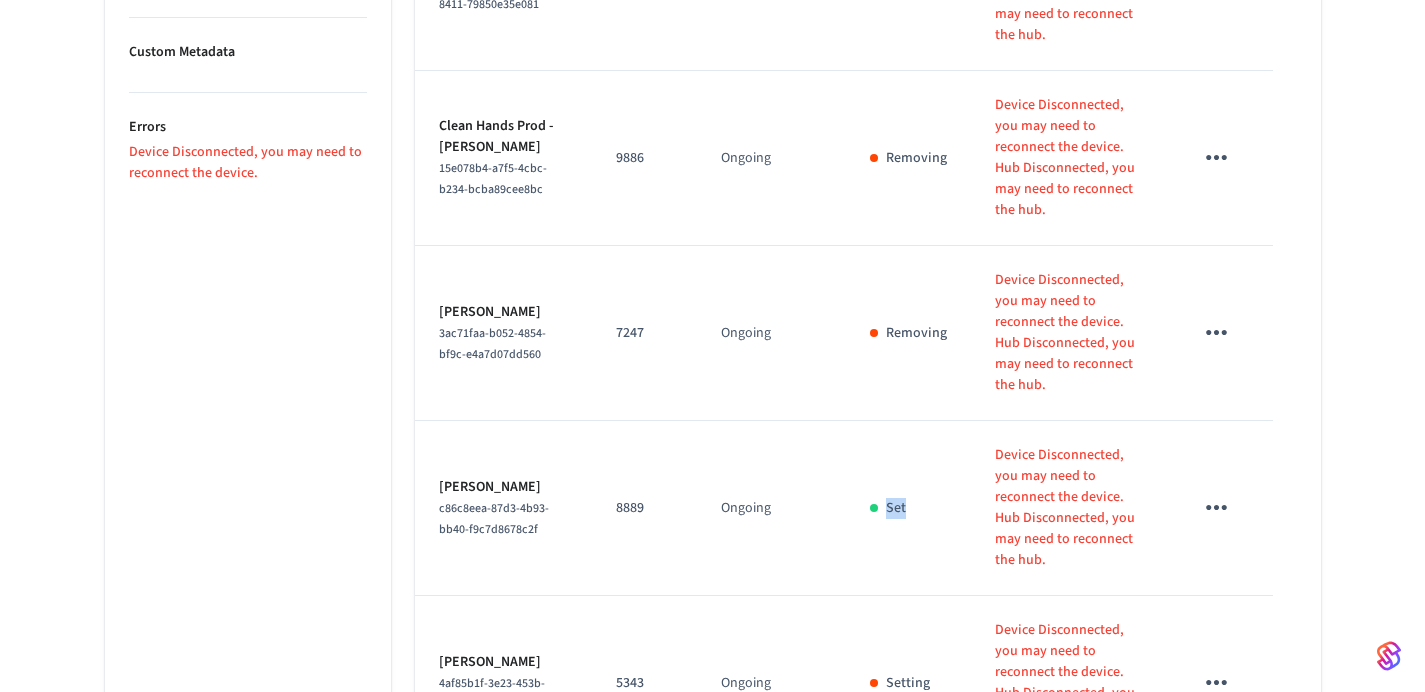drag, startPoint x: 879, startPoint y: 360, endPoint x: 815, endPoint y: 360, distance: 64 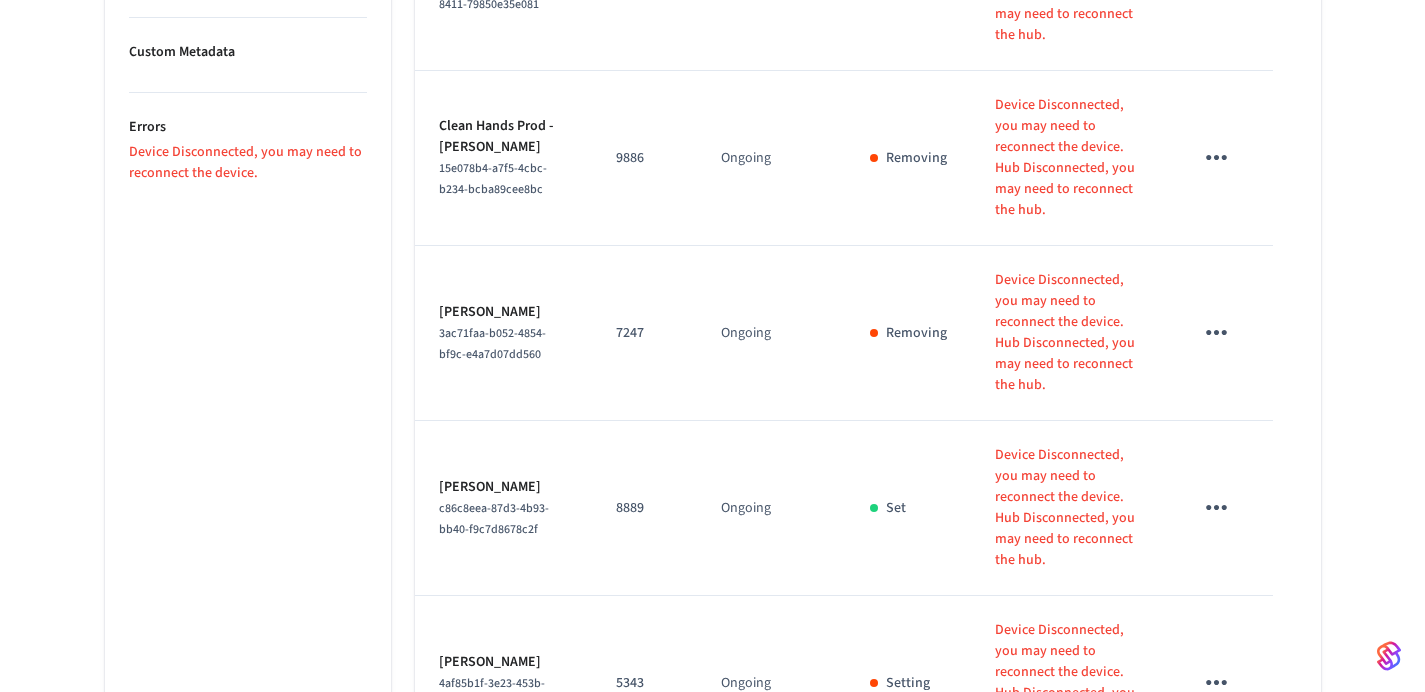 click on "Set" at bounding box center [908, 508] 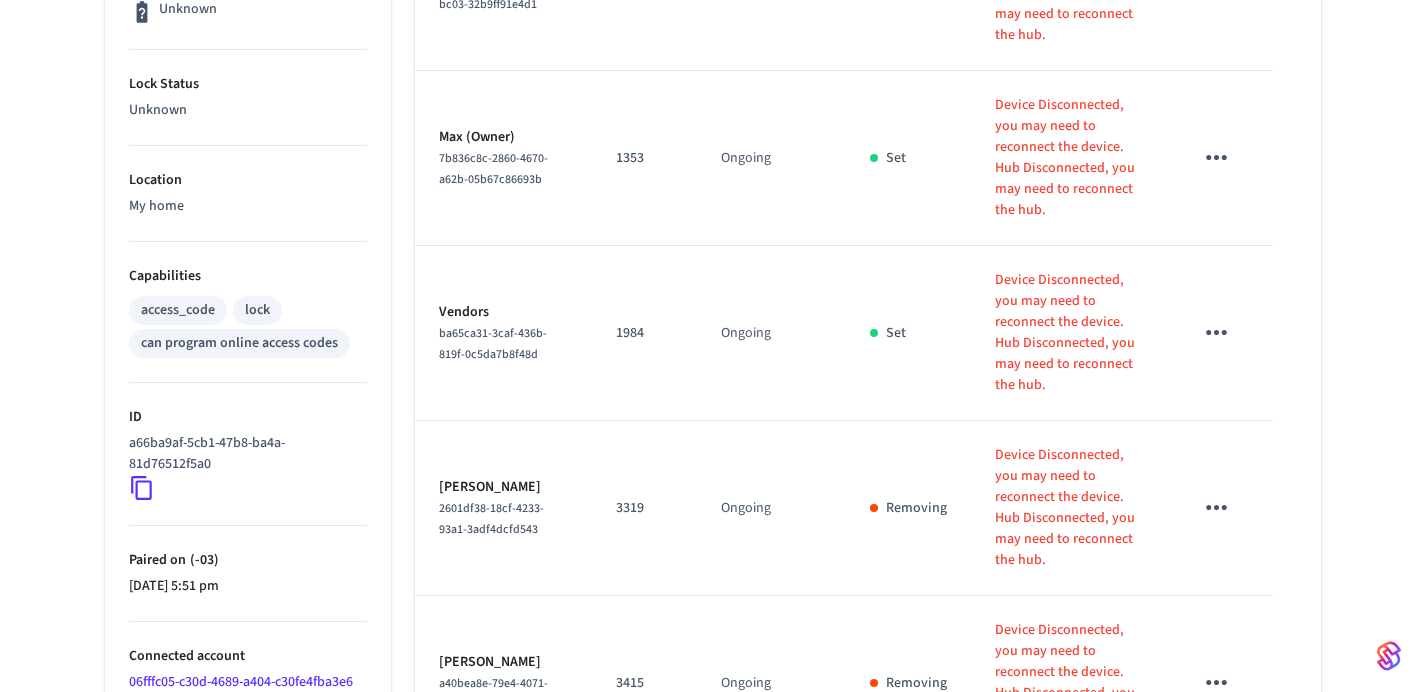 scroll, scrollTop: 588, scrollLeft: 0, axis: vertical 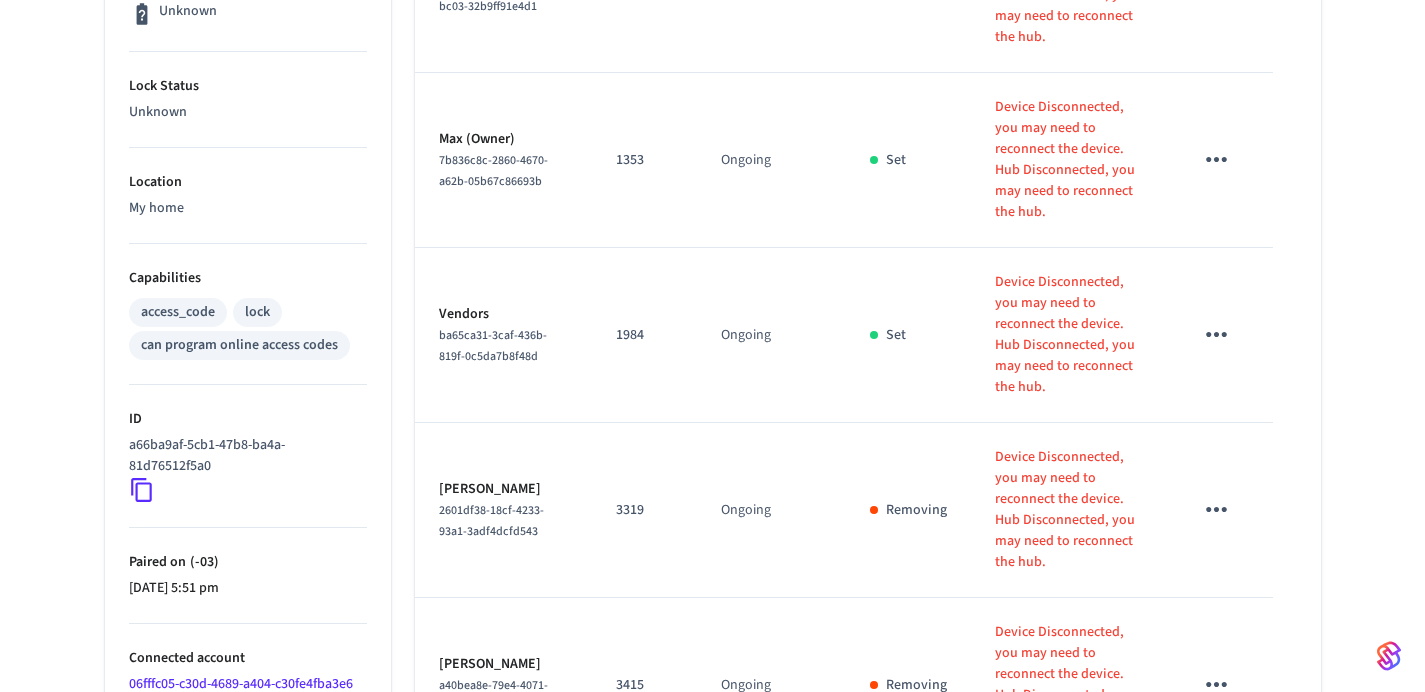 drag, startPoint x: 854, startPoint y: 286, endPoint x: 764, endPoint y: 292, distance: 90.199776 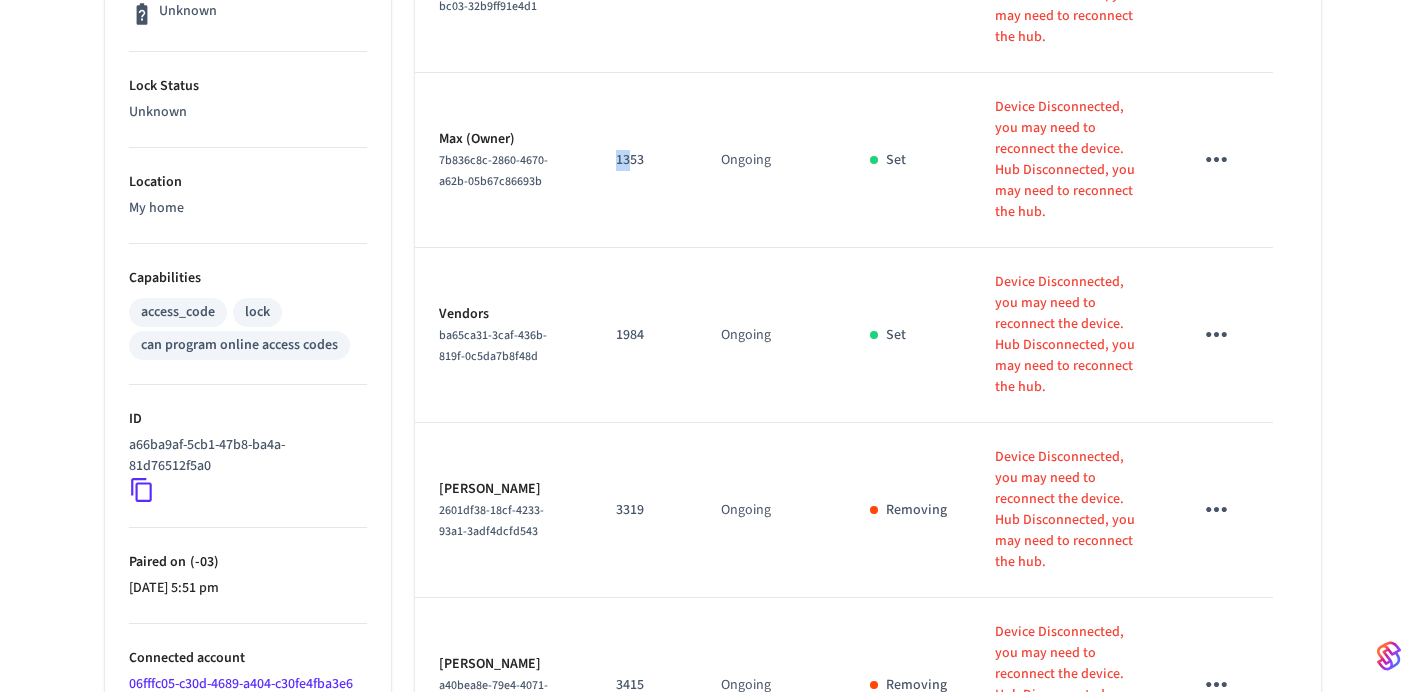 click on "1353" at bounding box center (644, 160) 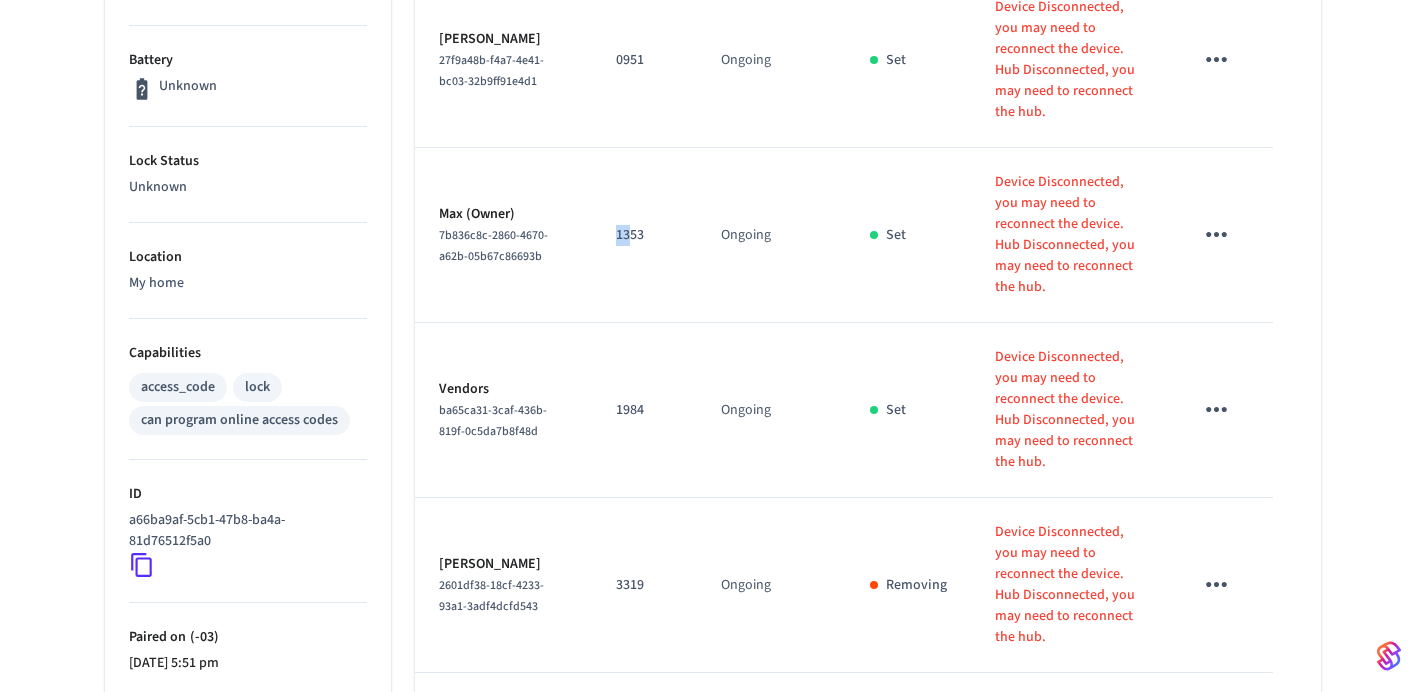 scroll, scrollTop: 518, scrollLeft: 0, axis: vertical 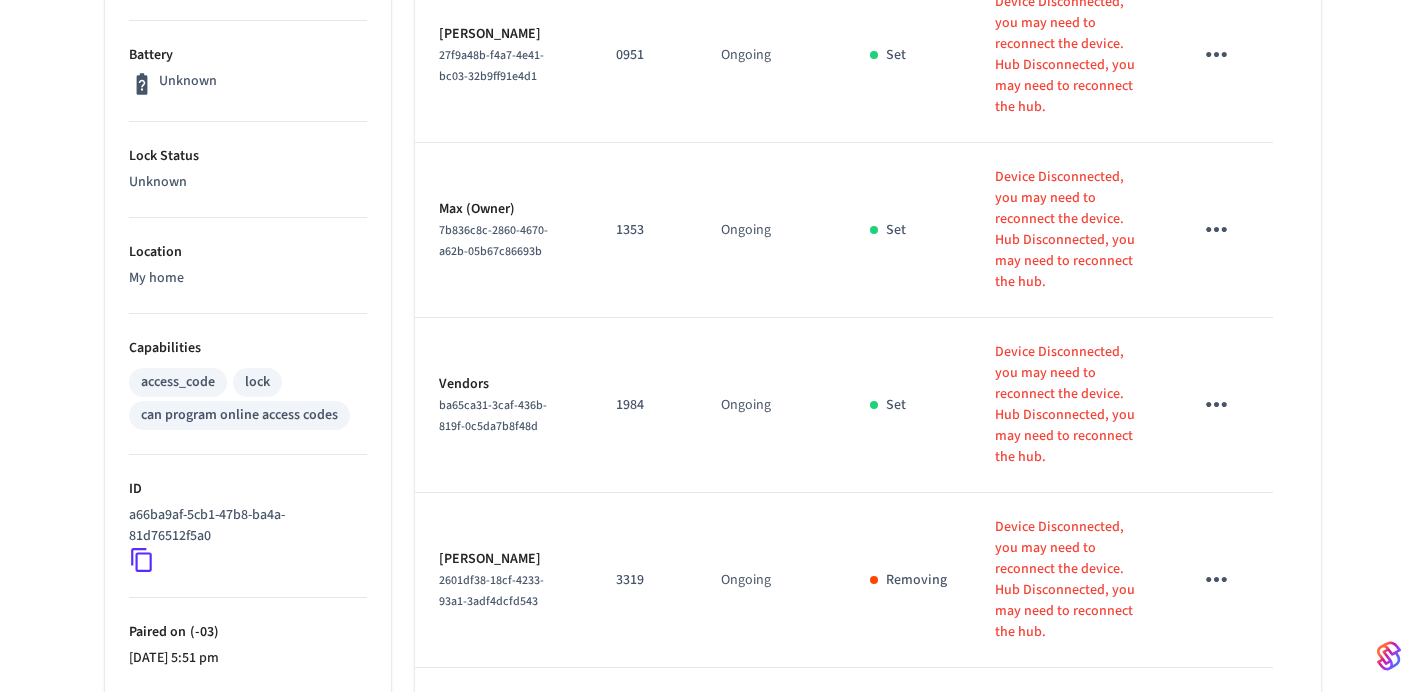 click on "1984" at bounding box center [644, 405] 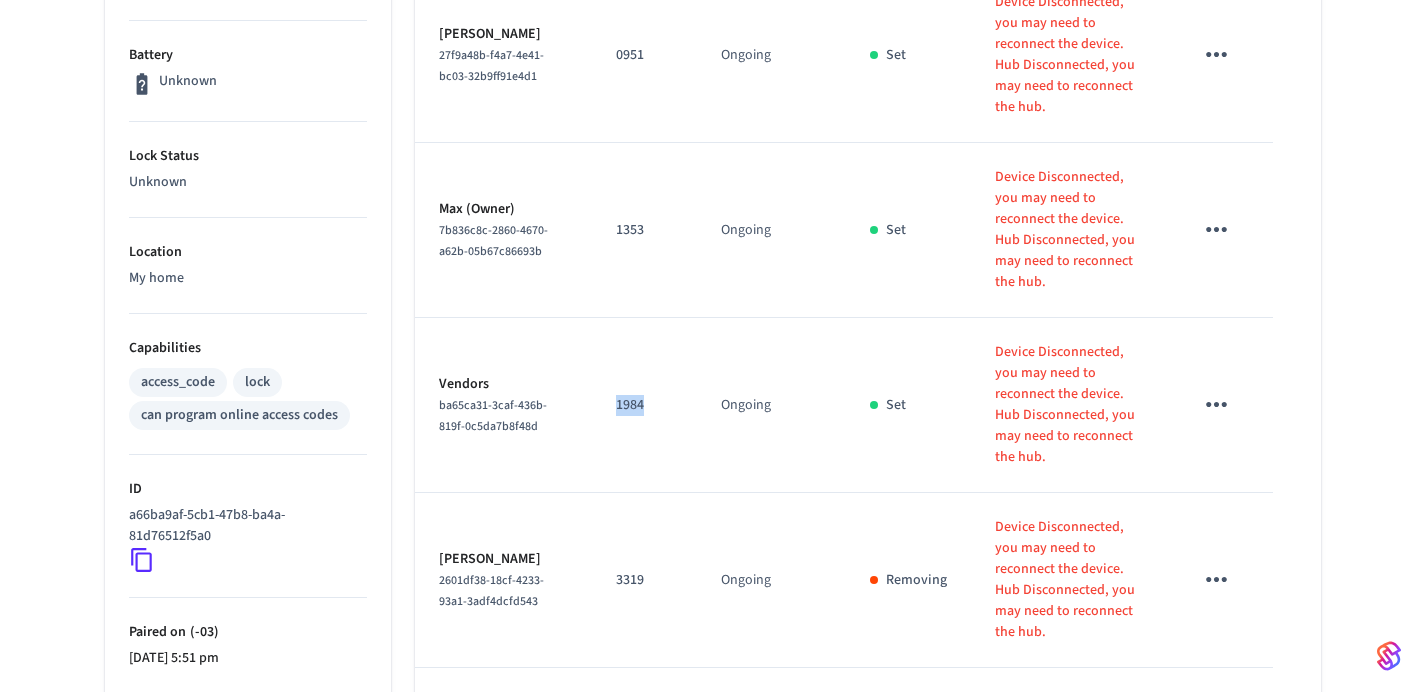 drag, startPoint x: 600, startPoint y: 368, endPoint x: 636, endPoint y: 369, distance: 36.013885 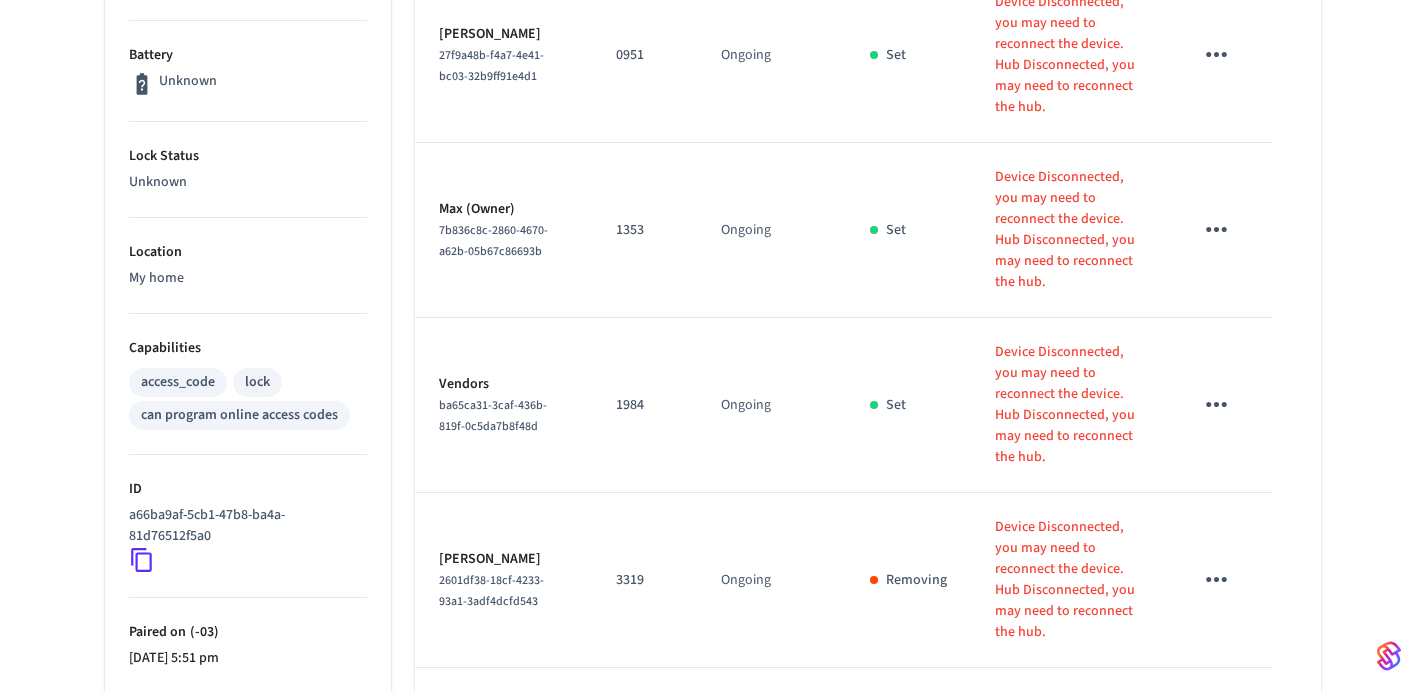click on "1984" at bounding box center [644, 405] 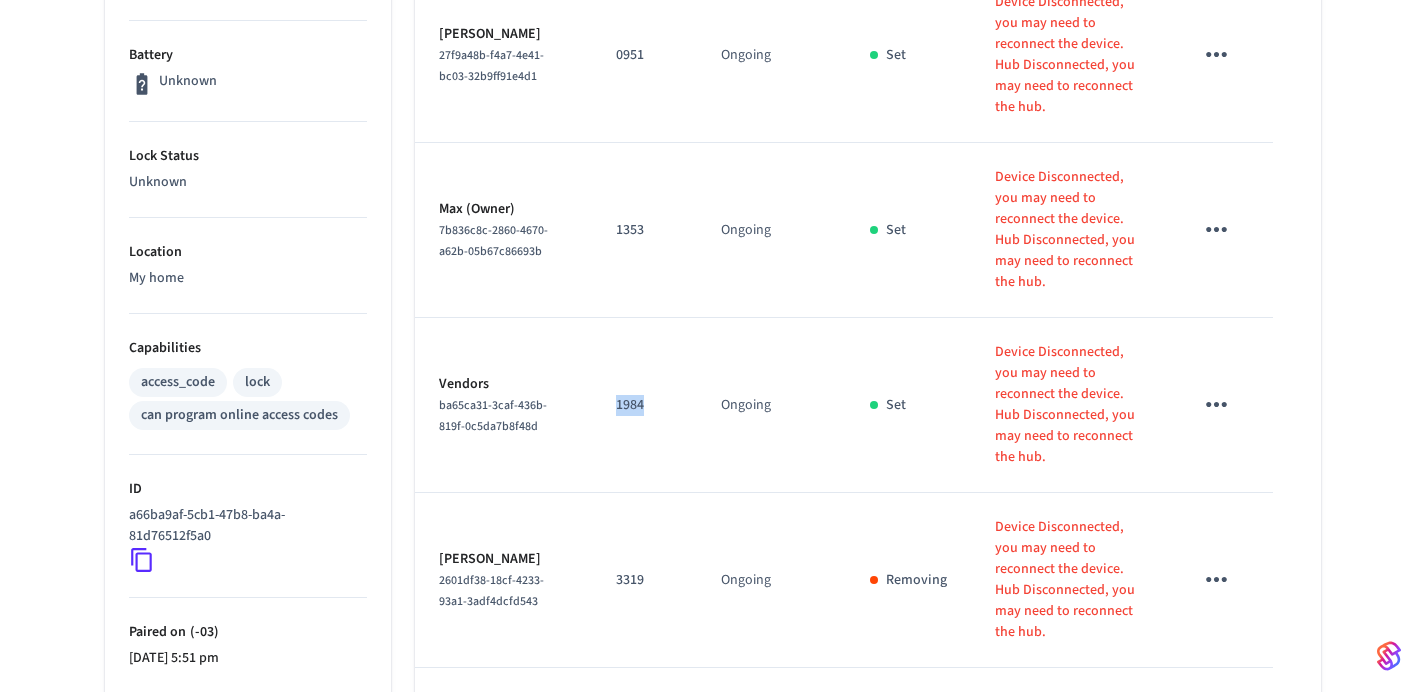 click on "1984" at bounding box center [644, 405] 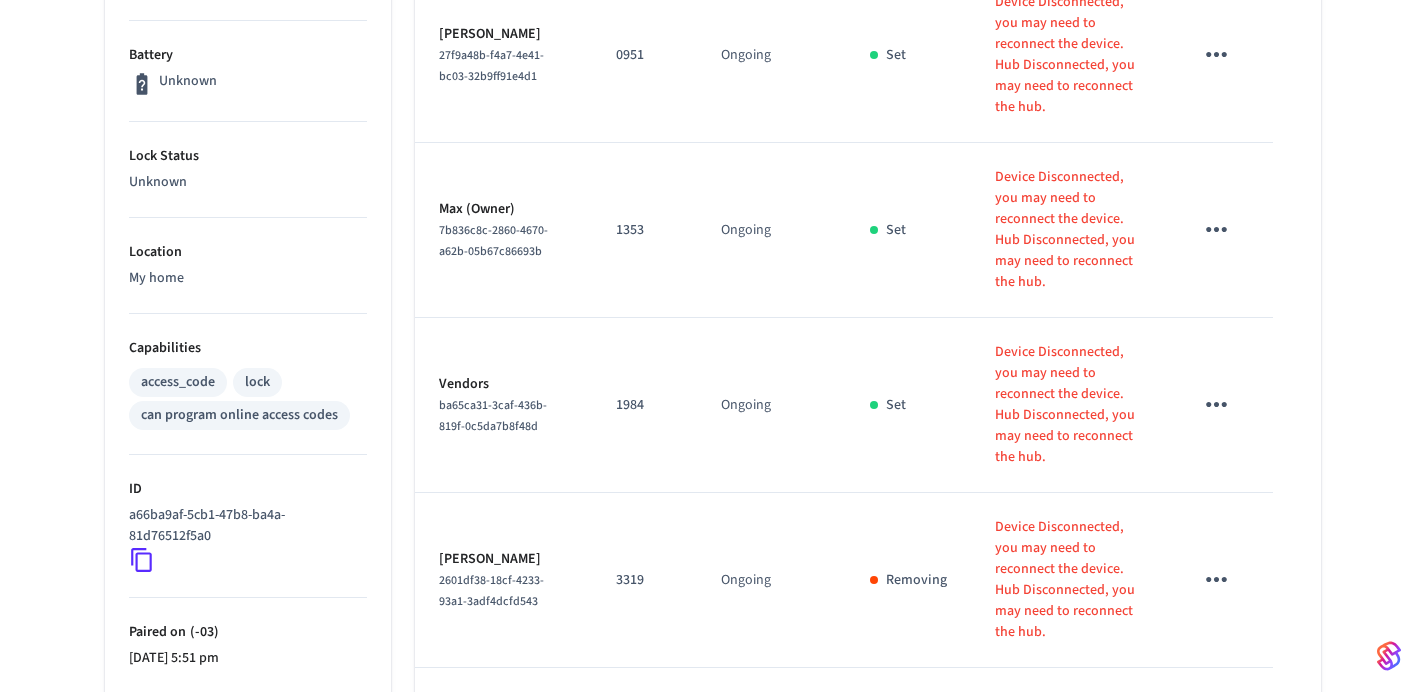 click on "Ongoing" at bounding box center (771, 405) 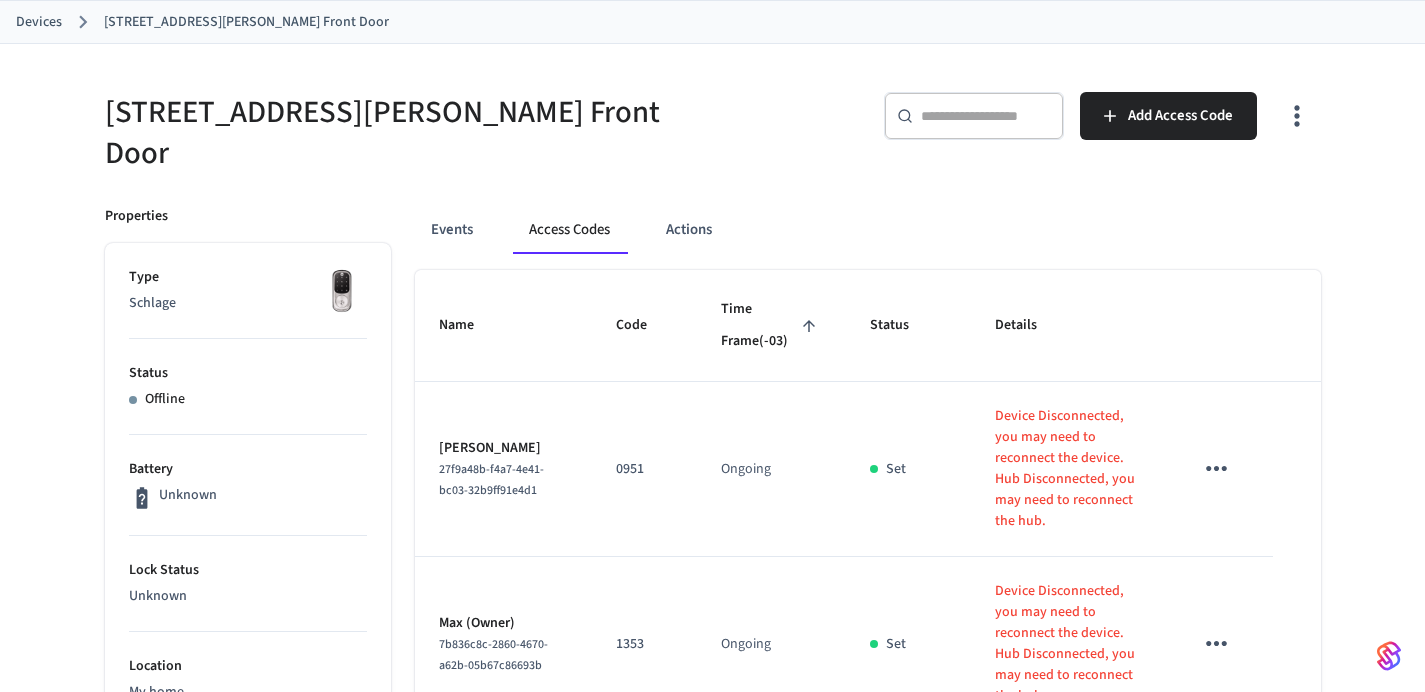 scroll, scrollTop: 101, scrollLeft: 0, axis: vertical 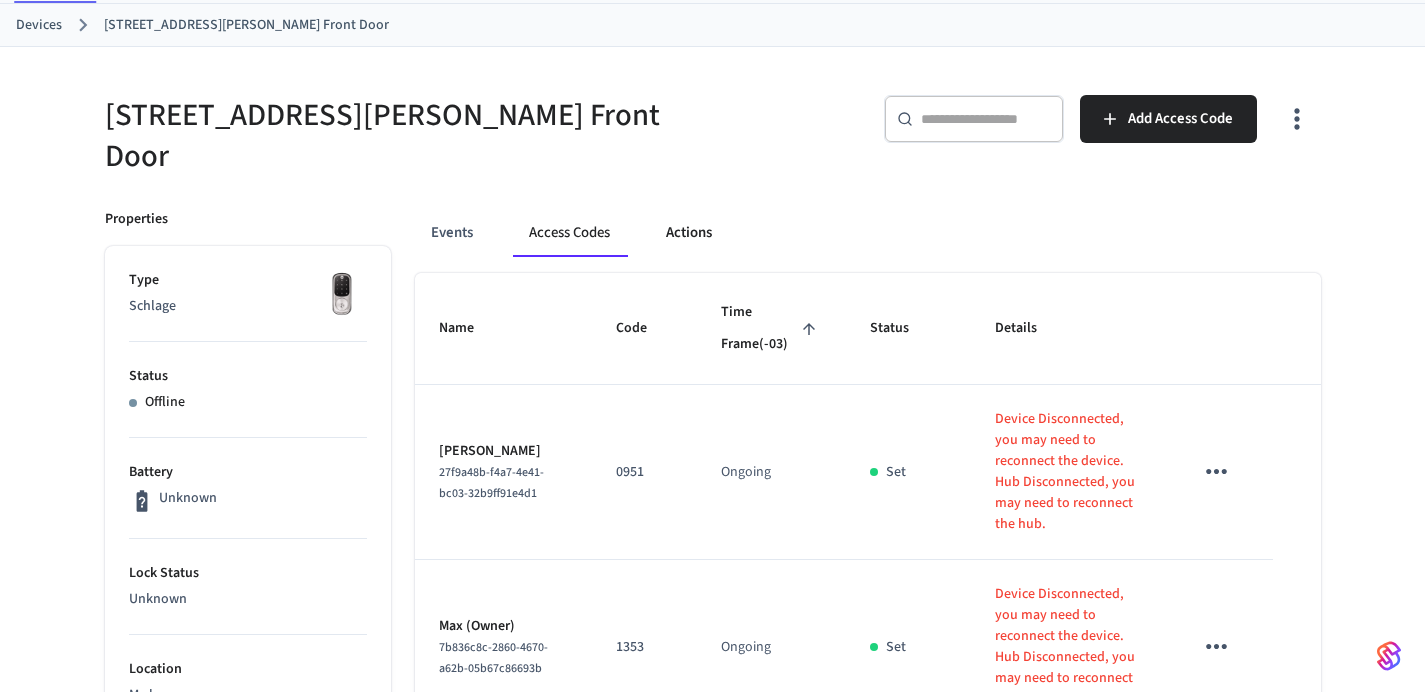 click on "Actions" at bounding box center (689, 233) 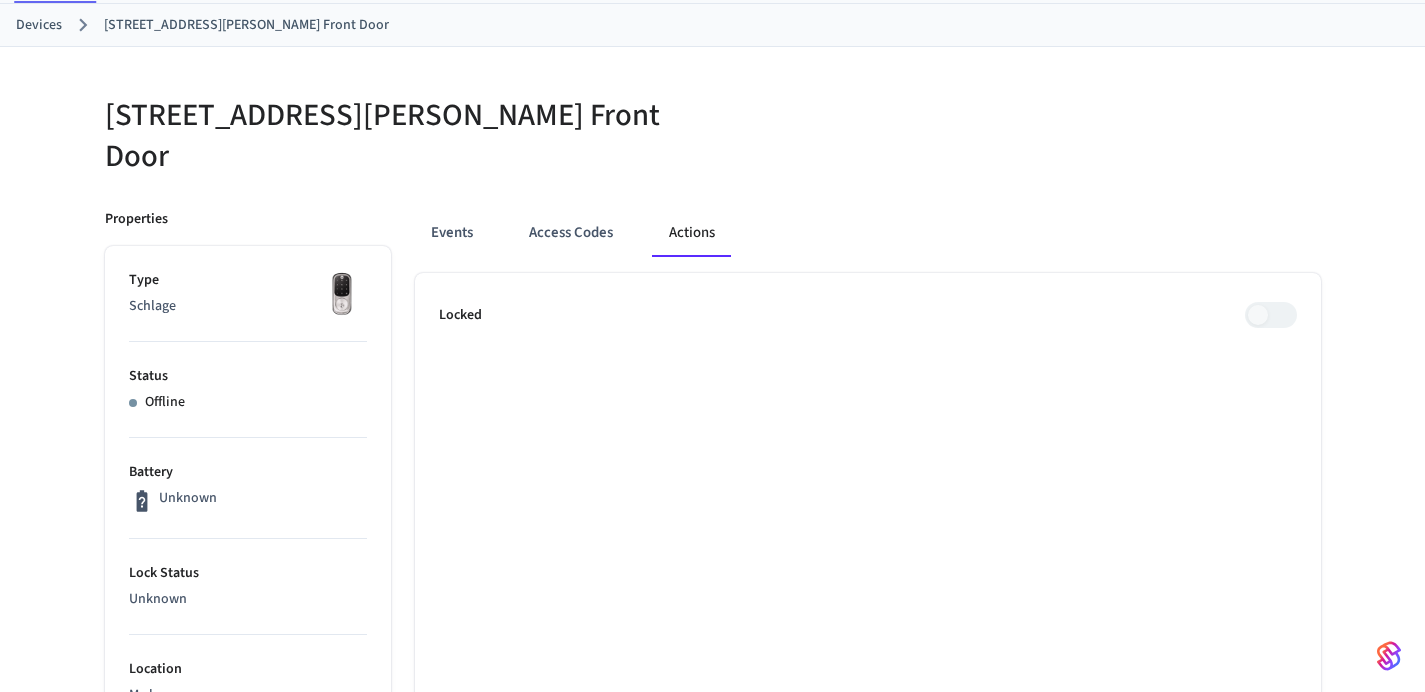 click at bounding box center [1271, 315] 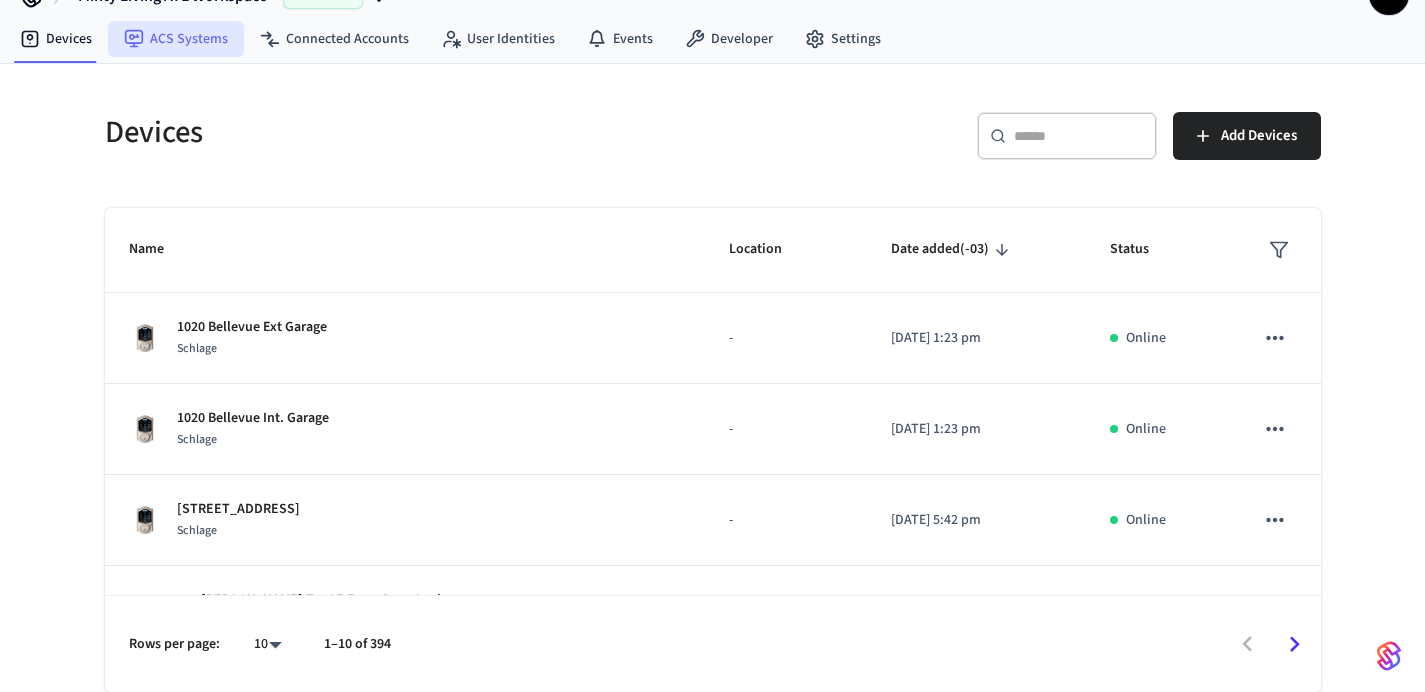 scroll, scrollTop: 0, scrollLeft: 0, axis: both 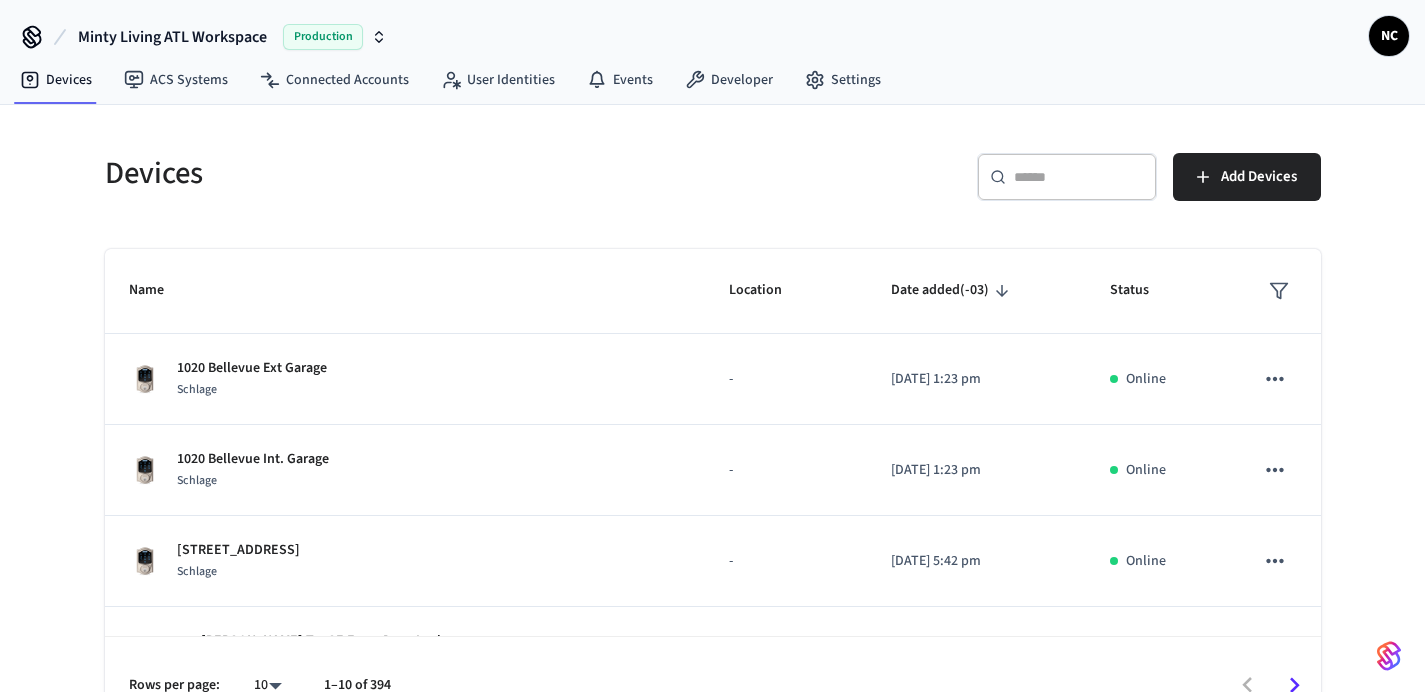 click at bounding box center (1079, 177) 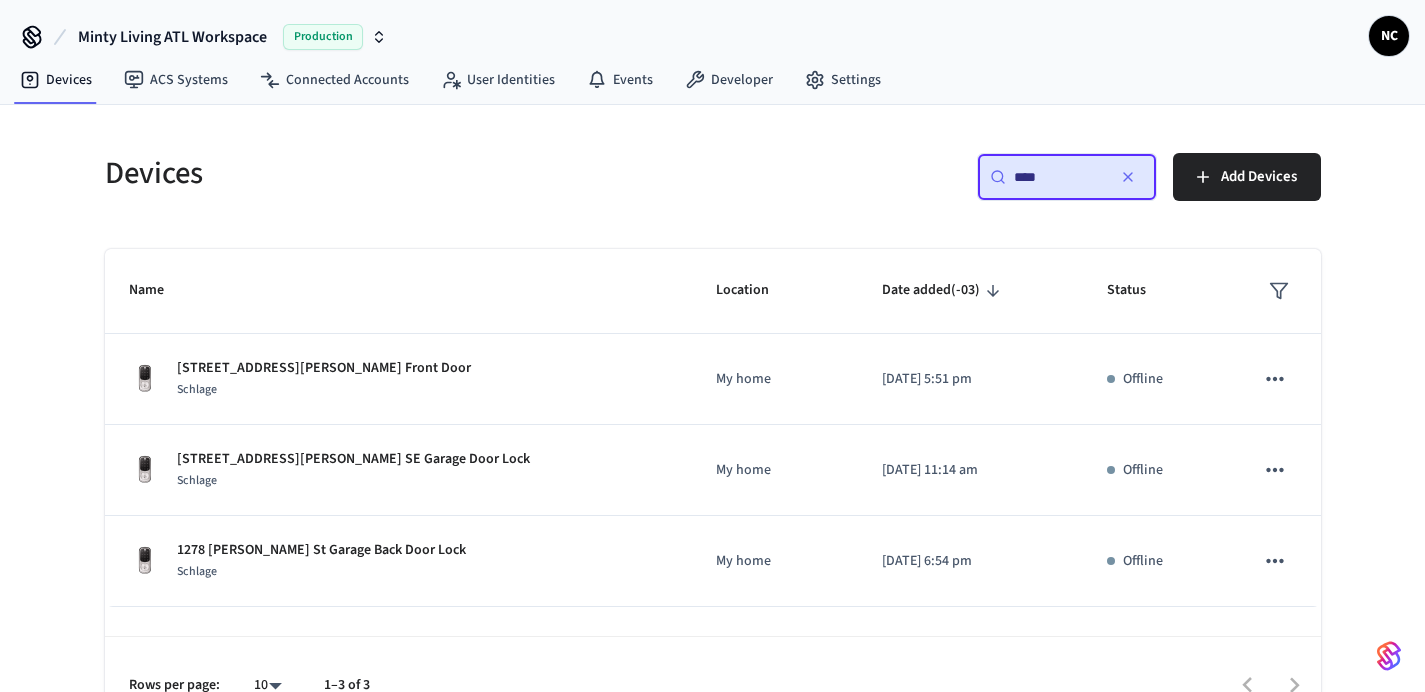 type on "****" 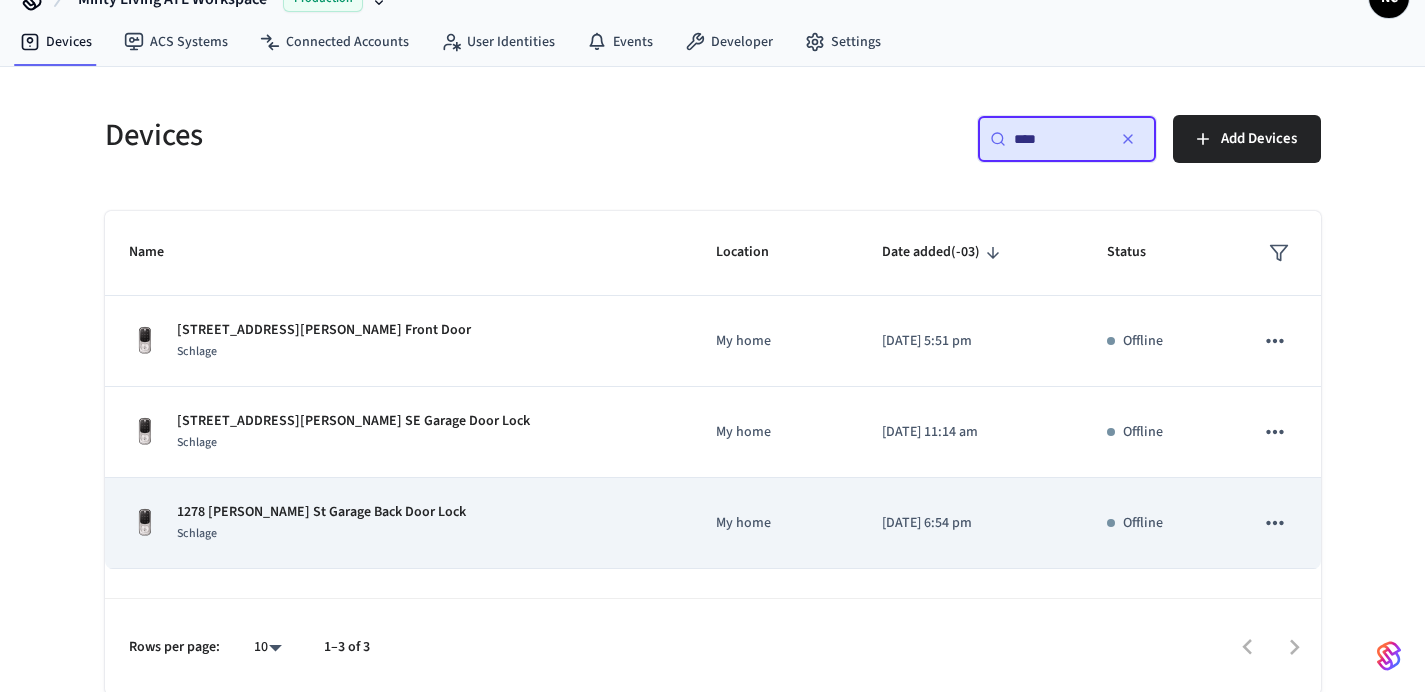 scroll, scrollTop: 41, scrollLeft: 0, axis: vertical 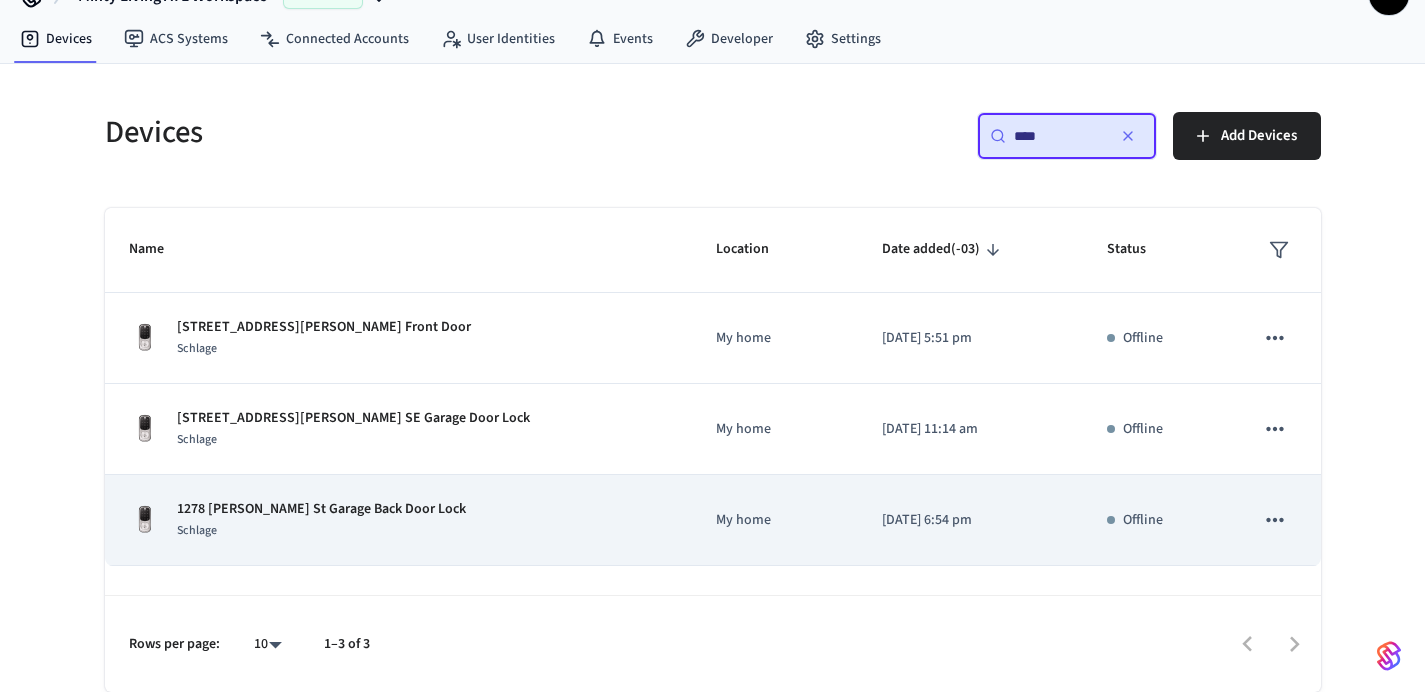 click on "Schlage" at bounding box center [321, 530] 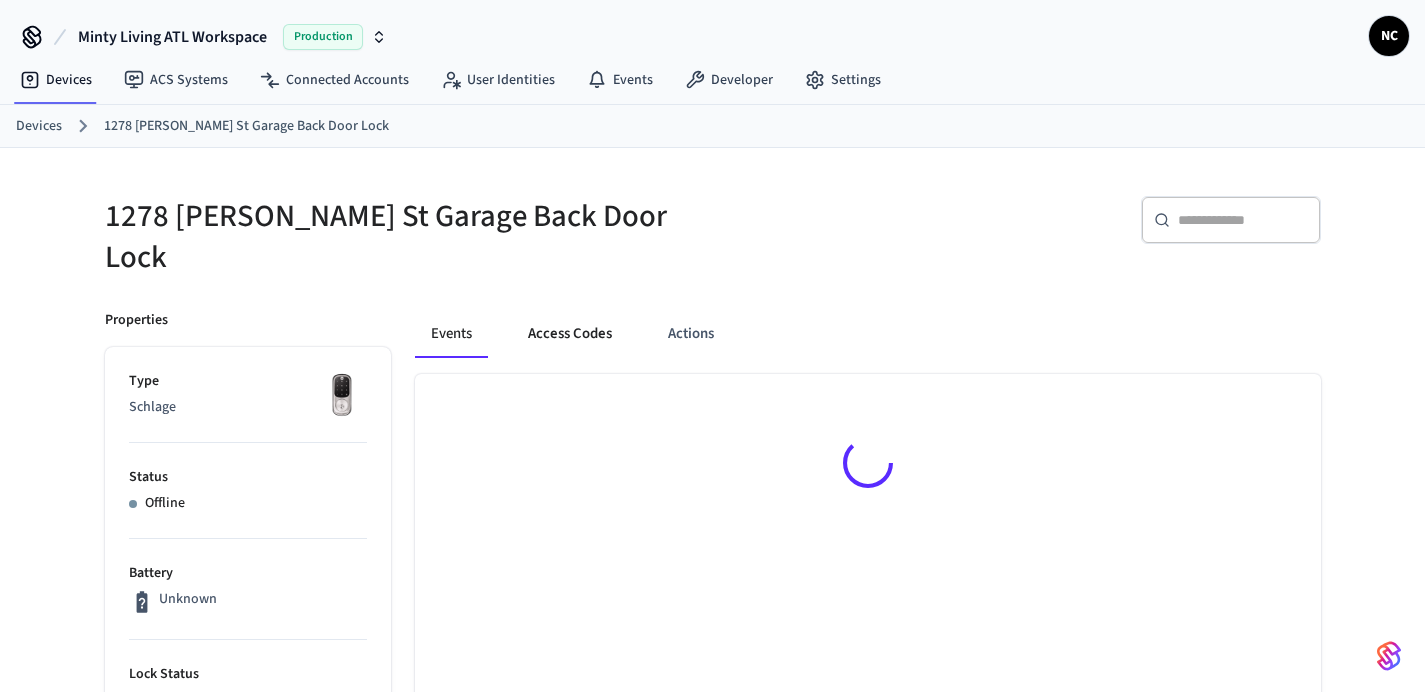 click on "Access Codes" at bounding box center [570, 334] 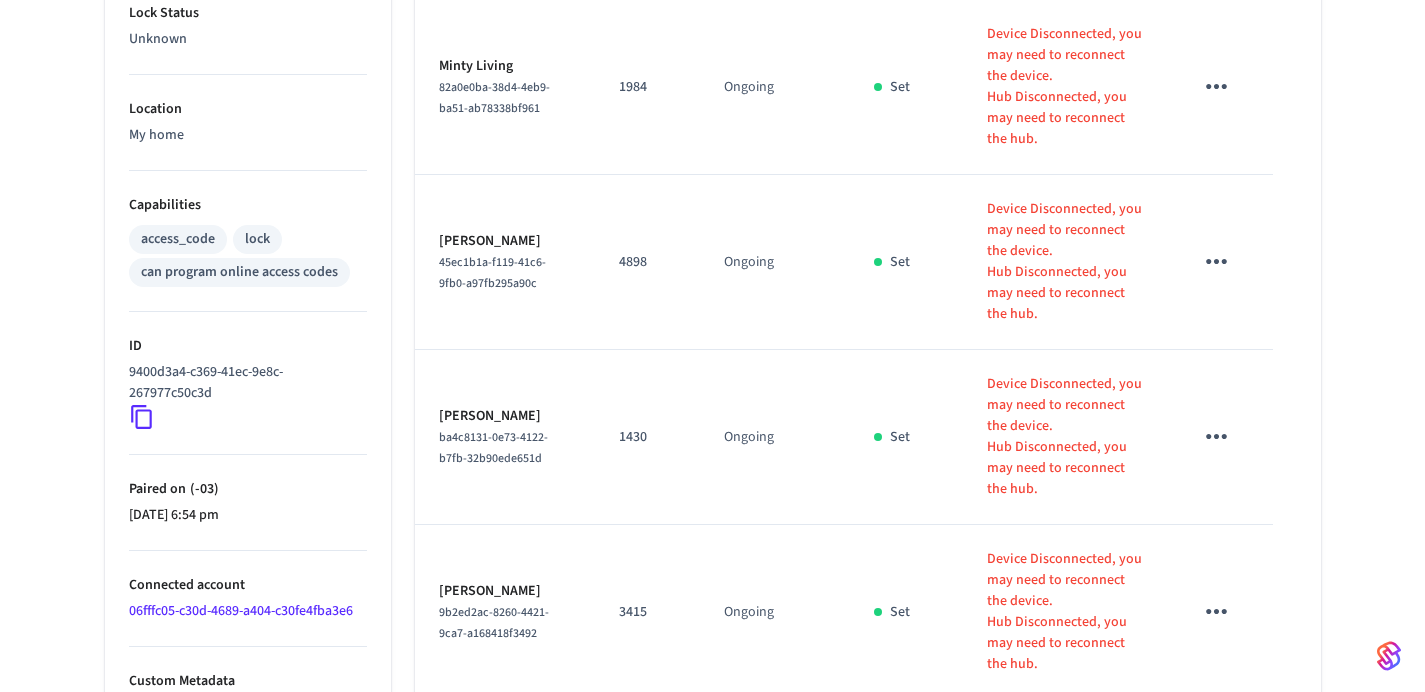 scroll, scrollTop: 668, scrollLeft: 0, axis: vertical 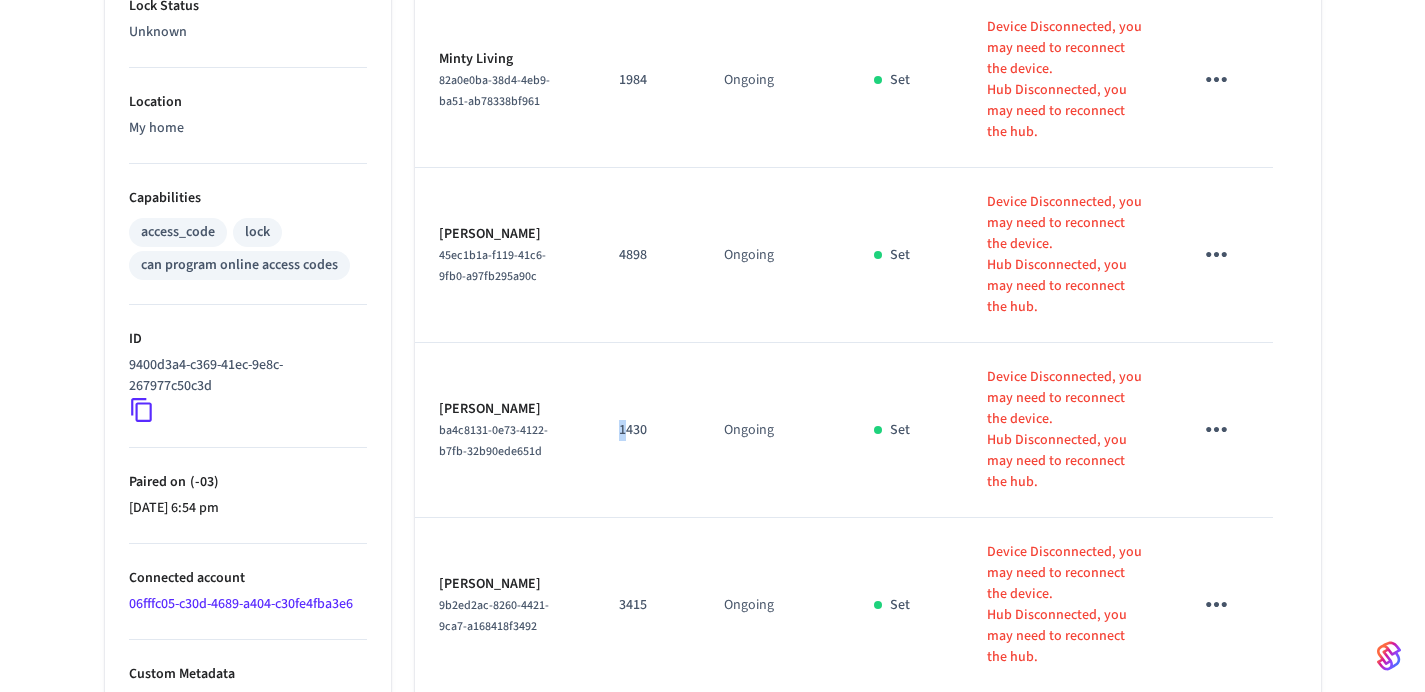 click on "1430" at bounding box center (647, 430) 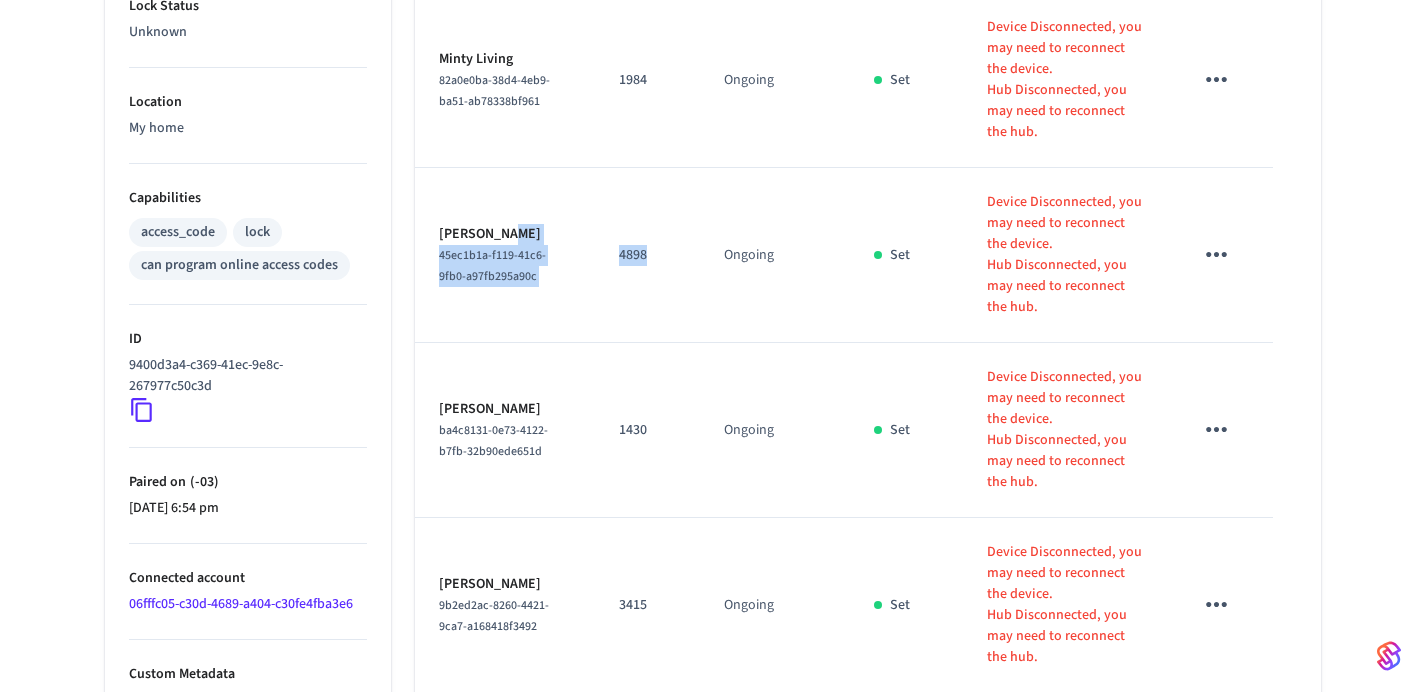 drag, startPoint x: 639, startPoint y: 153, endPoint x: 566, endPoint y: 151, distance: 73.02739 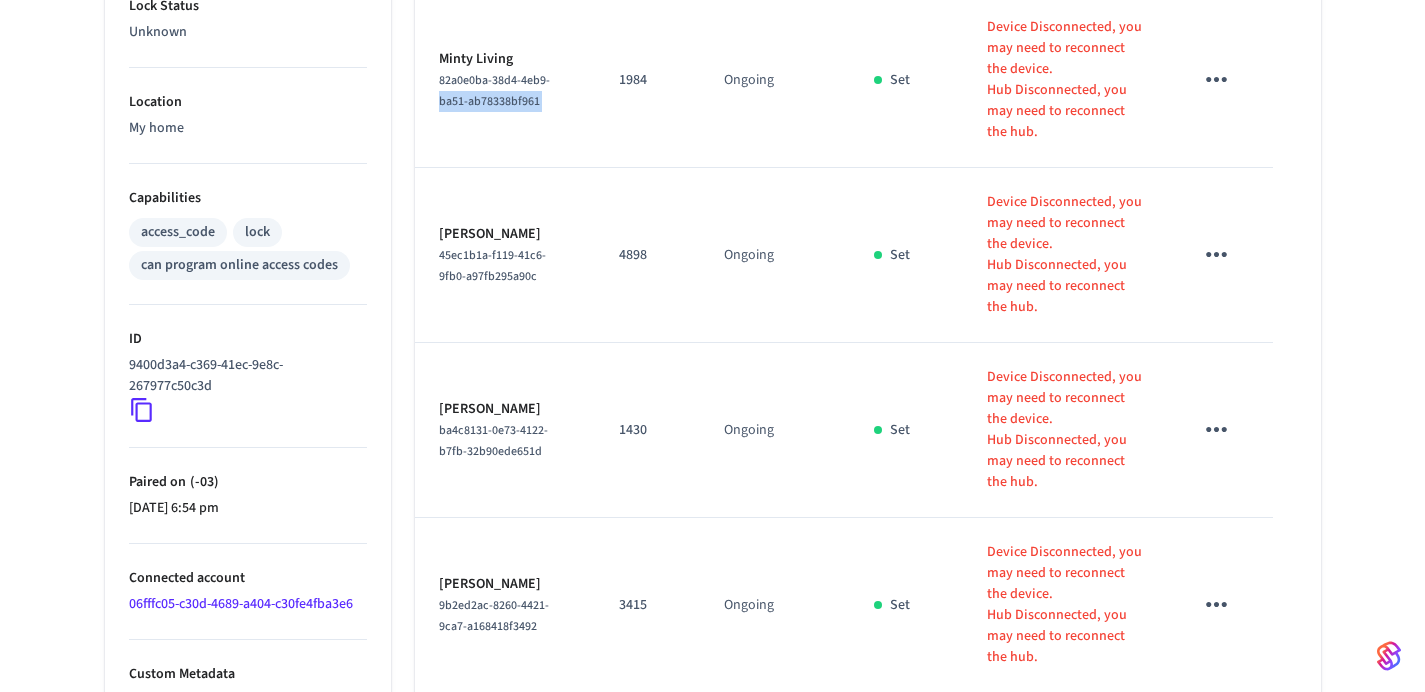 drag, startPoint x: 647, startPoint y: 18, endPoint x: 602, endPoint y: 48, distance: 54.08327 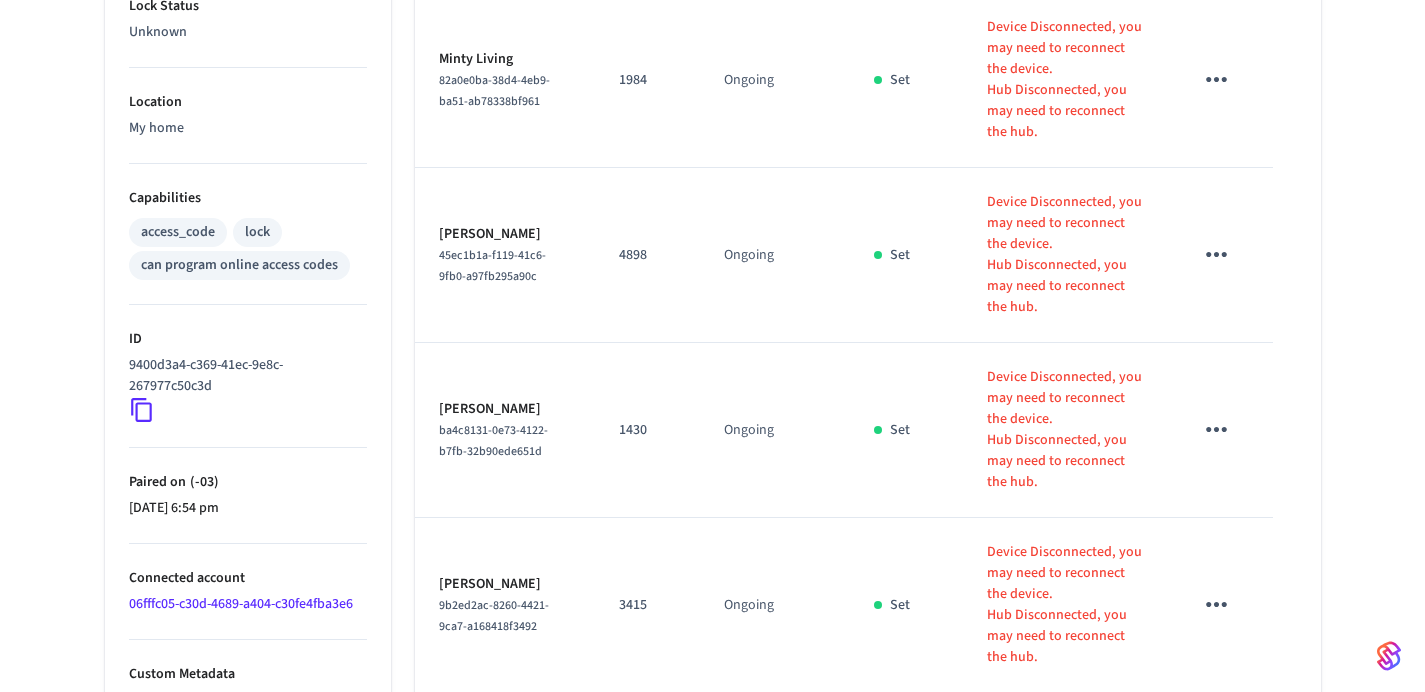 click on "4898" at bounding box center (647, 255) 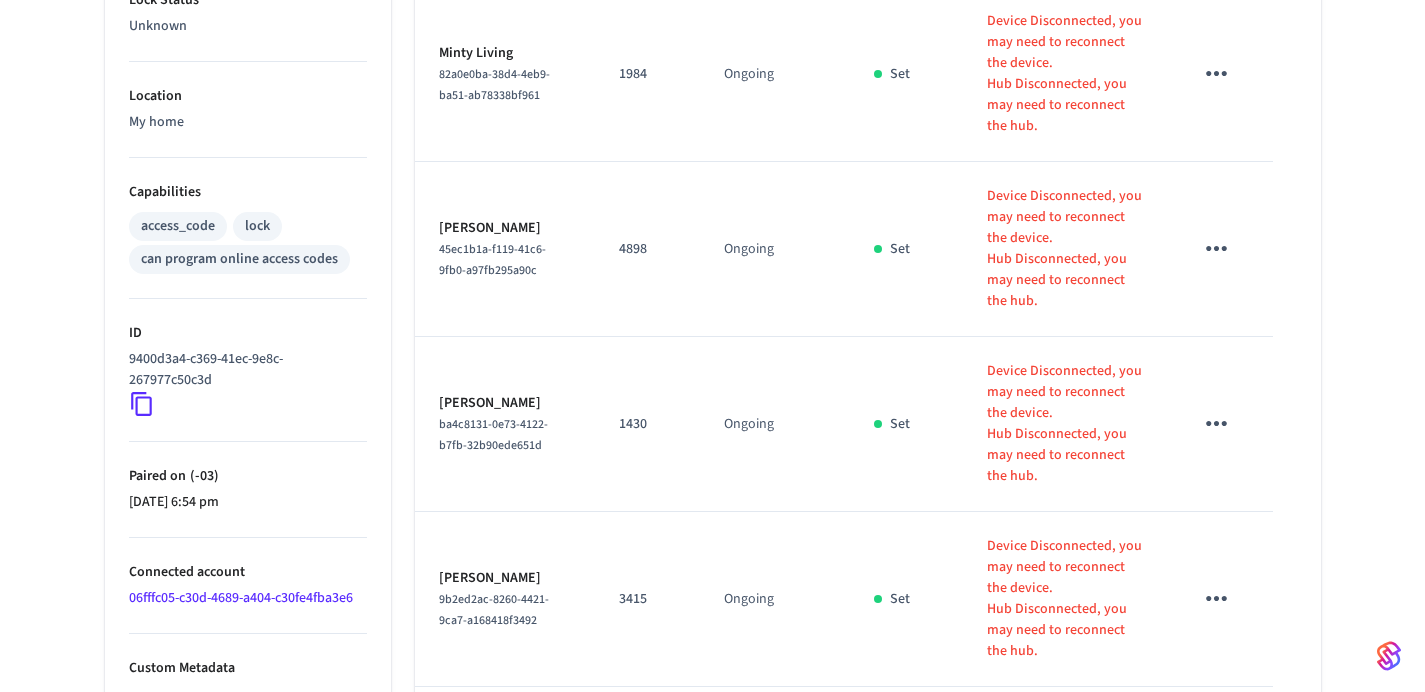 scroll, scrollTop: 0, scrollLeft: 0, axis: both 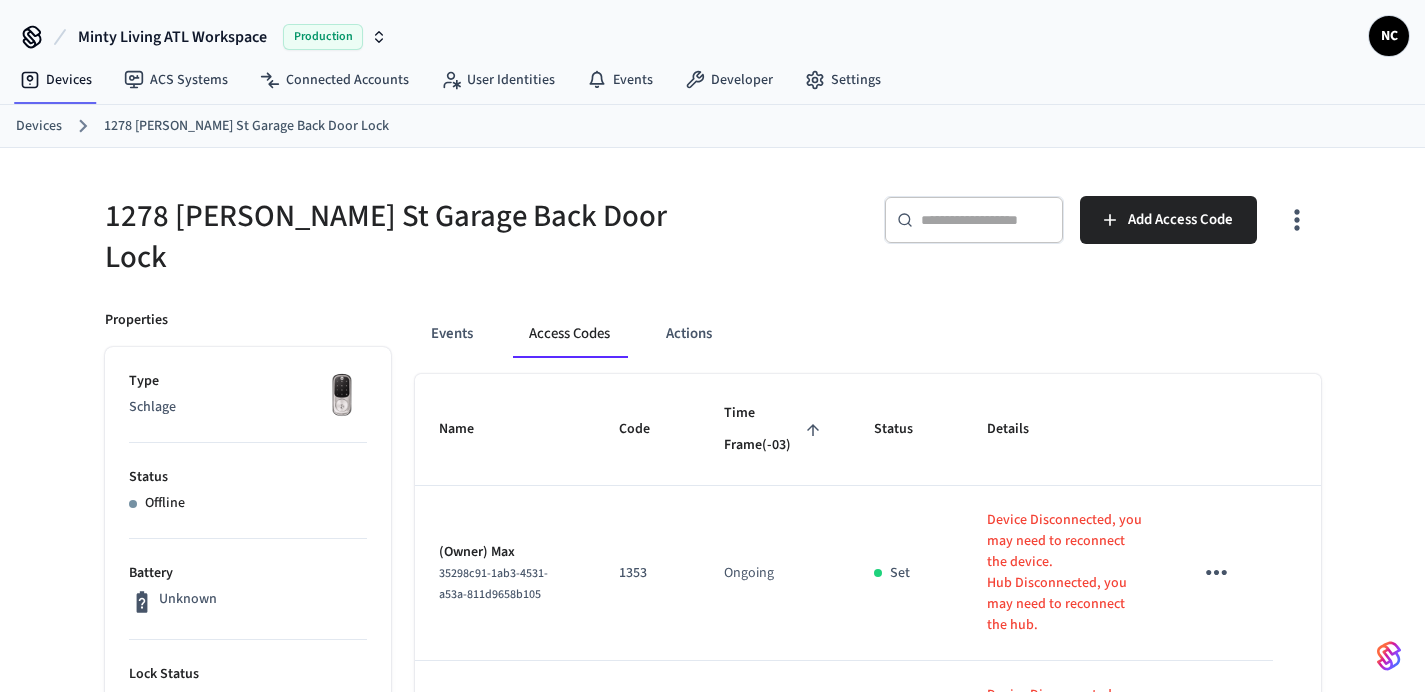 click on "Devices" at bounding box center (39, 126) 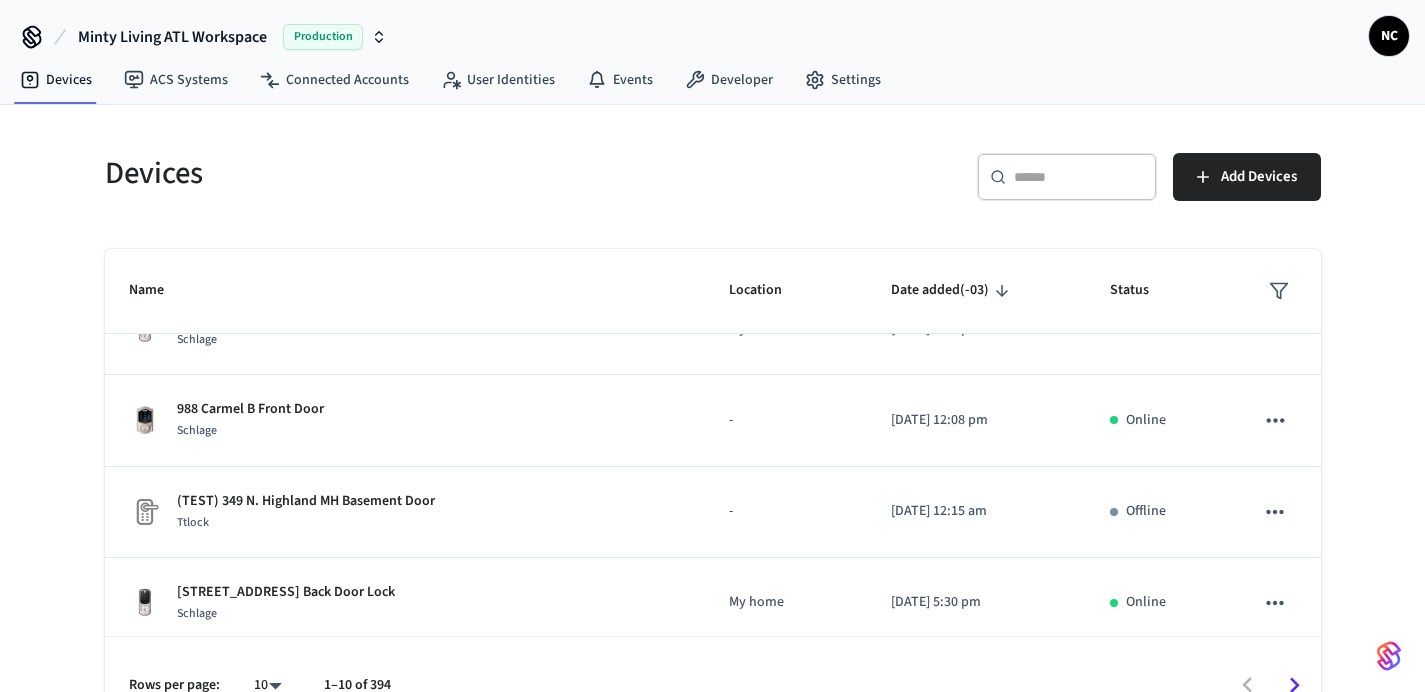 scroll, scrollTop: 341, scrollLeft: 0, axis: vertical 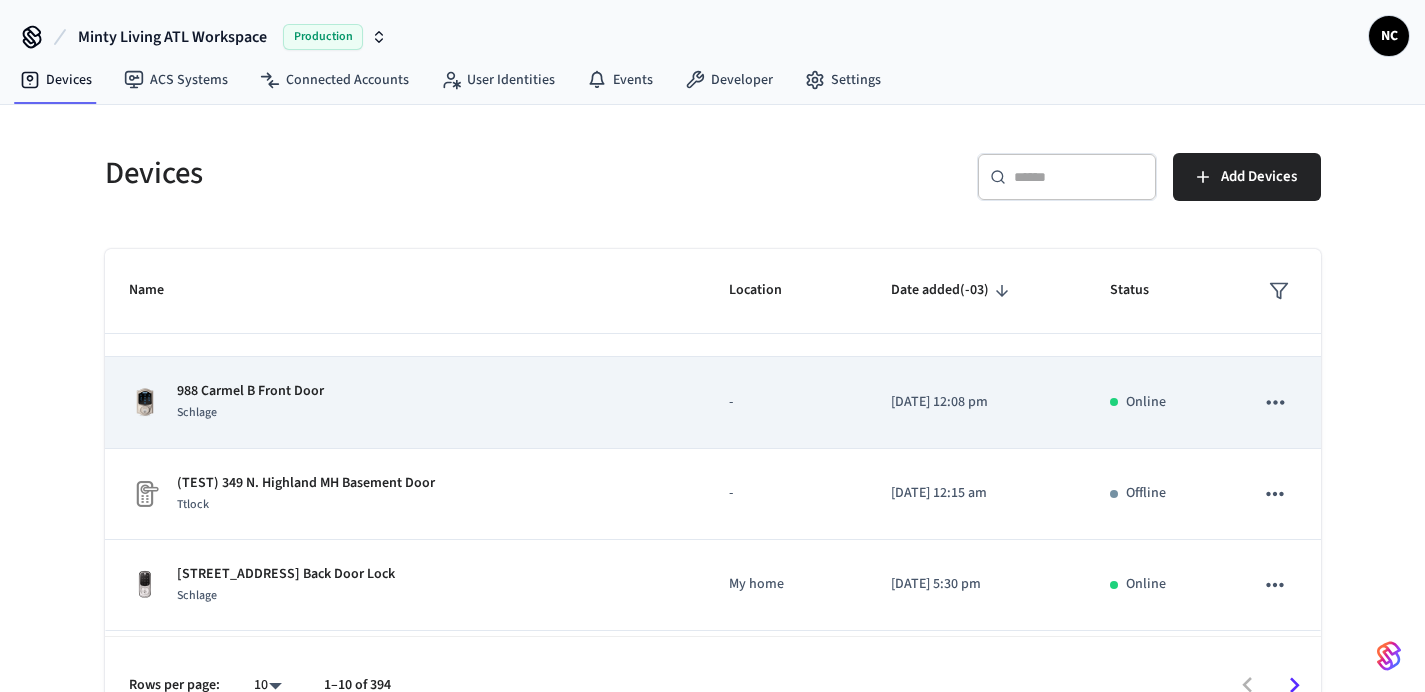 click at bounding box center (145, 402) 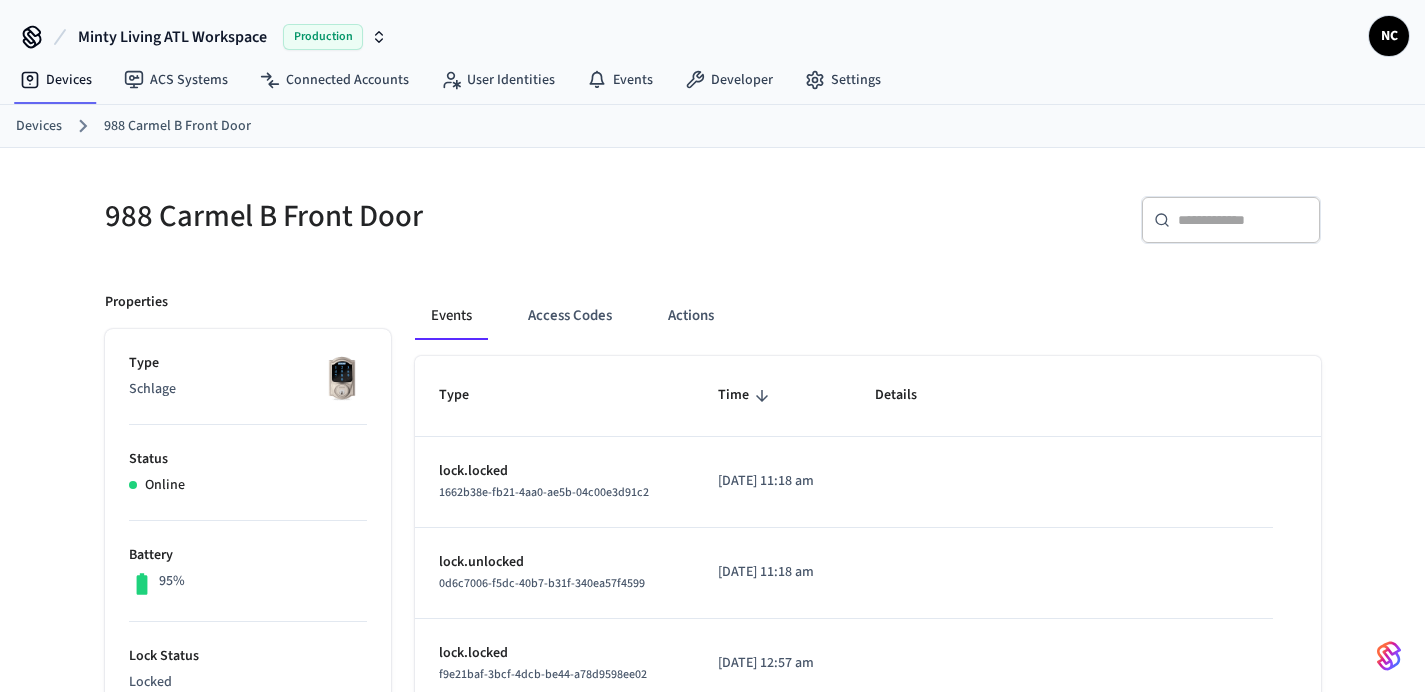 scroll, scrollTop: 29, scrollLeft: 0, axis: vertical 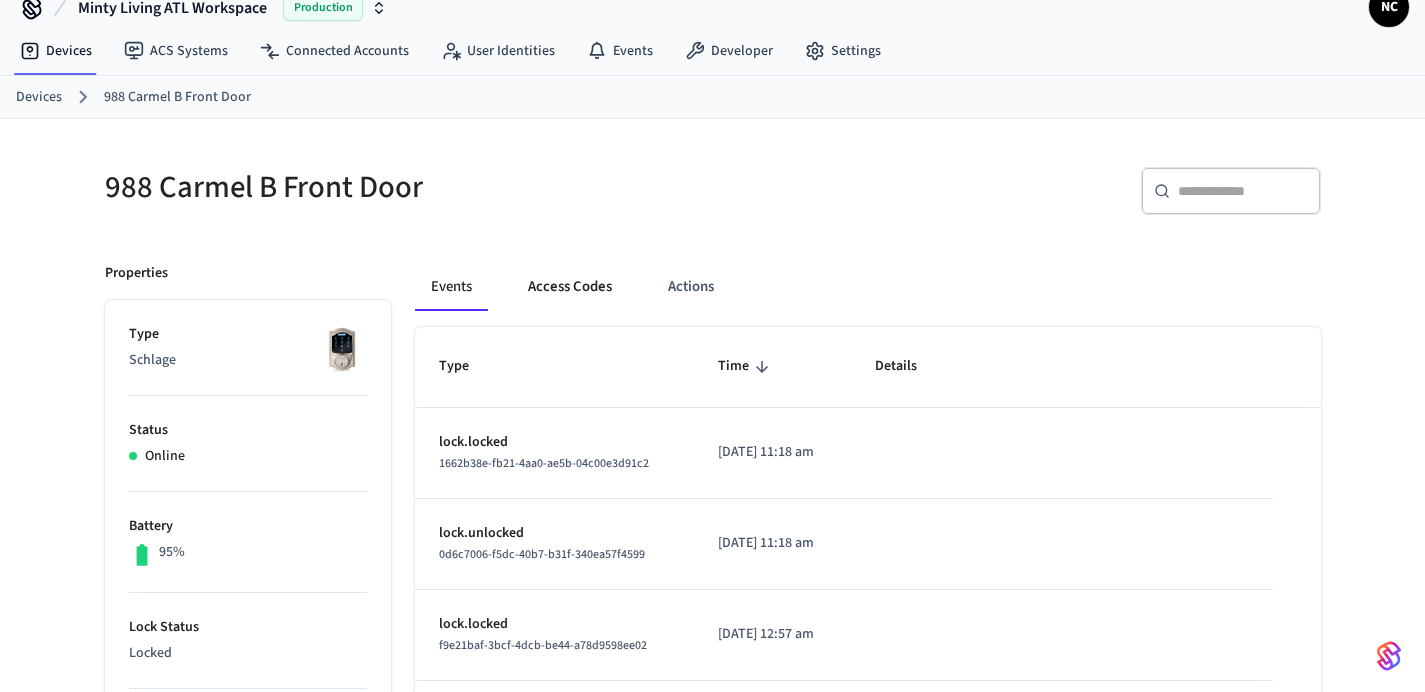 click on "Access Codes" at bounding box center (570, 287) 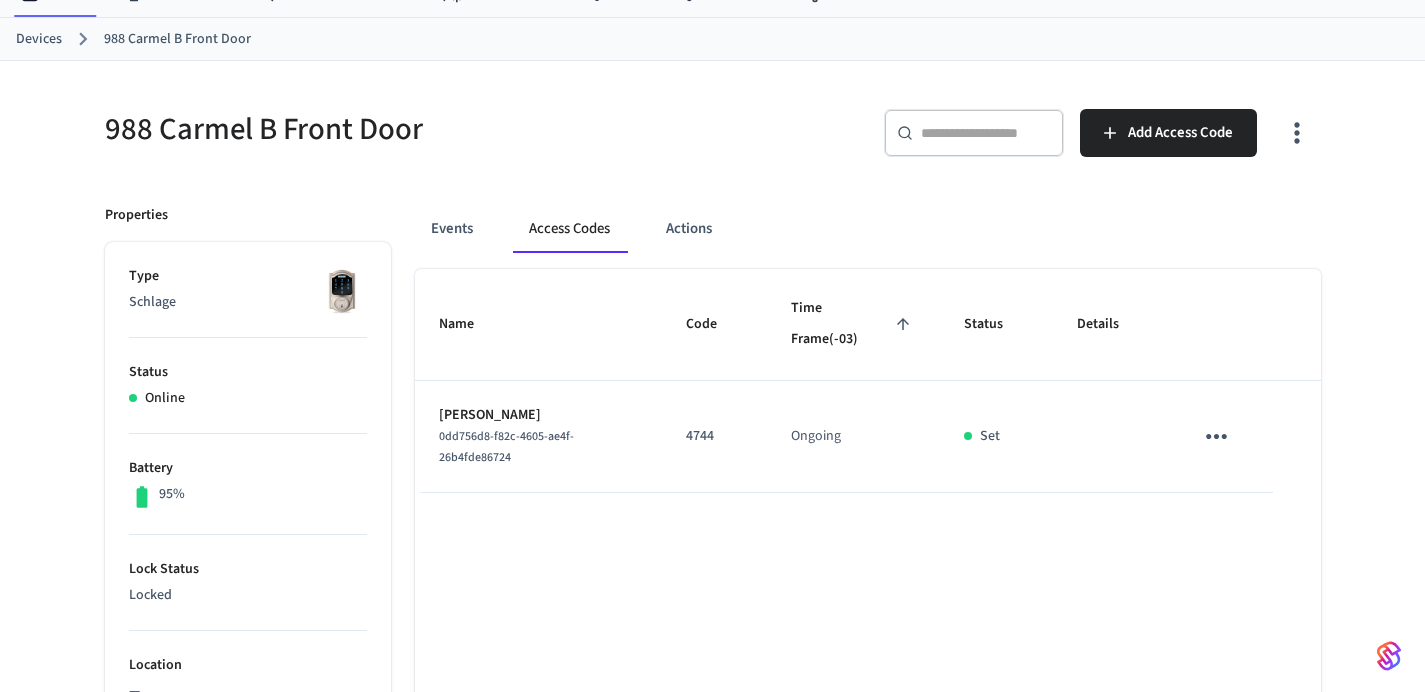 scroll, scrollTop: 200, scrollLeft: 0, axis: vertical 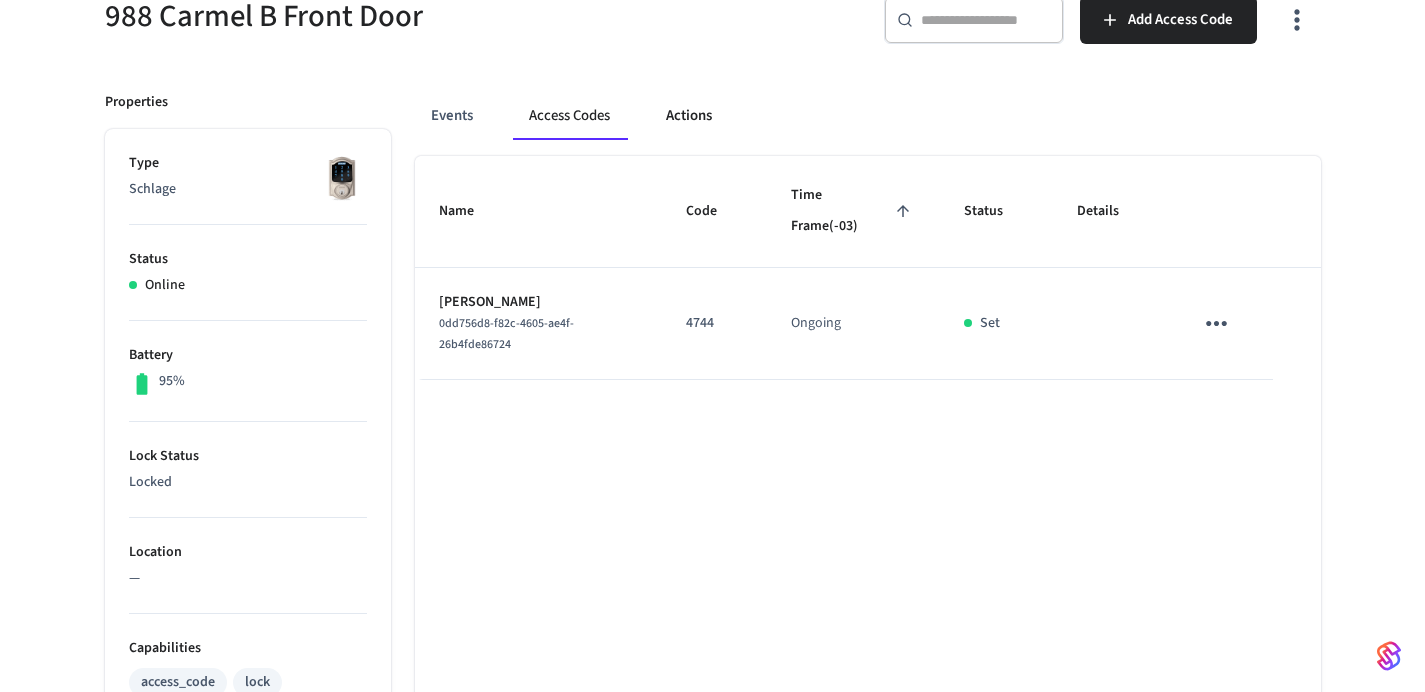 click on "Actions" at bounding box center (689, 116) 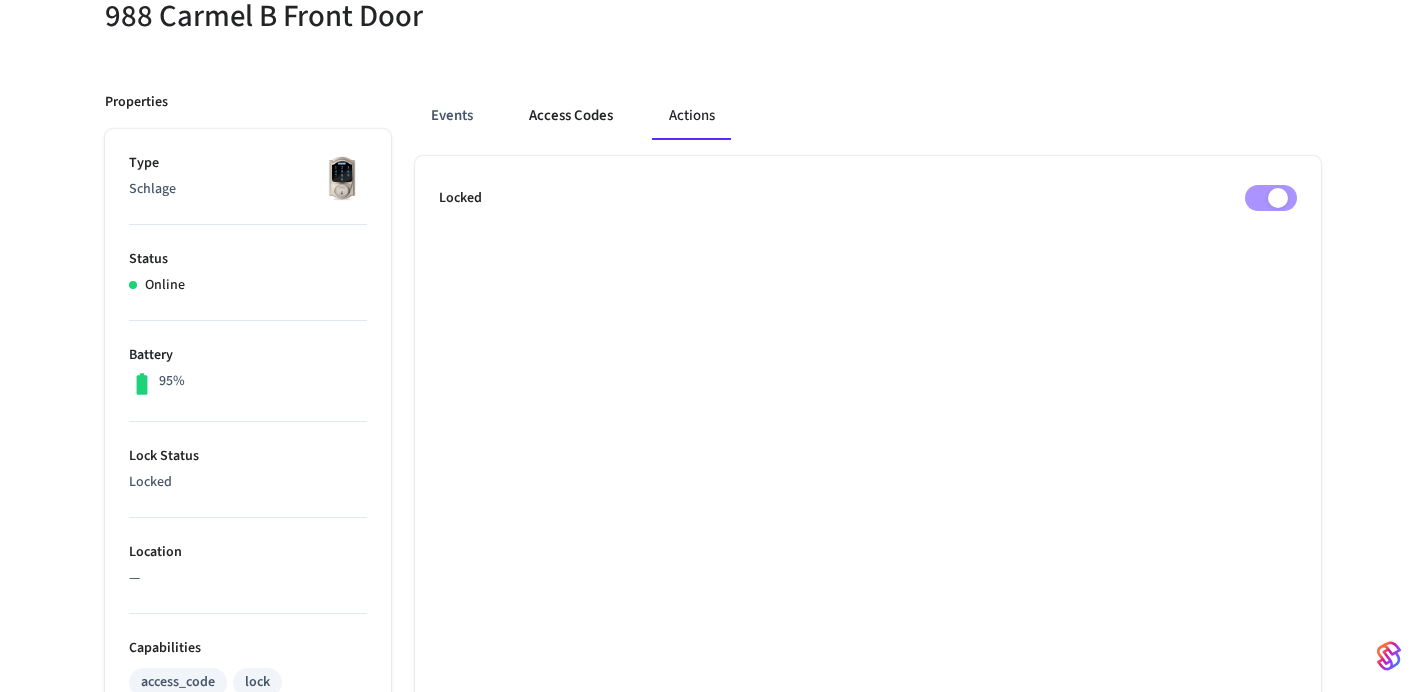 click on "Access Codes" at bounding box center (571, 116) 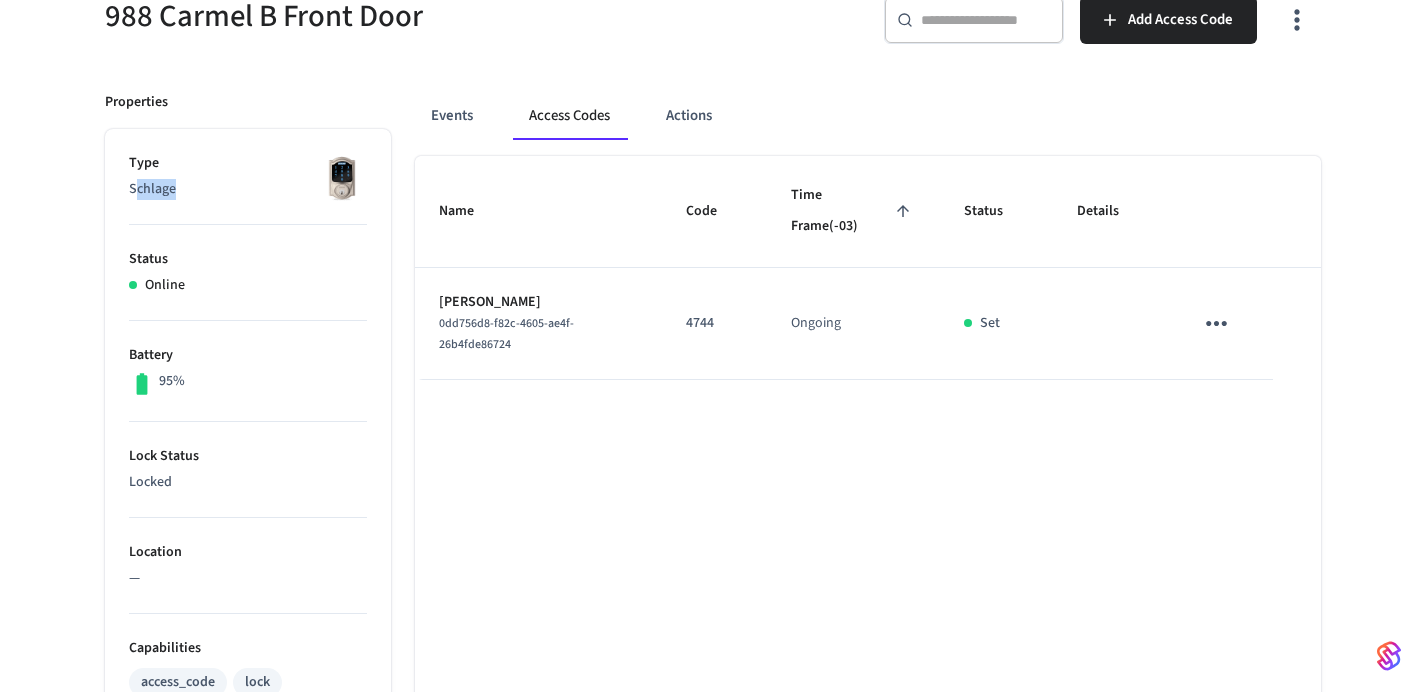 drag, startPoint x: 139, startPoint y: 192, endPoint x: 237, endPoint y: 193, distance: 98.005104 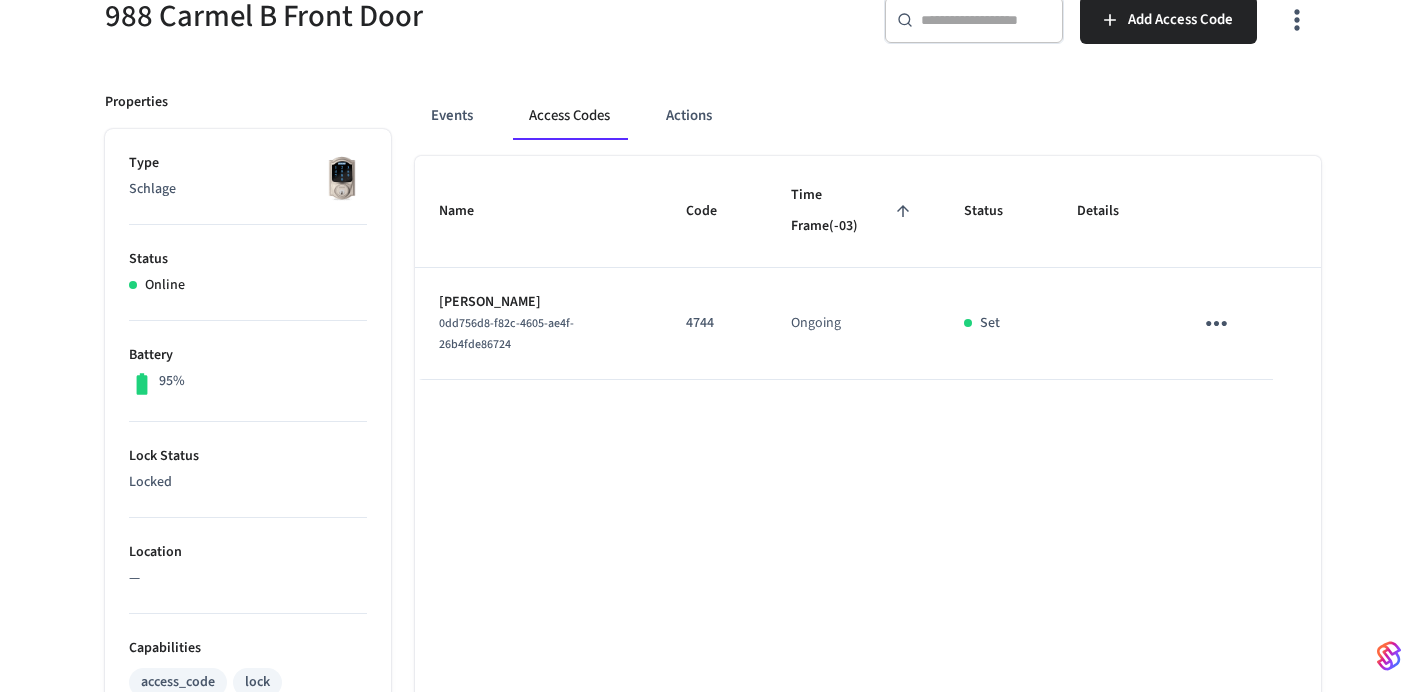click on "Type Schlage" at bounding box center (248, 189) 